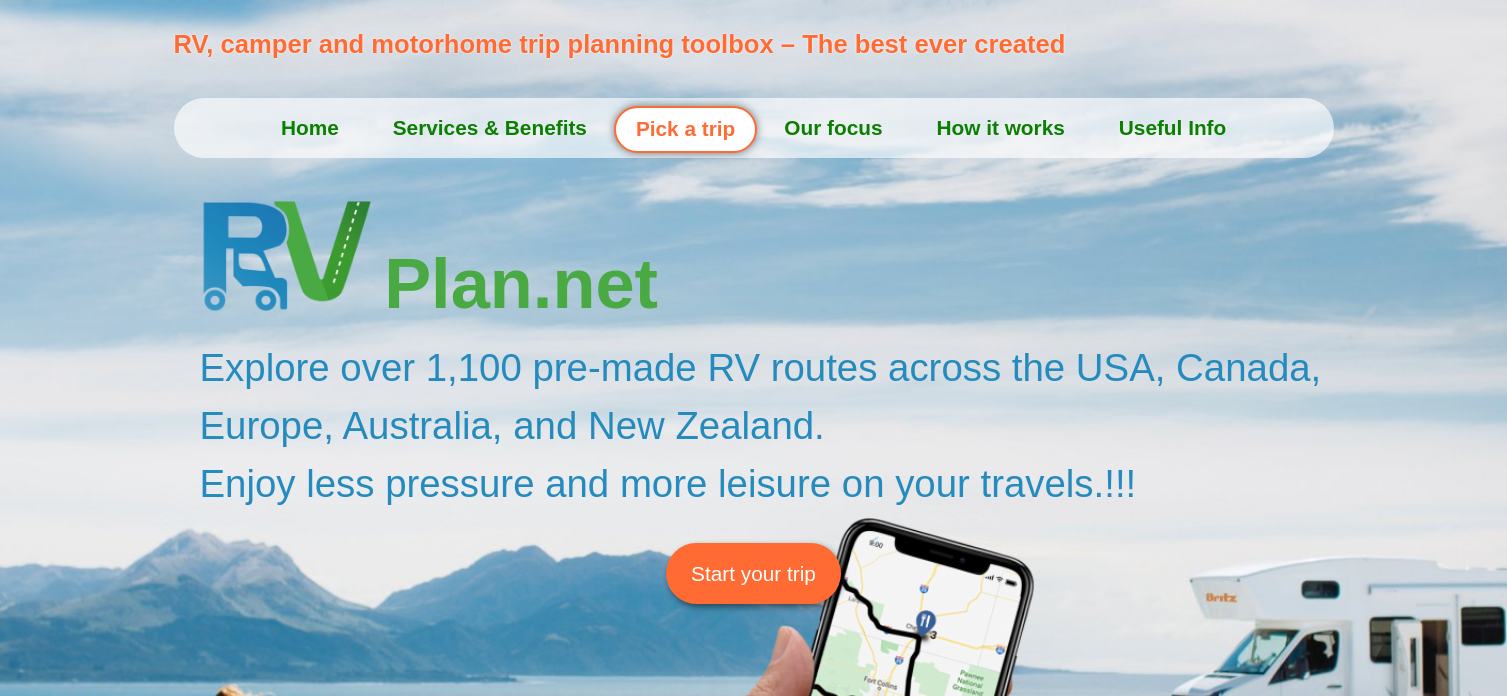 scroll, scrollTop: 0, scrollLeft: 0, axis: both 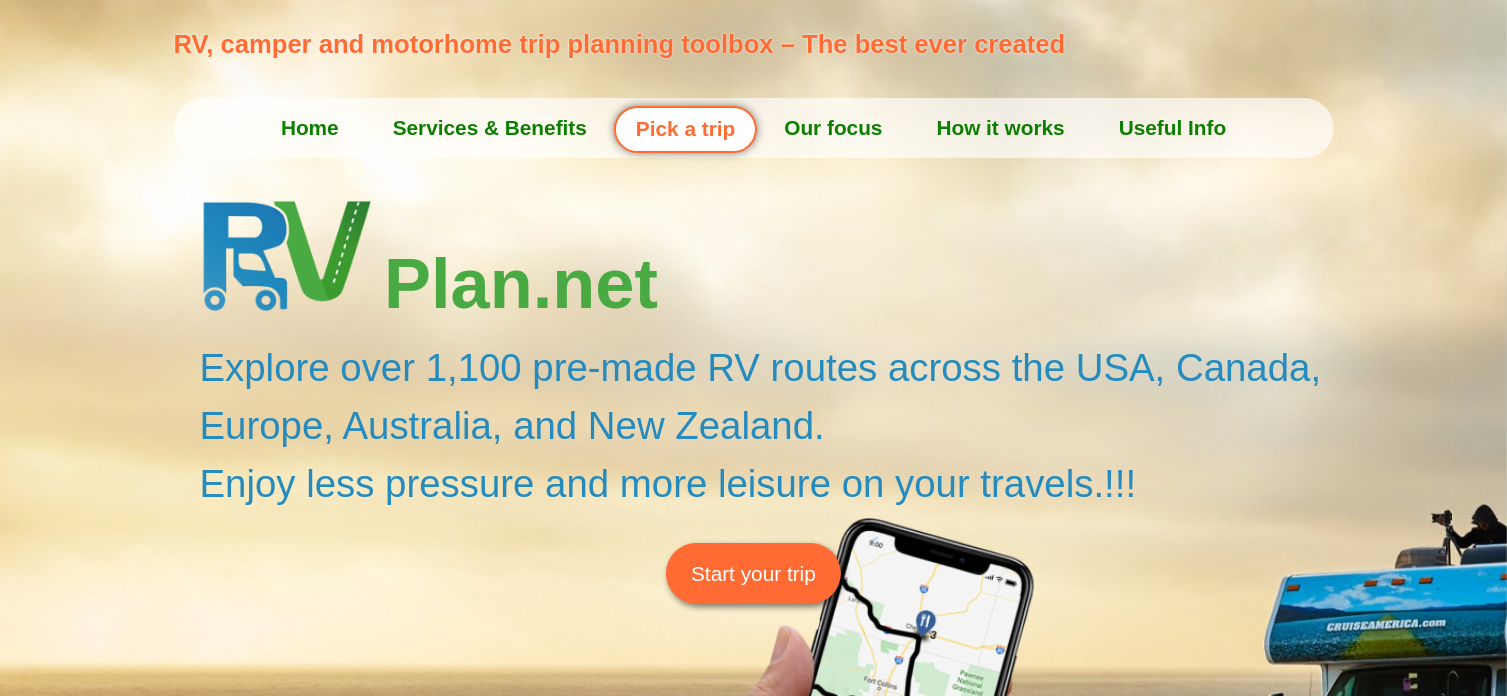 click on "Home" 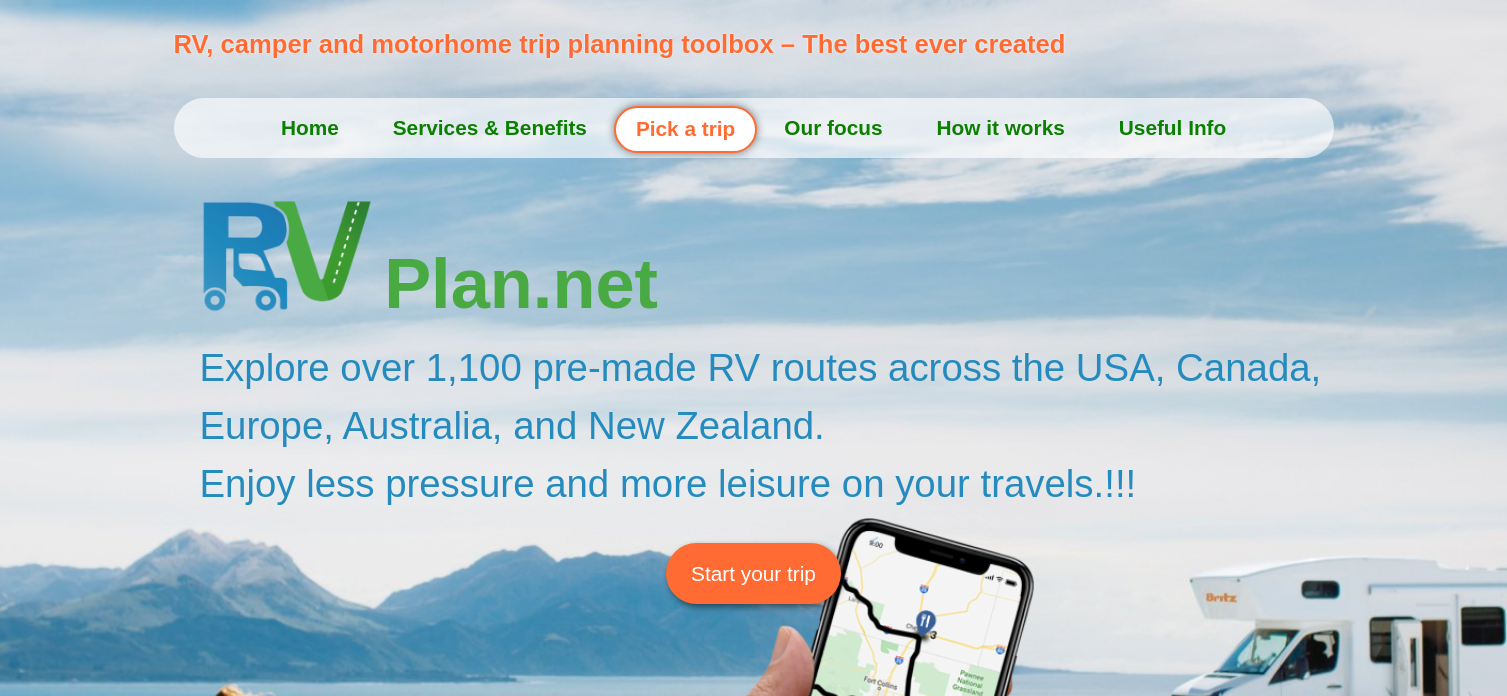scroll, scrollTop: 0, scrollLeft: 0, axis: both 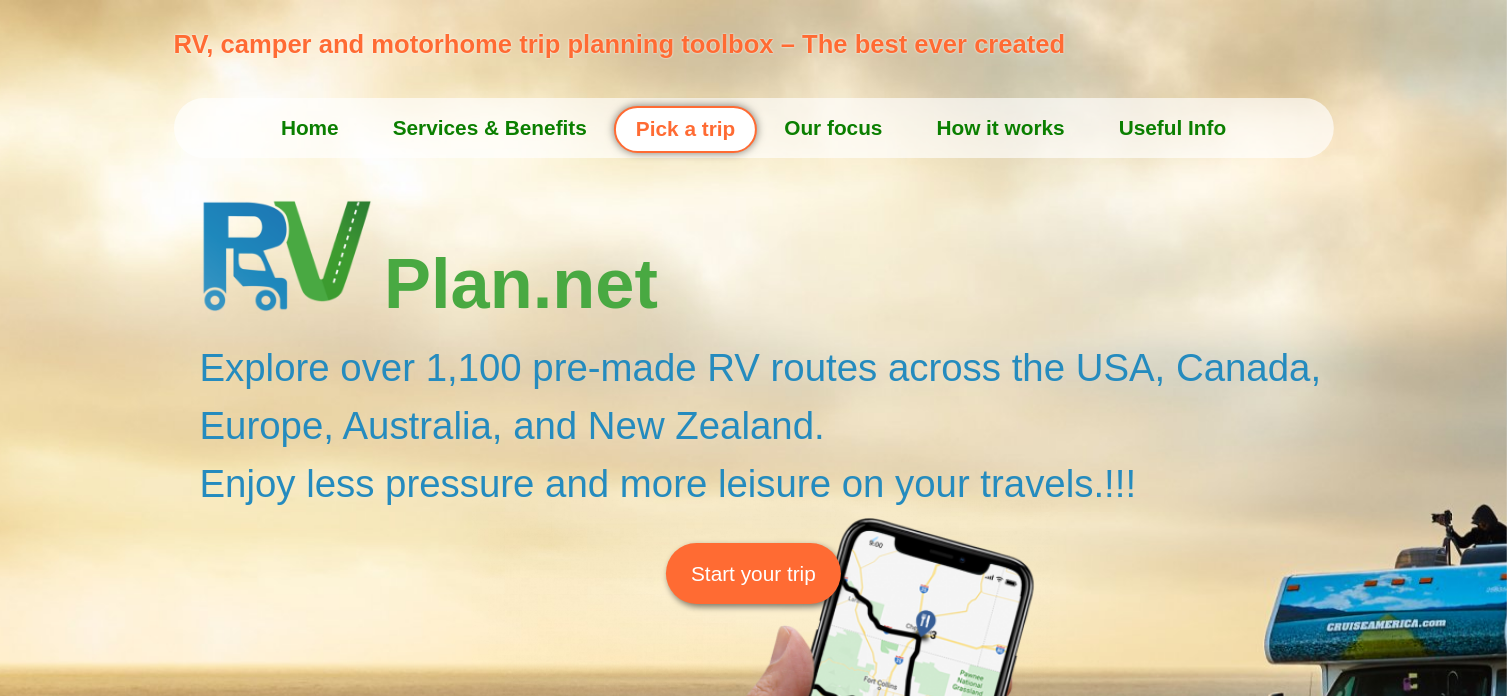 click on "Services & Benefits" 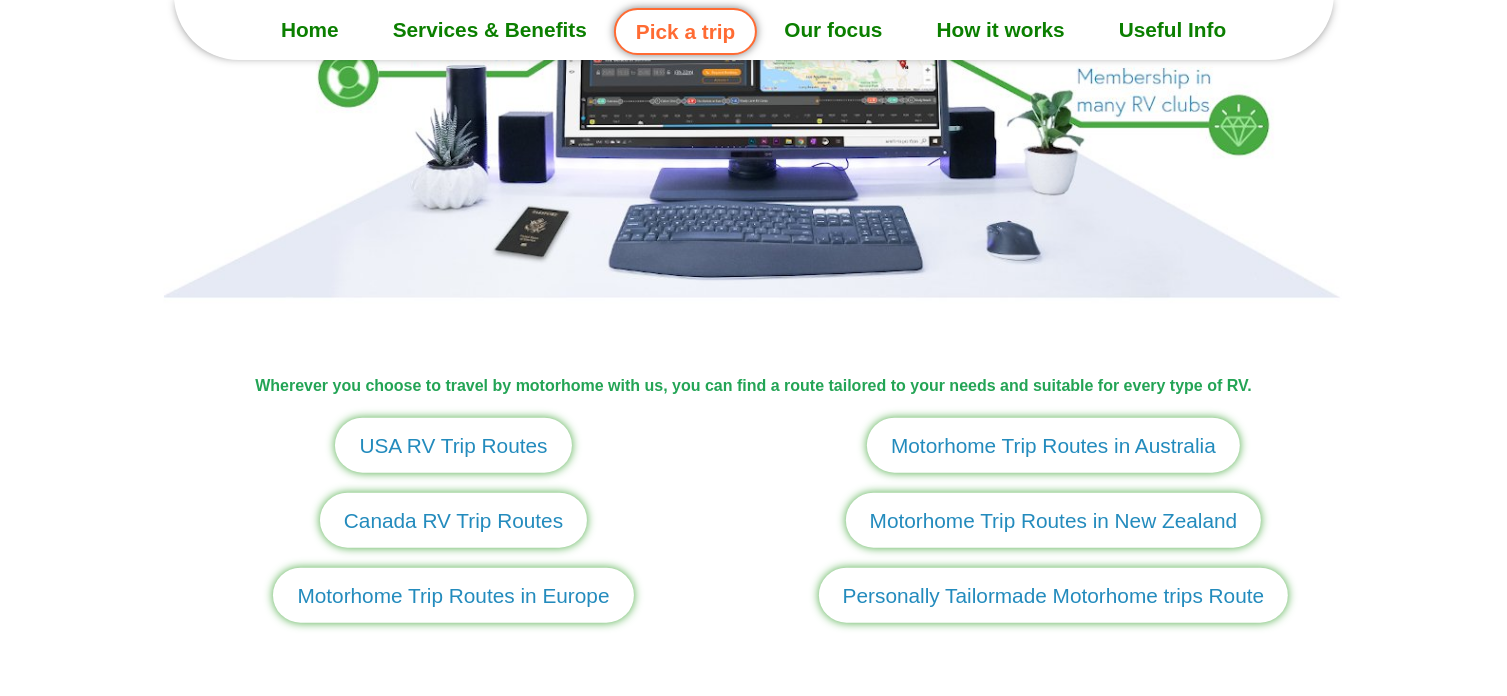 scroll, scrollTop: 2188, scrollLeft: 0, axis: vertical 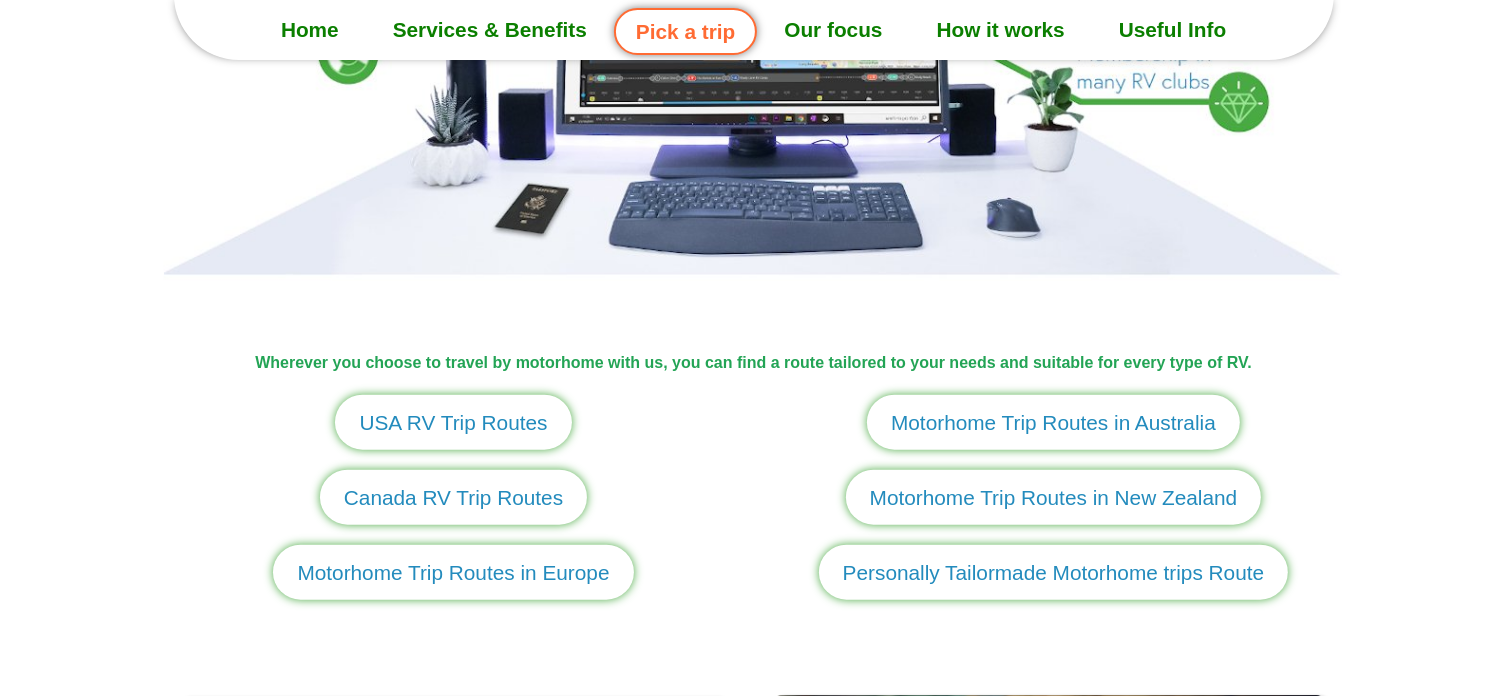 click on "Motorhome Trip Routes in Europe" at bounding box center [453, 572] 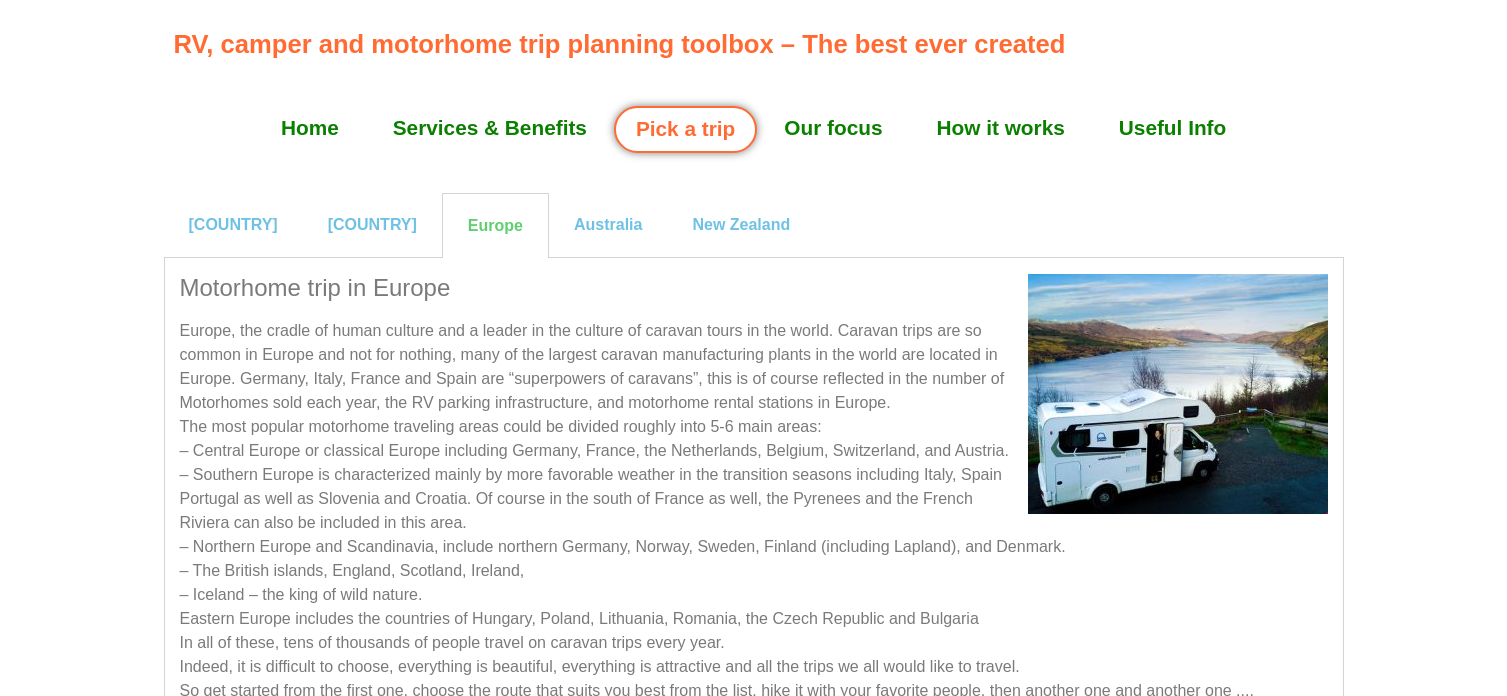 scroll, scrollTop: 0, scrollLeft: 0, axis: both 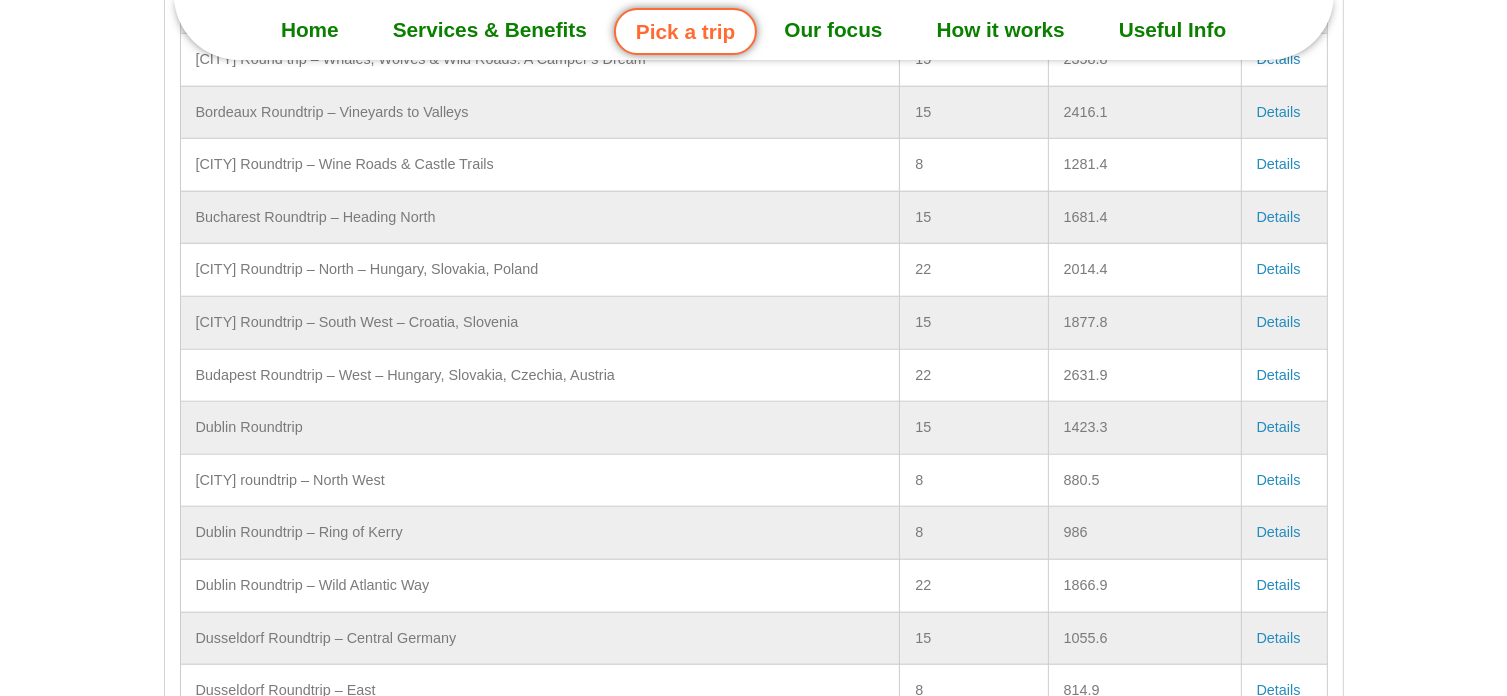 click on "How it works" 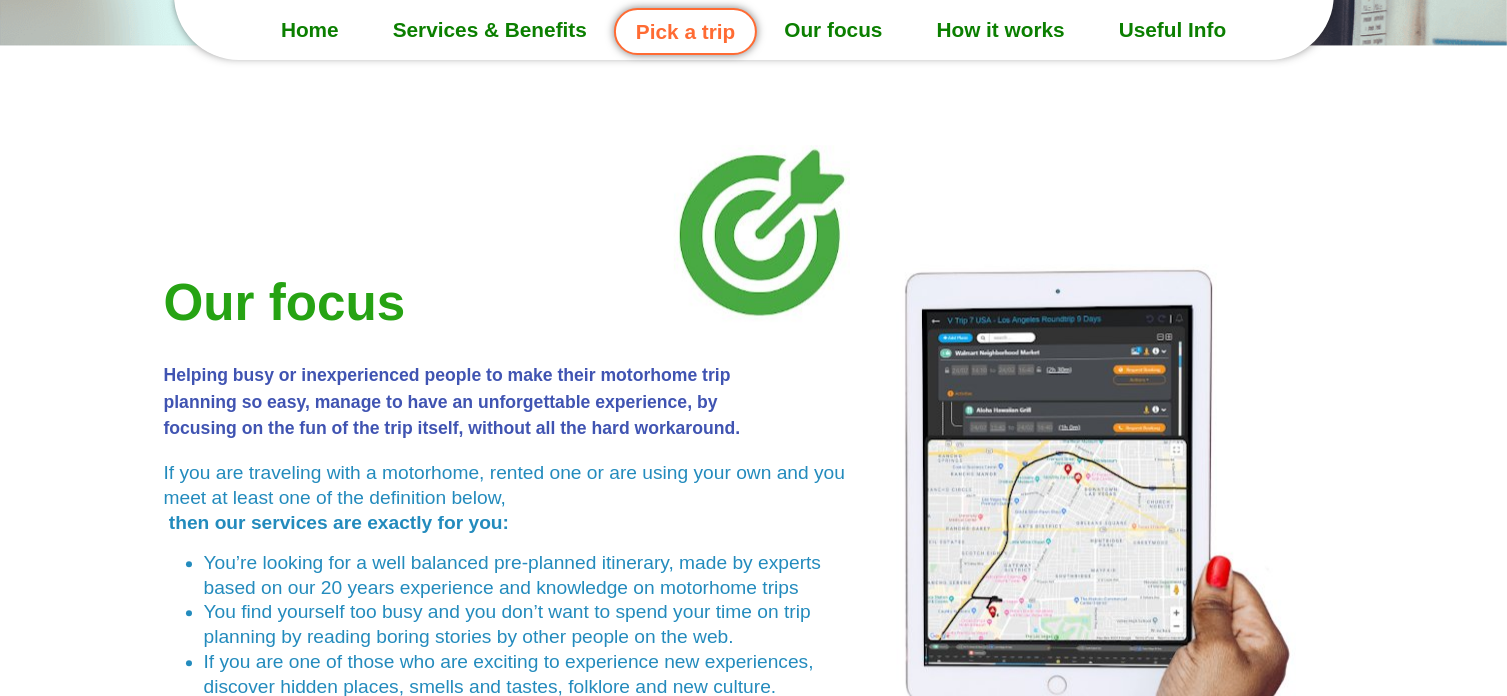 scroll, scrollTop: 0, scrollLeft: 0, axis: both 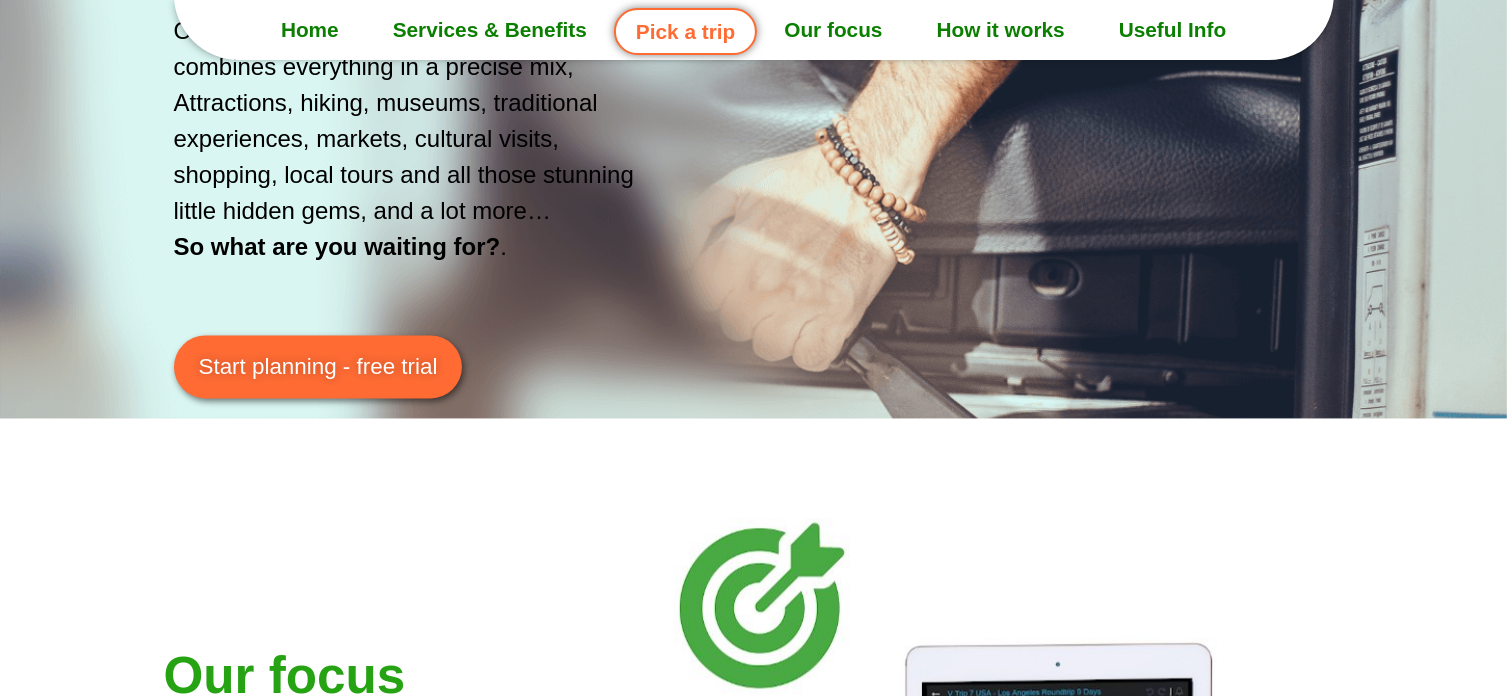 click on "Home" 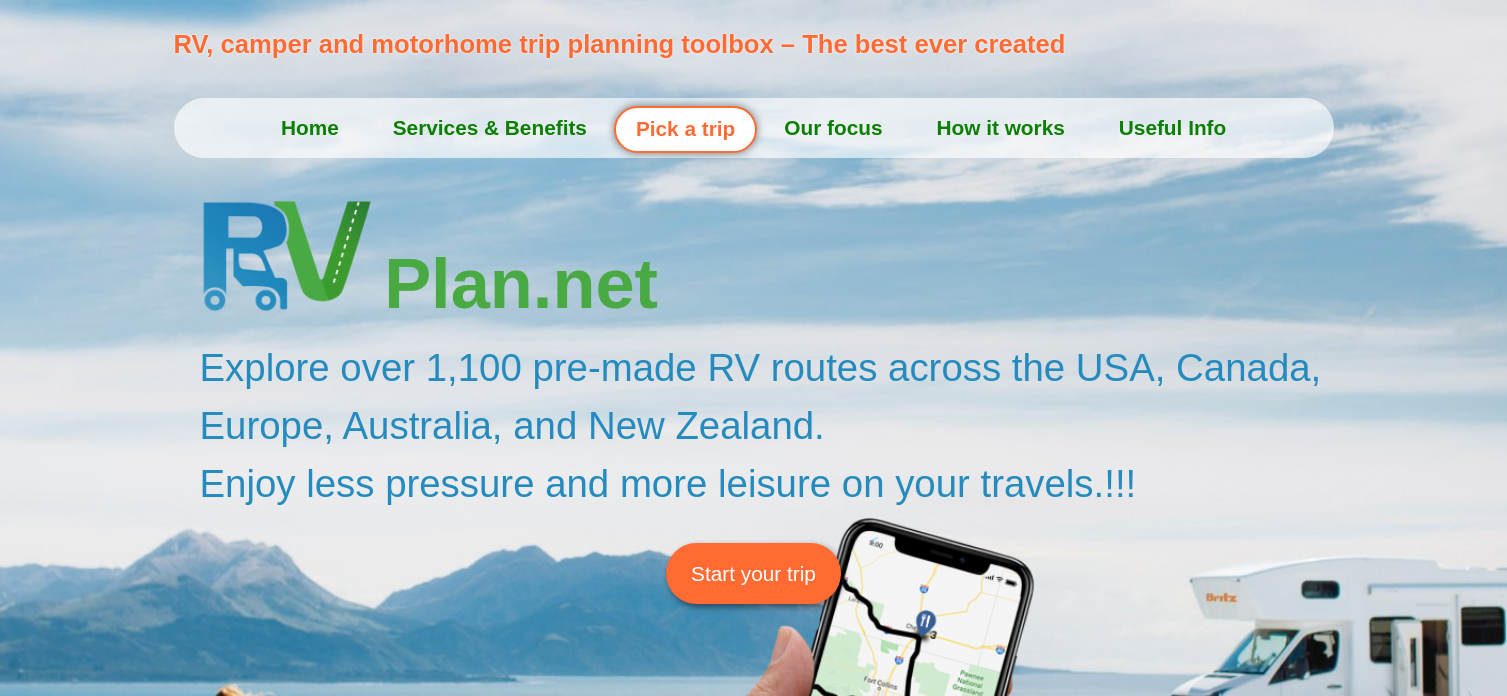 scroll, scrollTop: 0, scrollLeft: 0, axis: both 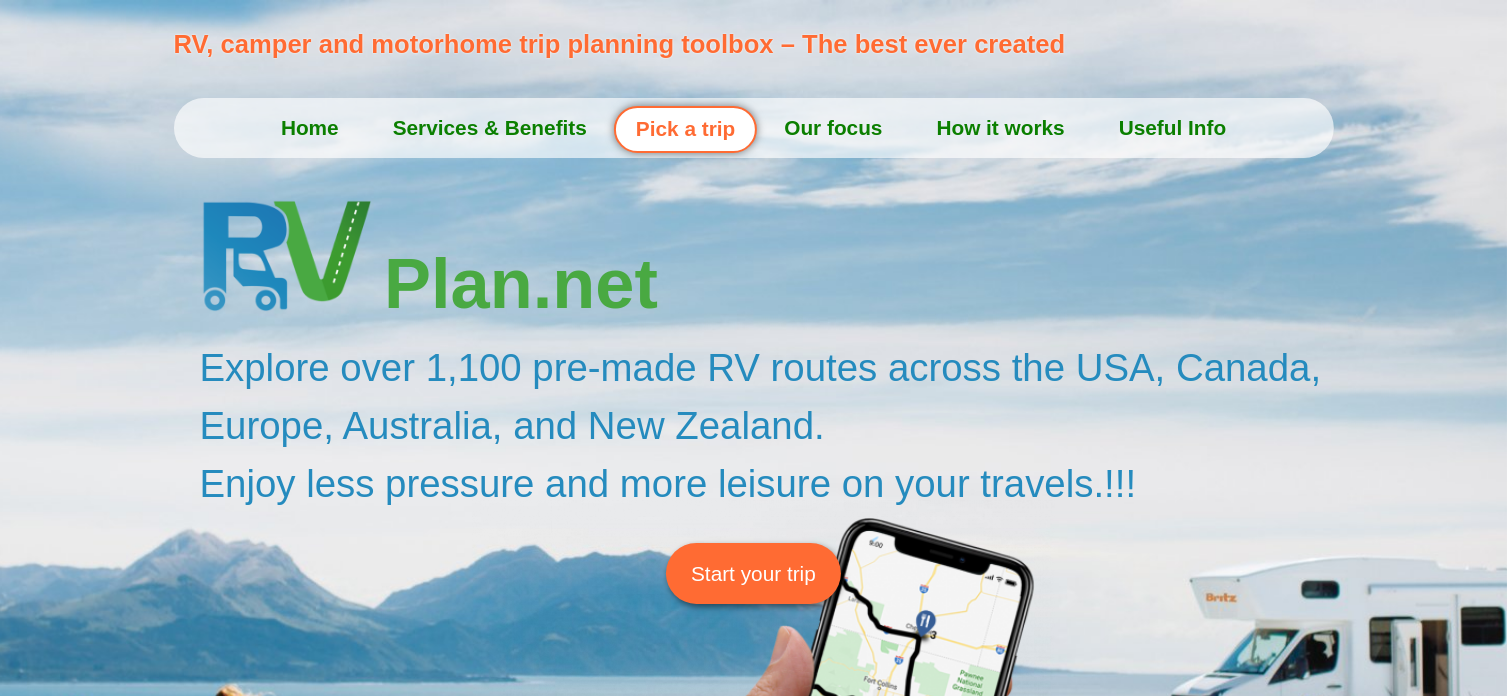 click on "Pick a trip" 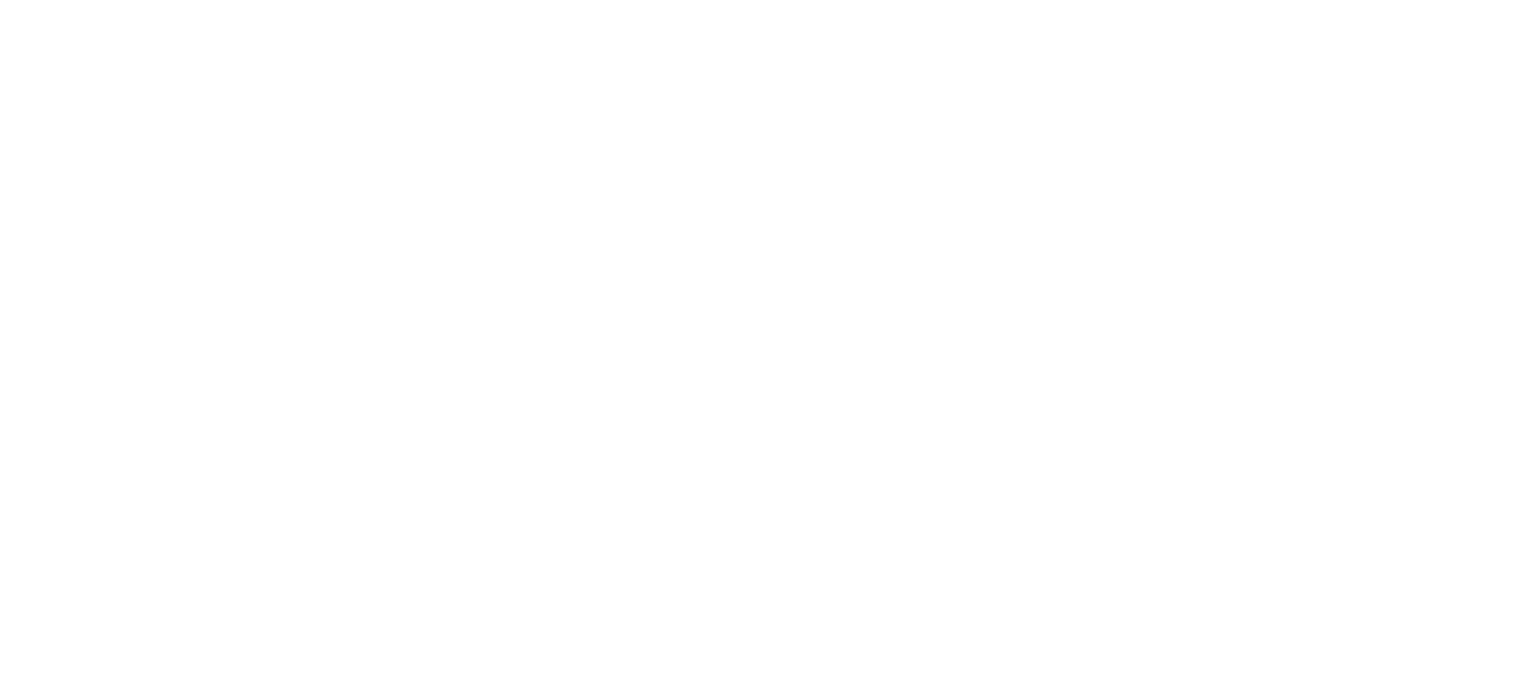 scroll, scrollTop: 0, scrollLeft: 0, axis: both 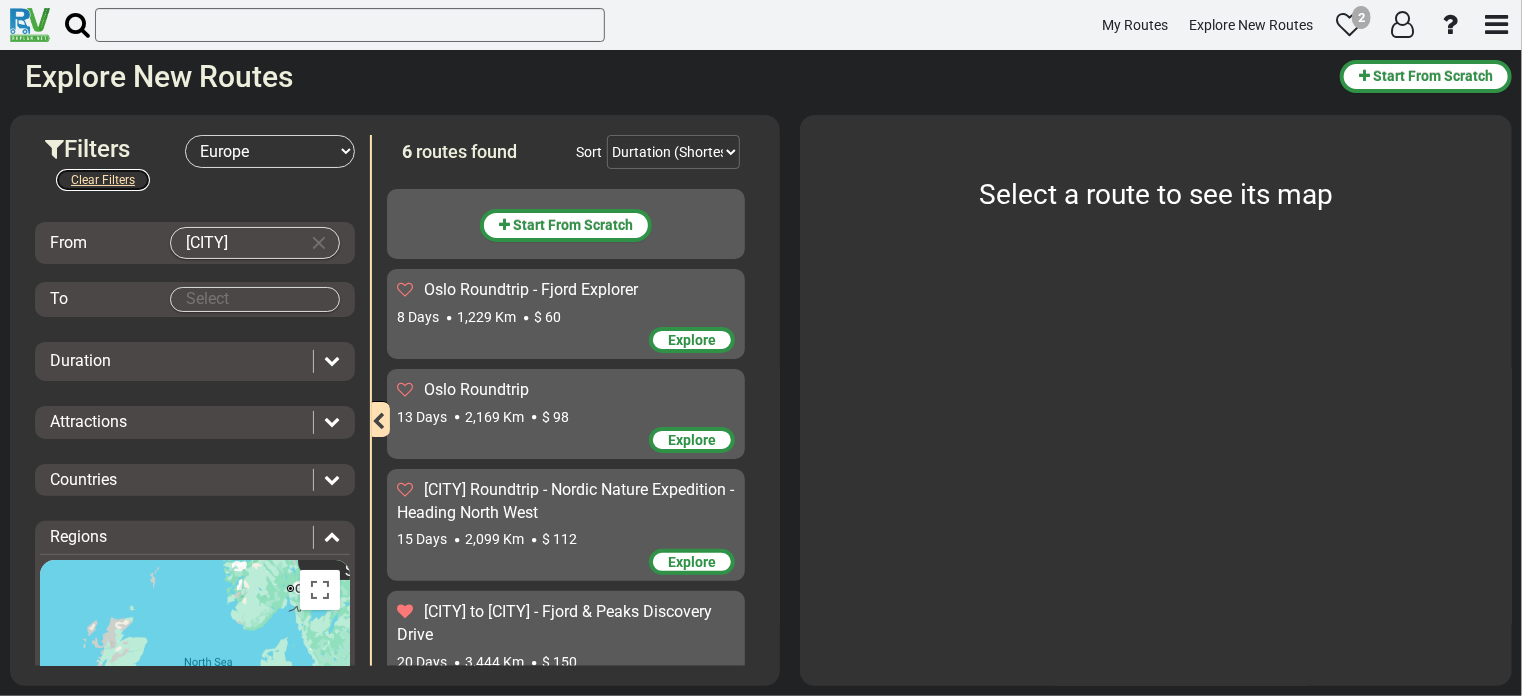 click on "Clear Filters" at bounding box center [103, 180] 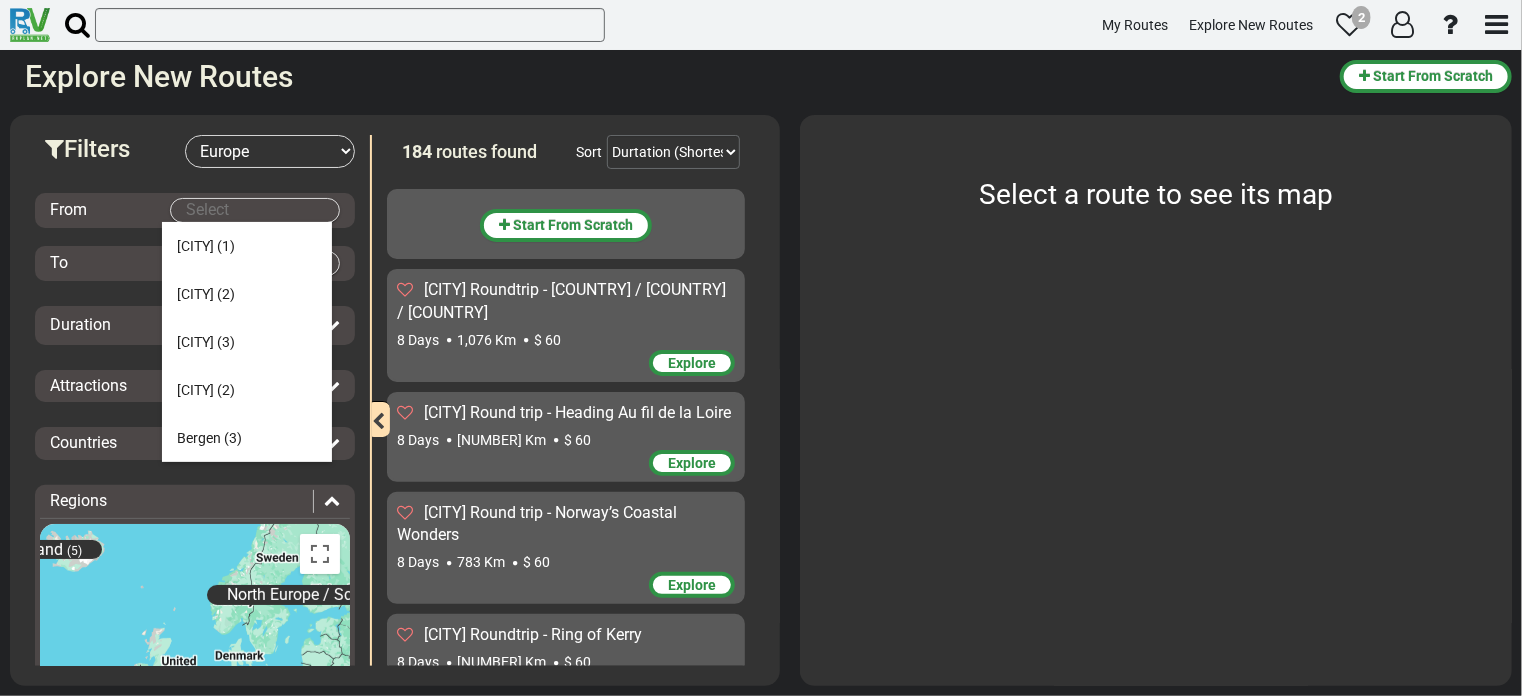 click on "My Routes
Explore New Routes
[NUMBER]" at bounding box center (761, 348) 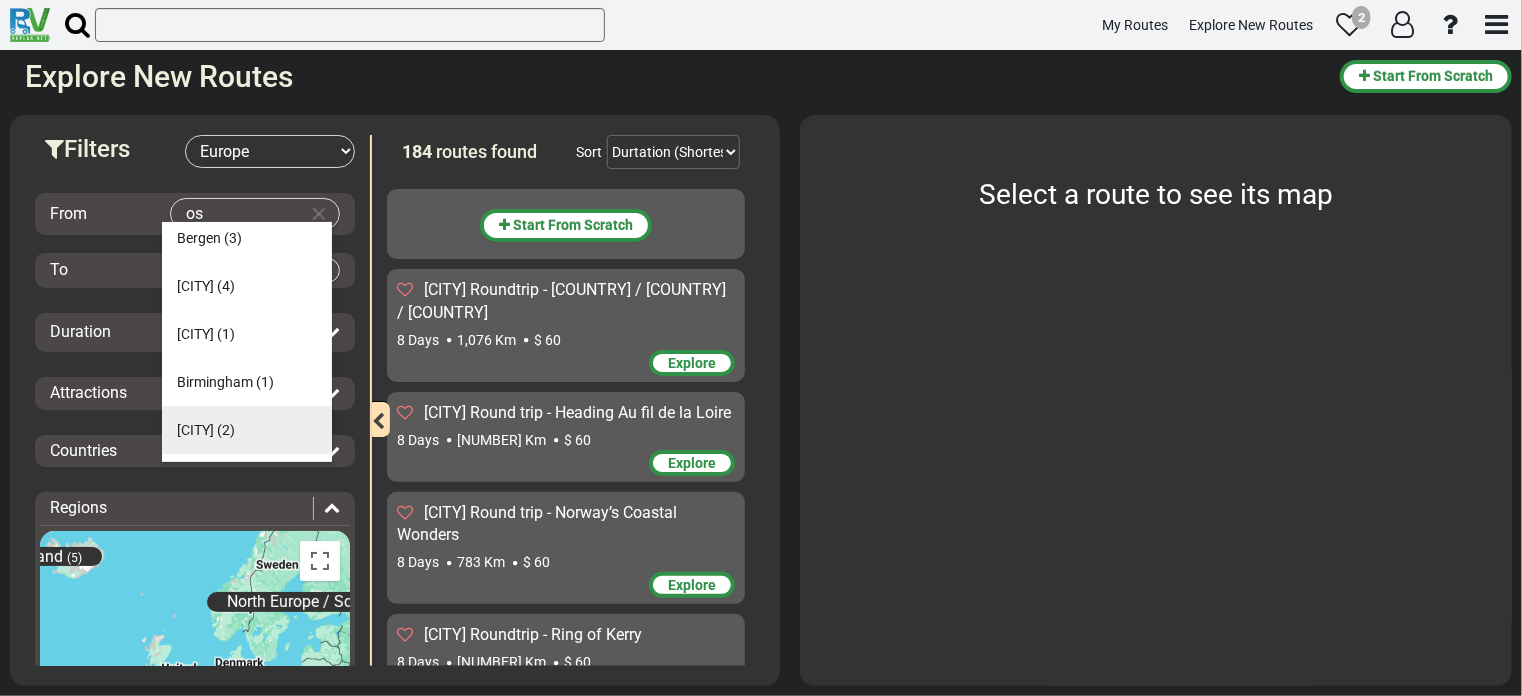 scroll, scrollTop: 0, scrollLeft: 0, axis: both 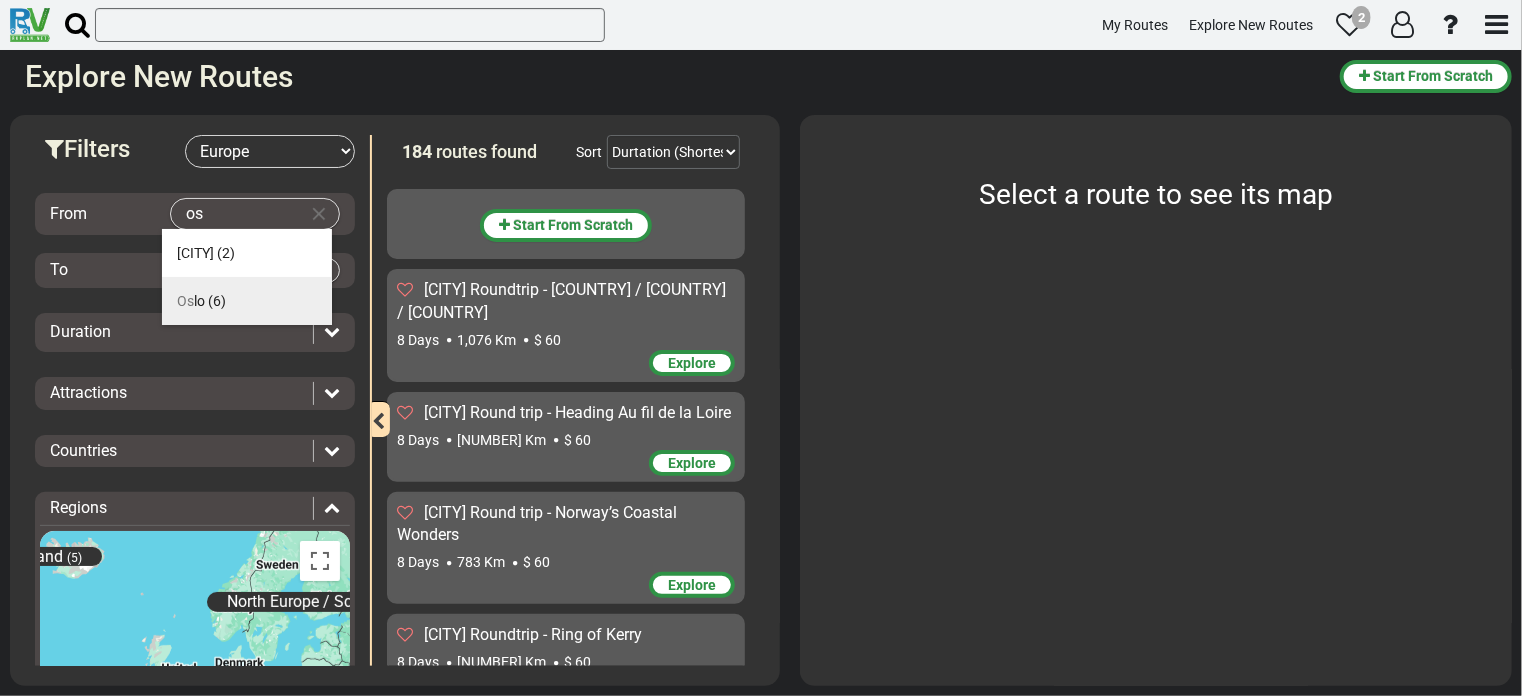click on "Os" at bounding box center [185, 301] 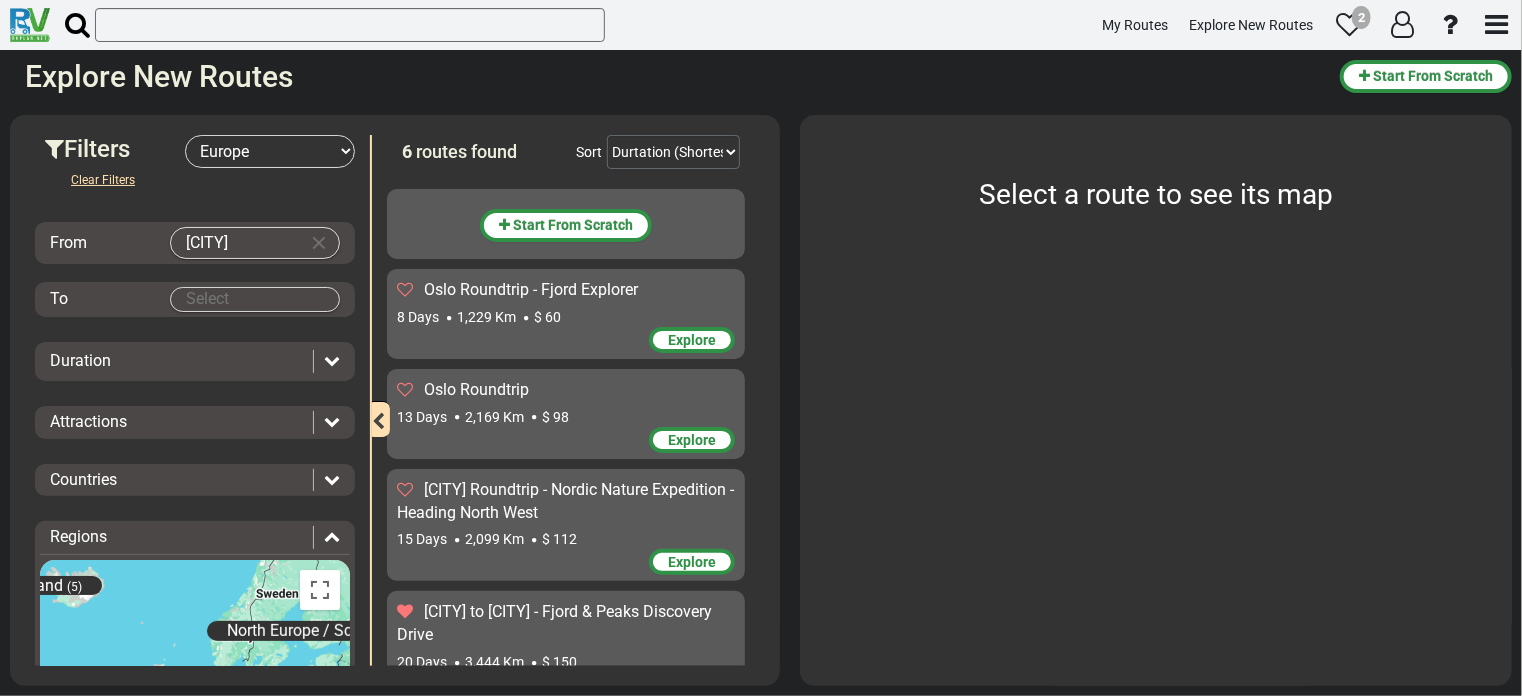 click on "My Routes
Explore New Routes
[NUMBER]" at bounding box center (761, 348) 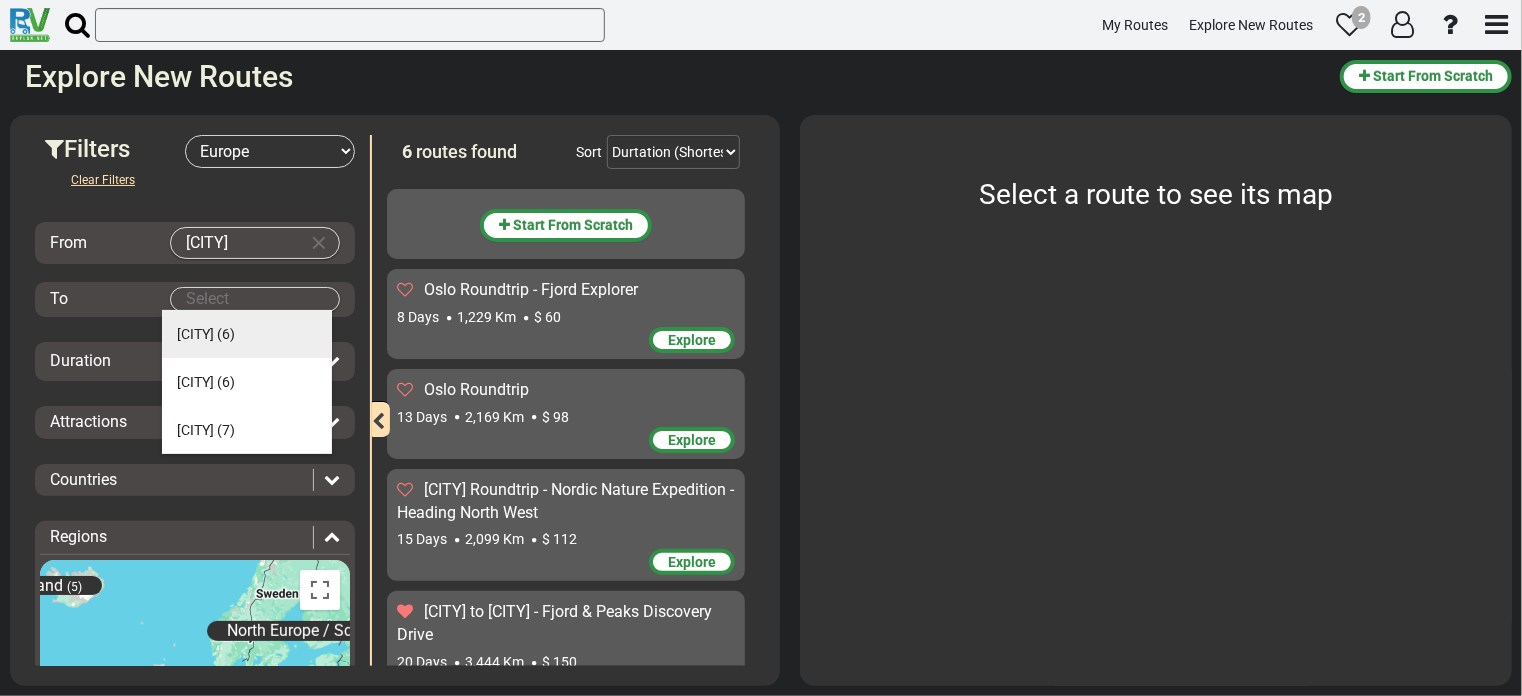 click on "[CITY]" at bounding box center (195, 334) 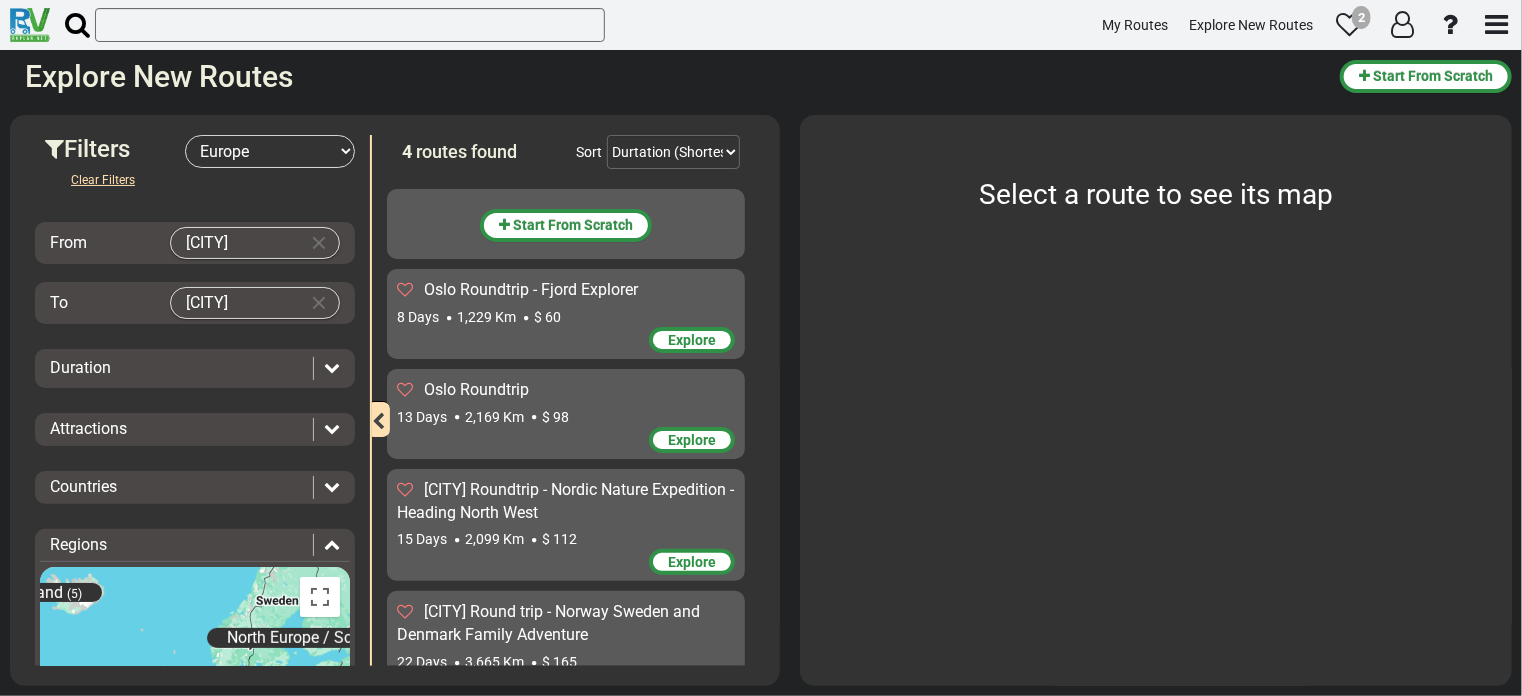 click on "Duration" at bounding box center (176, 368) 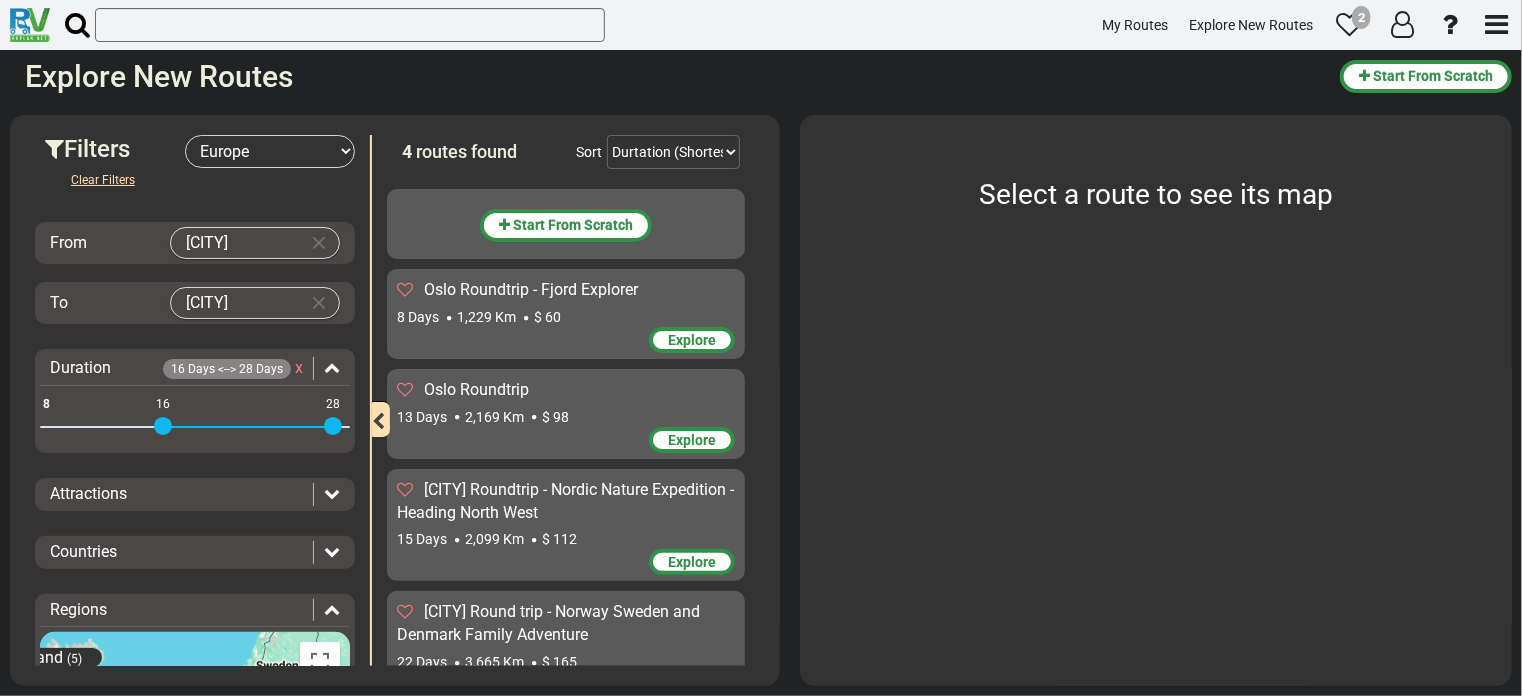 drag, startPoint x: 52, startPoint y: 423, endPoint x: 163, endPoint y: 423, distance: 111 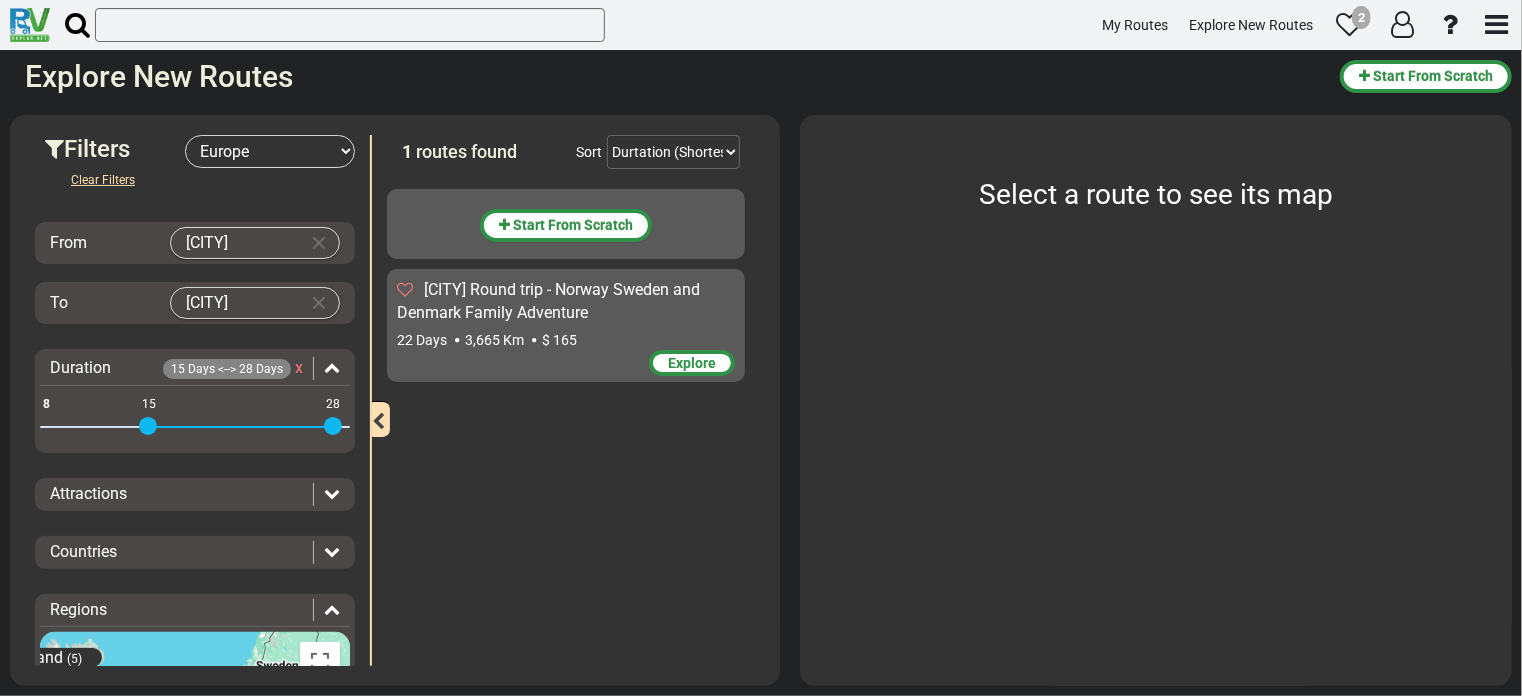 drag, startPoint x: 164, startPoint y: 421, endPoint x: 148, endPoint y: 425, distance: 16.492422 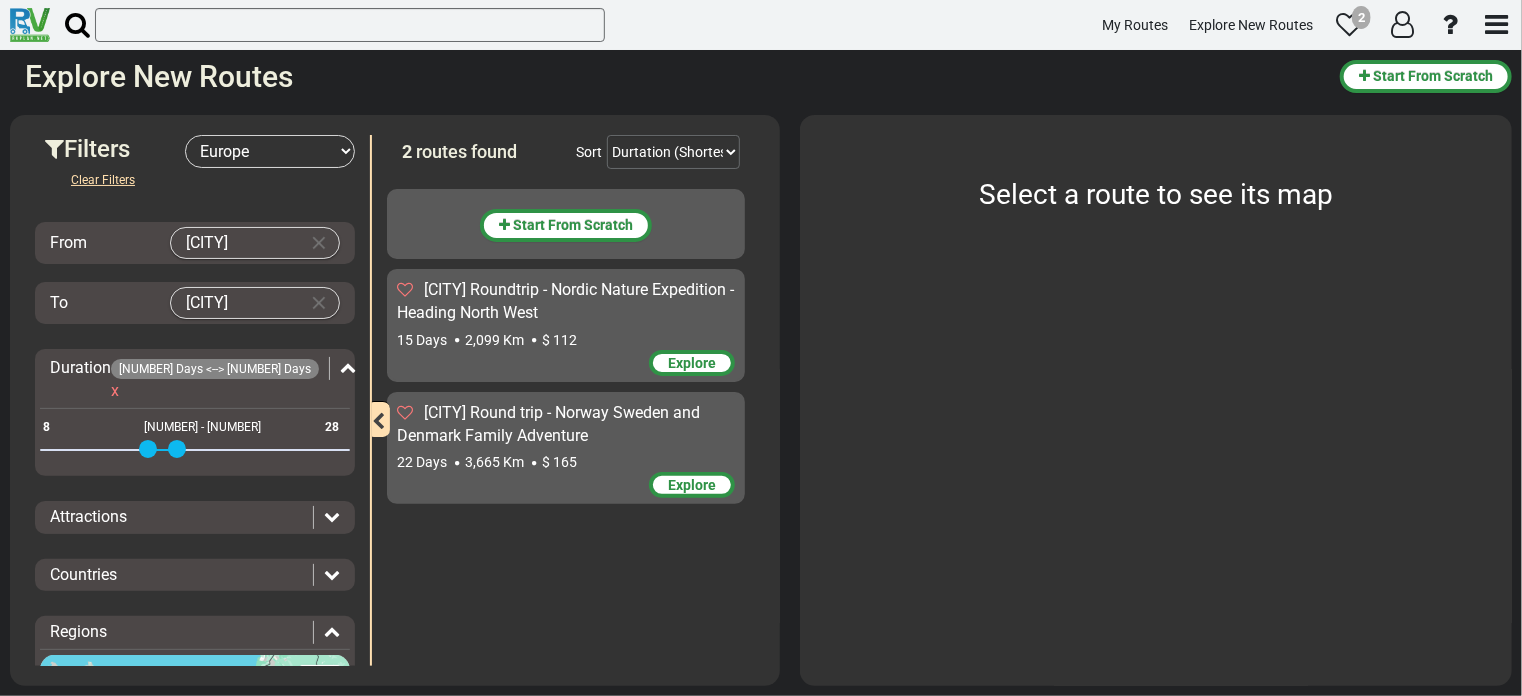 drag, startPoint x: 330, startPoint y: 423, endPoint x: 176, endPoint y: 436, distance: 154.54773 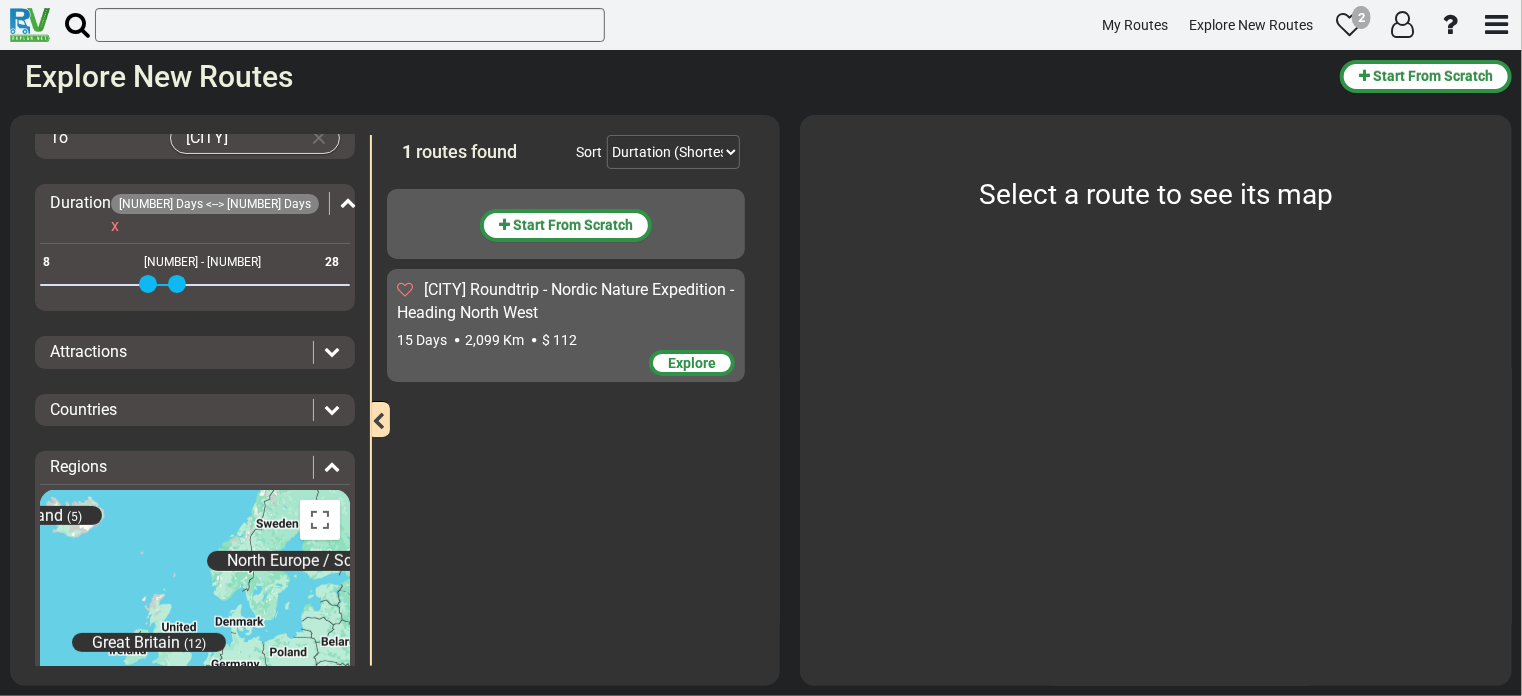 scroll, scrollTop: 200, scrollLeft: 0, axis: vertical 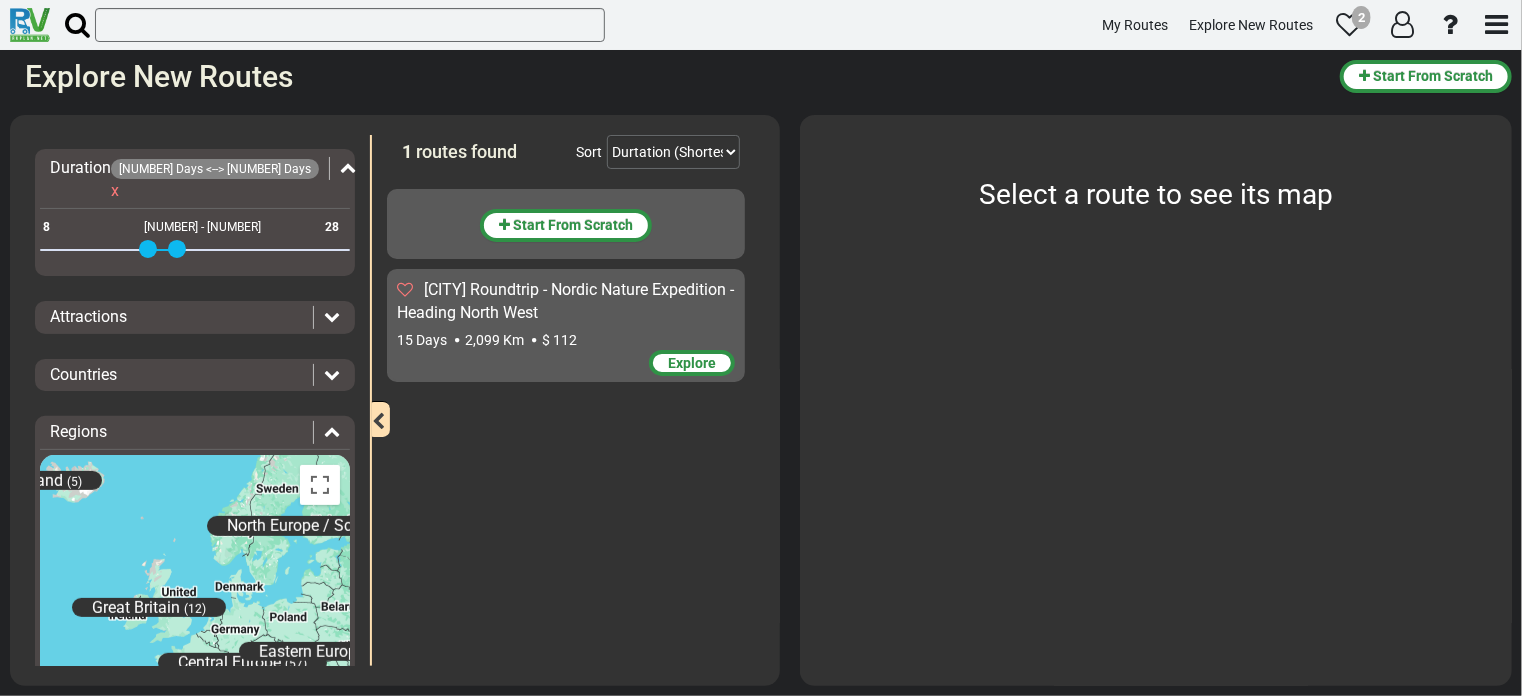 click at bounding box center (326, 317) 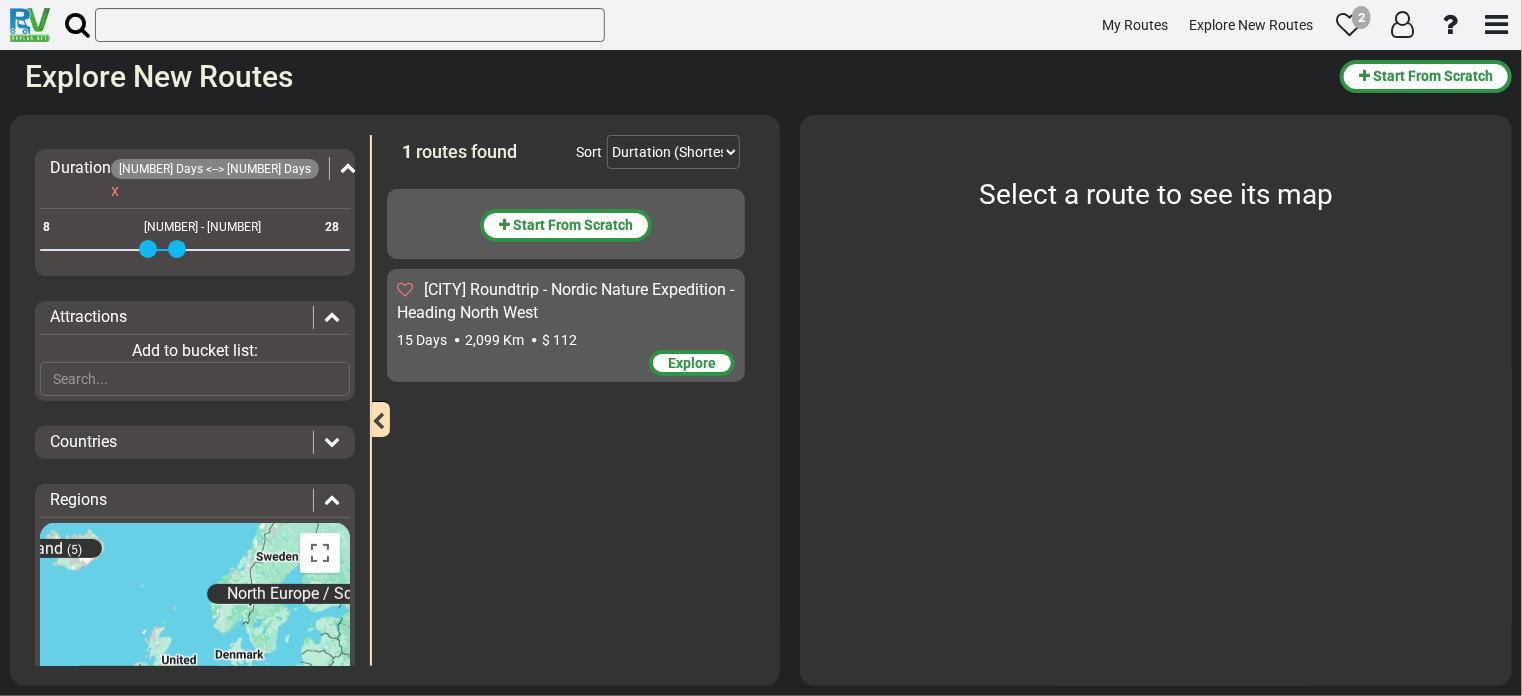 click at bounding box center (332, 316) 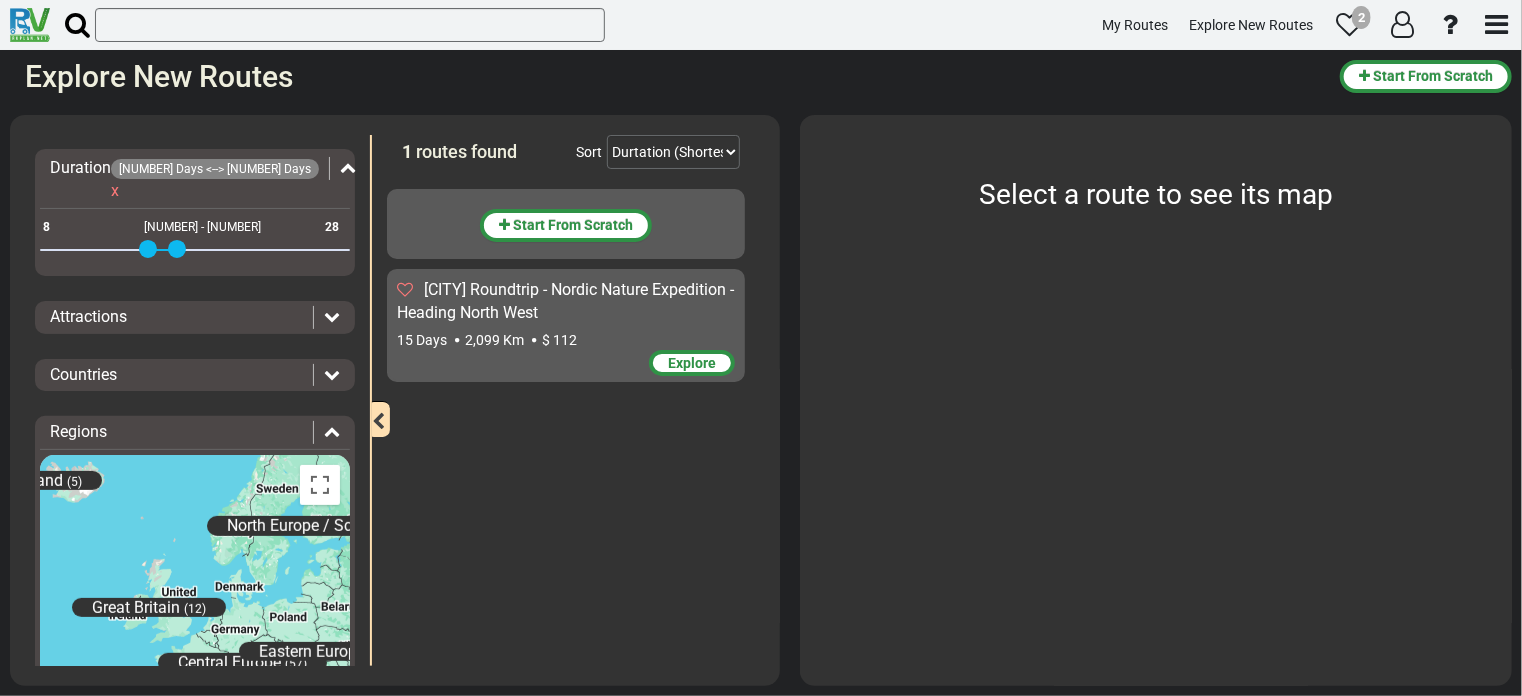 click at bounding box center [332, 431] 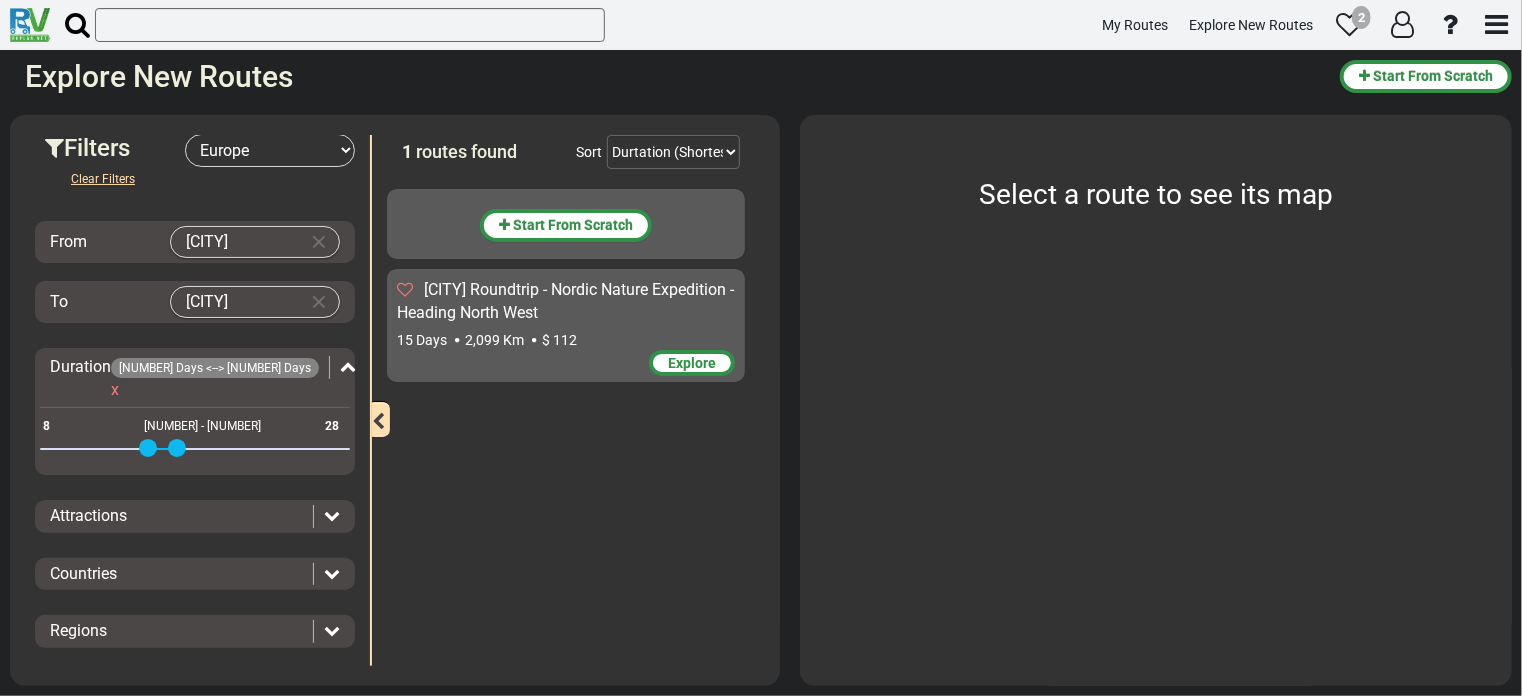 scroll, scrollTop: 0, scrollLeft: 0, axis: both 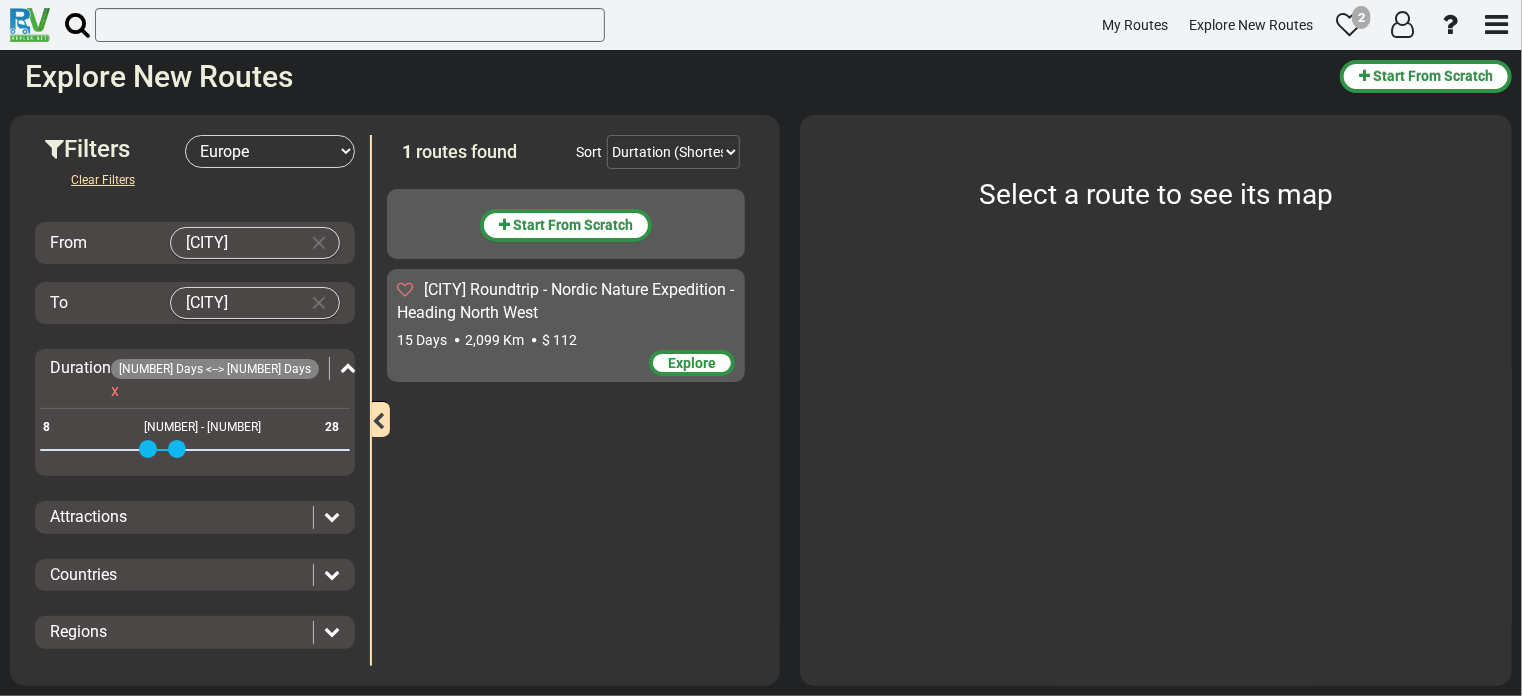 click at bounding box center [332, 631] 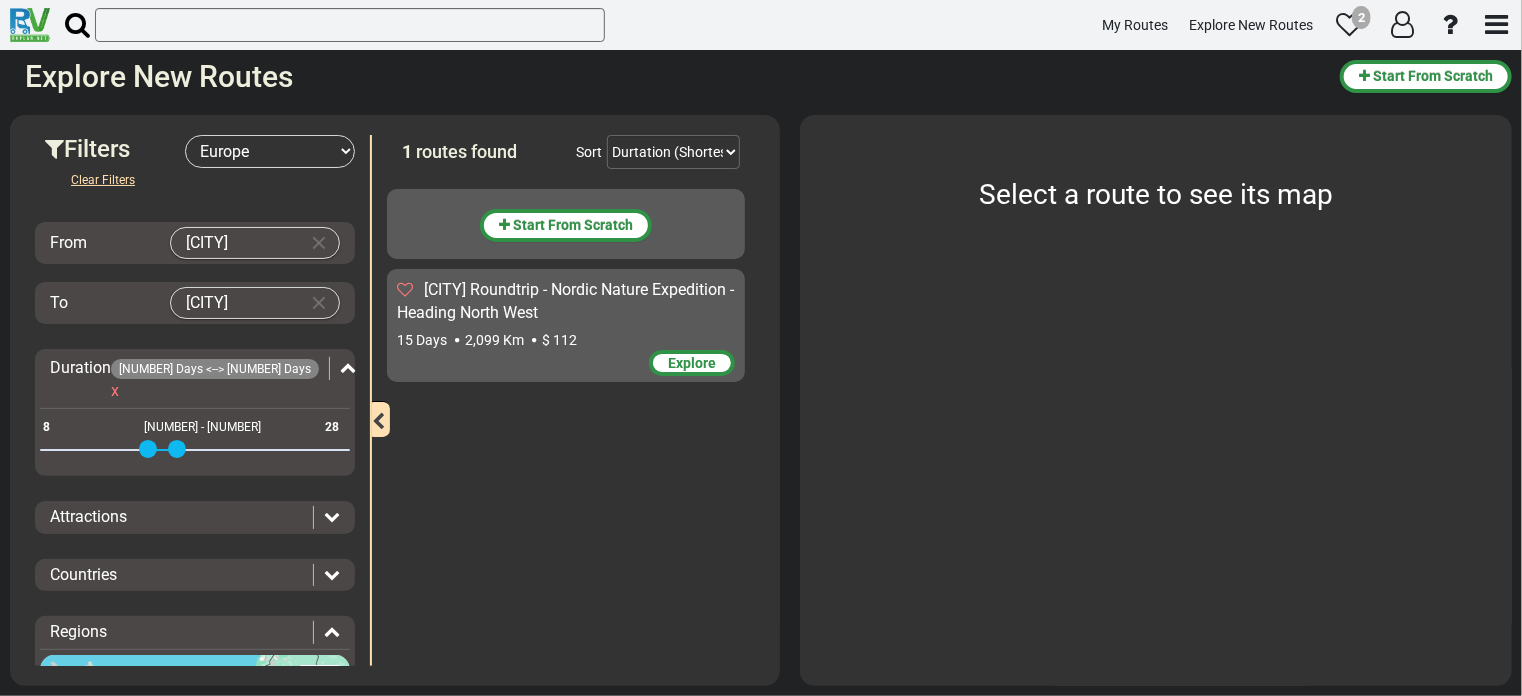 click at bounding box center [332, 631] 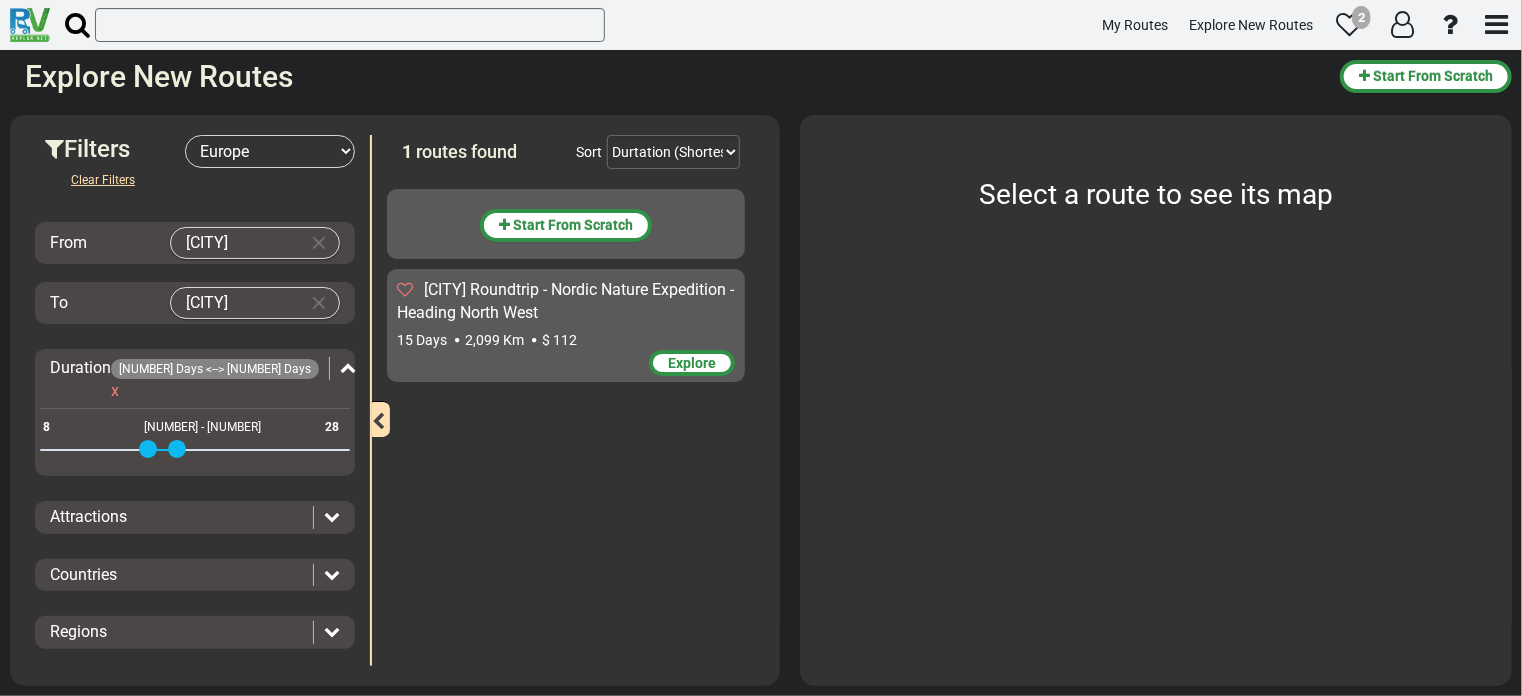 click at bounding box center (326, 632) 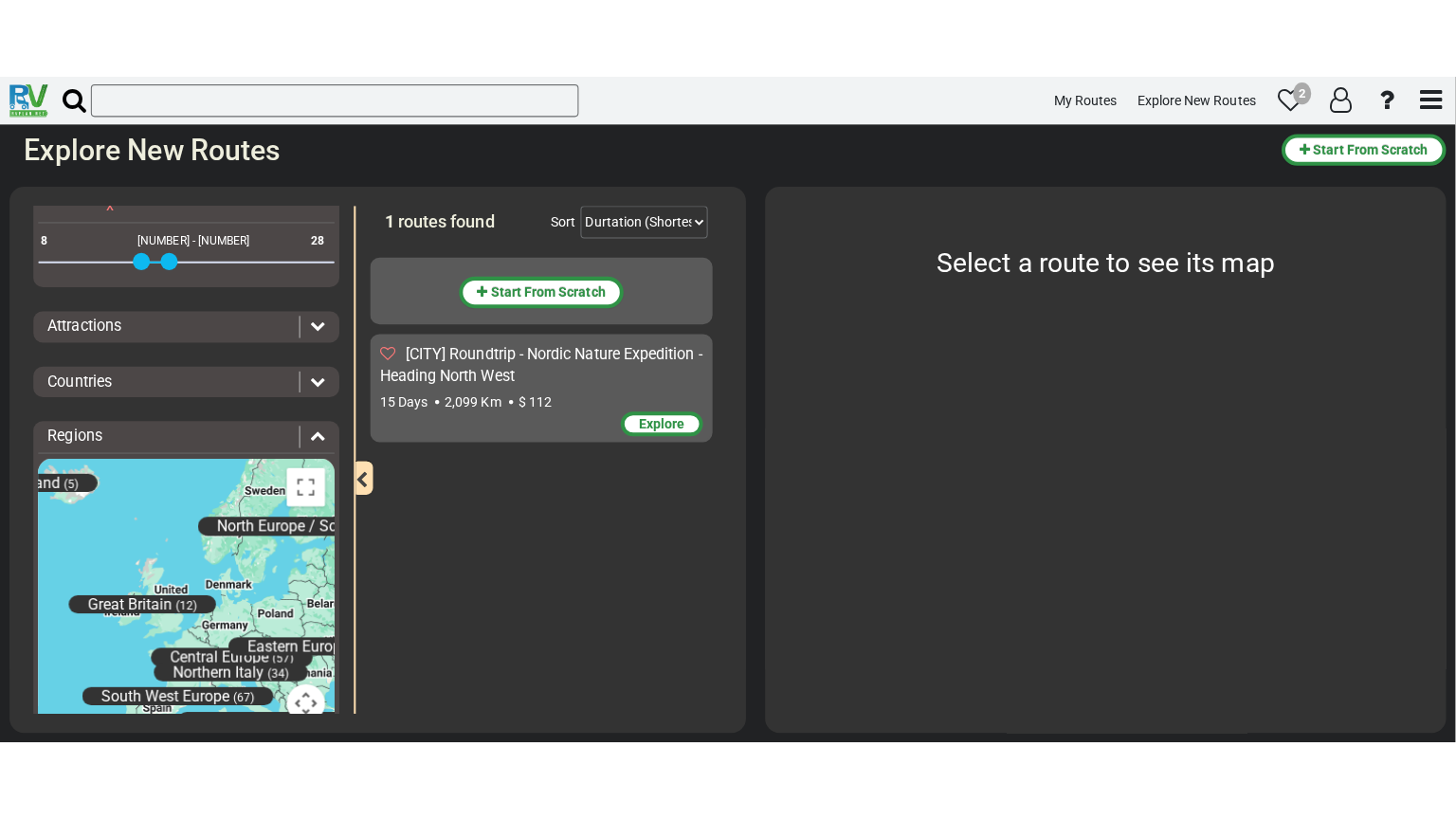 scroll, scrollTop: 272, scrollLeft: 0, axis: vertical 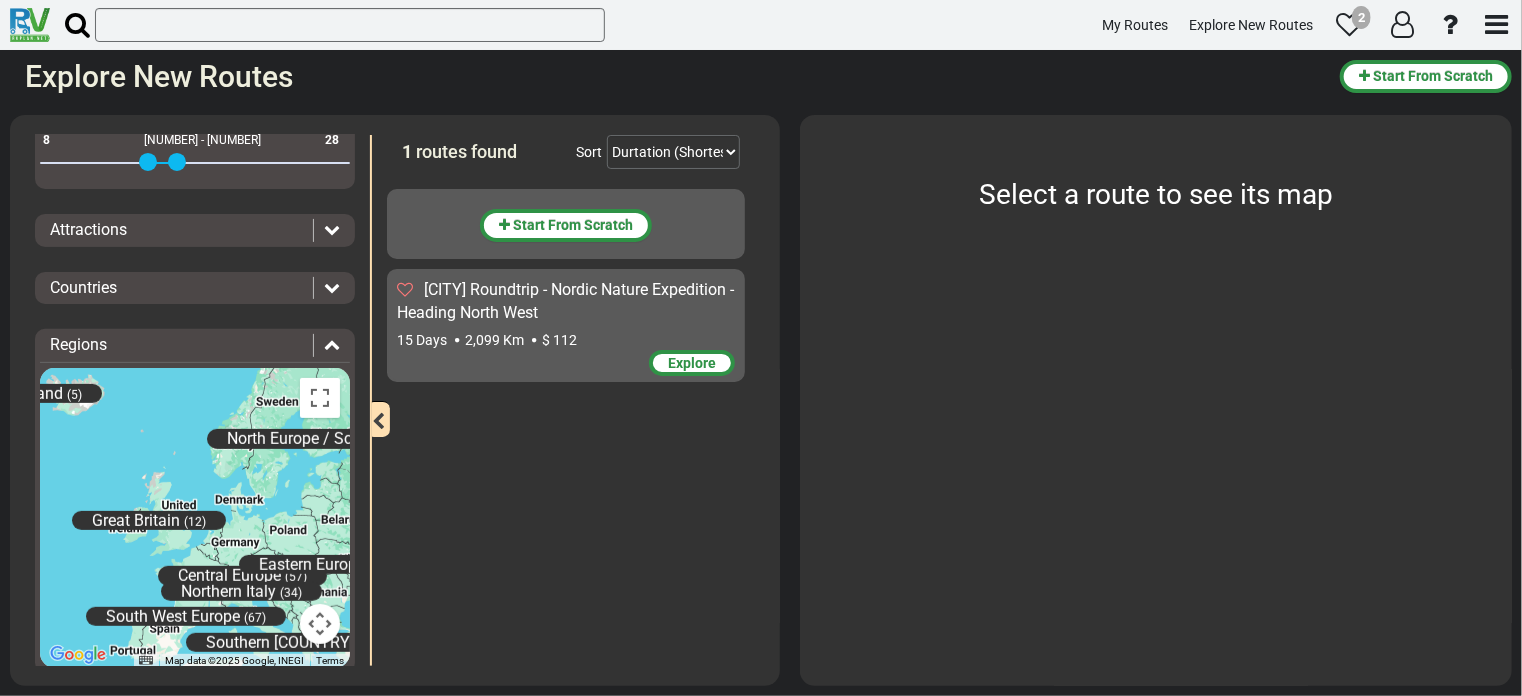 click on "Central Europe &nbsp; ([NUMBER]) Eastern Europe &nbsp; ([NUMBER]) Great Britain &nbsp; ([NUMBER]) Iceland &nbsp; ([NUMBER]) North Europe / Scandinavia &nbsp; ([NUMBER]) Northern Italy &nbsp; ([NUMBER]) South West Europe &nbsp; ([NUMBER]) Southern Italy &nbsp; ([NUMBER])" at bounding box center [195, 518] 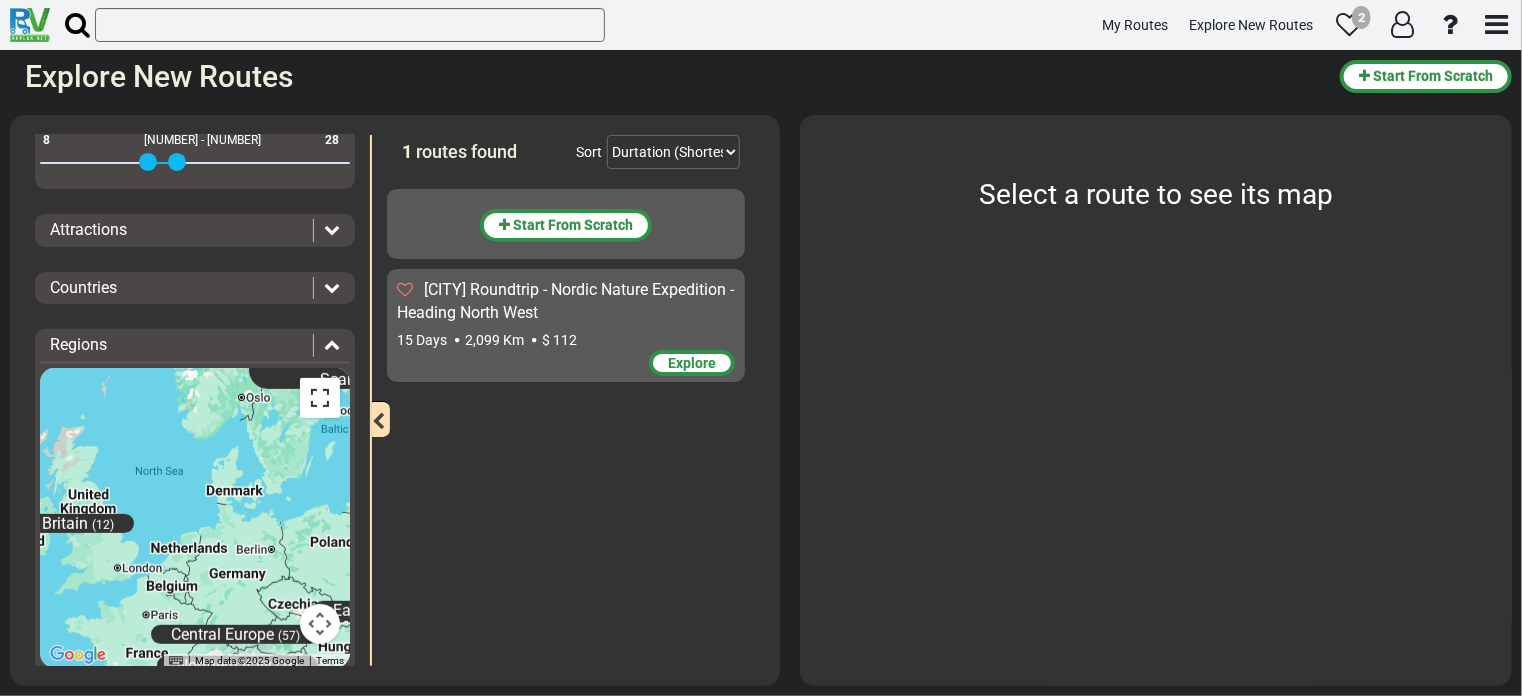 click at bounding box center [320, 398] 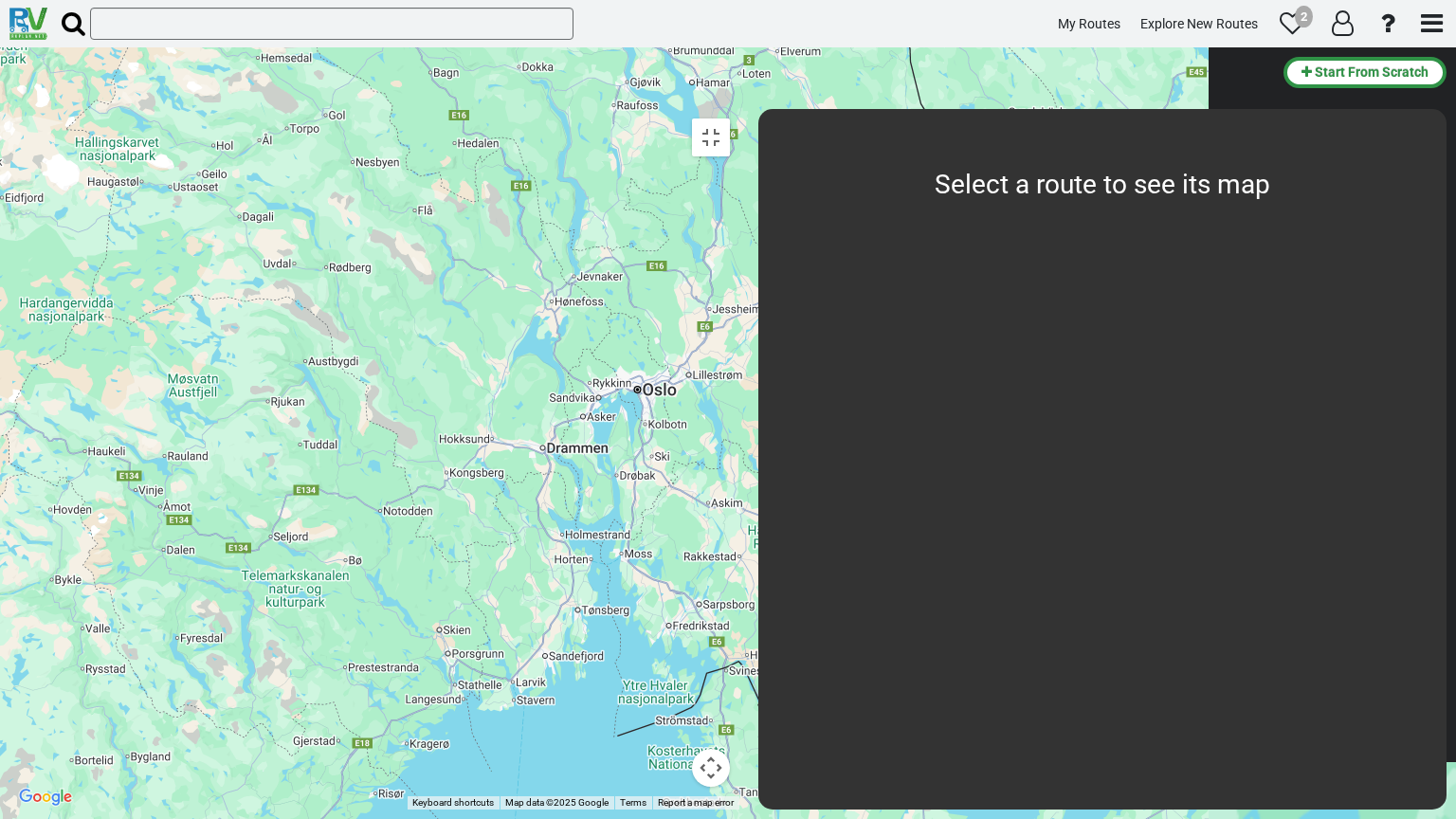 drag, startPoint x: 753, startPoint y: 250, endPoint x: 784, endPoint y: 506, distance: 257.8701 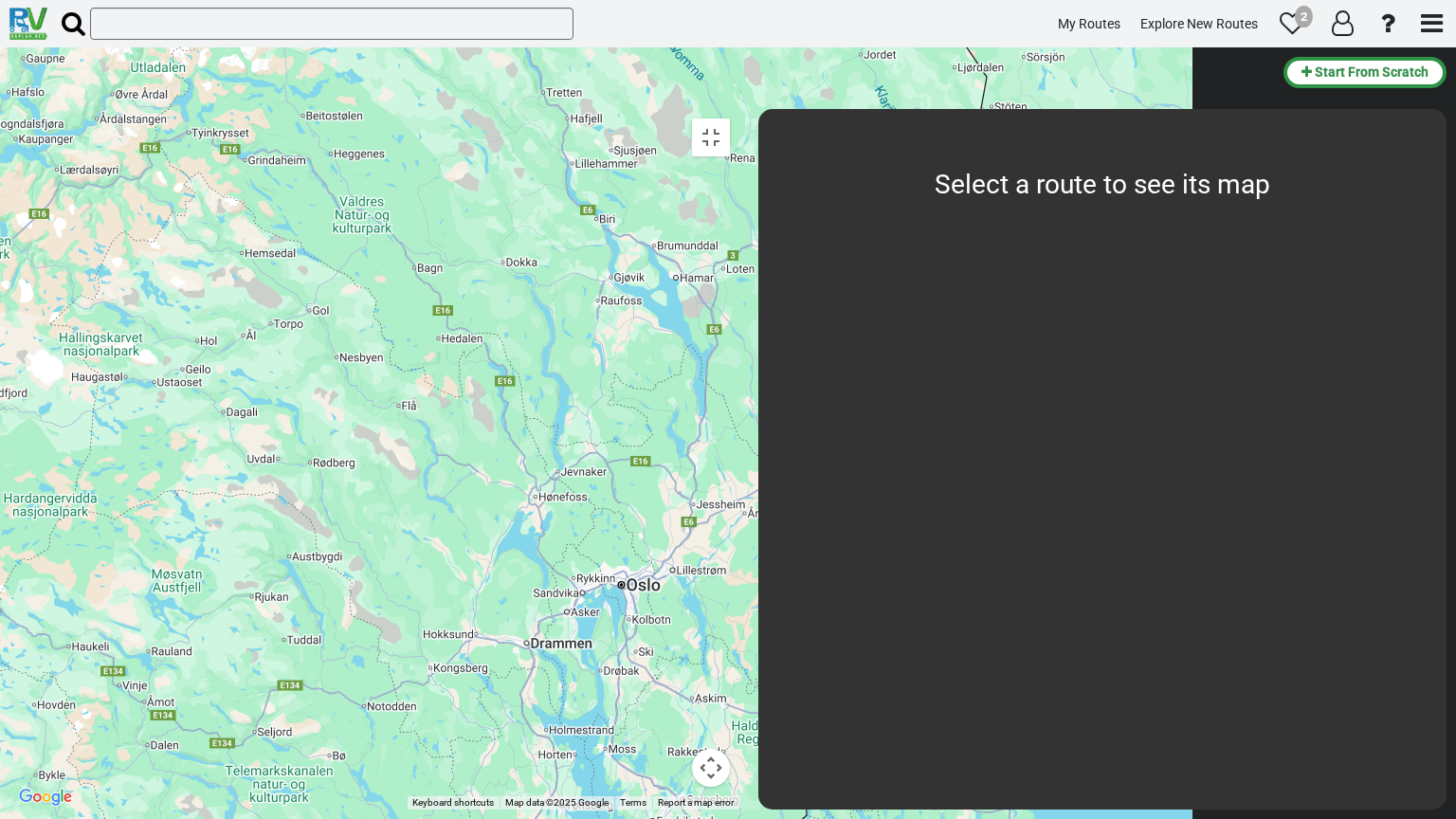 drag, startPoint x: 811, startPoint y: 372, endPoint x: 793, endPoint y: 562, distance: 190.85073 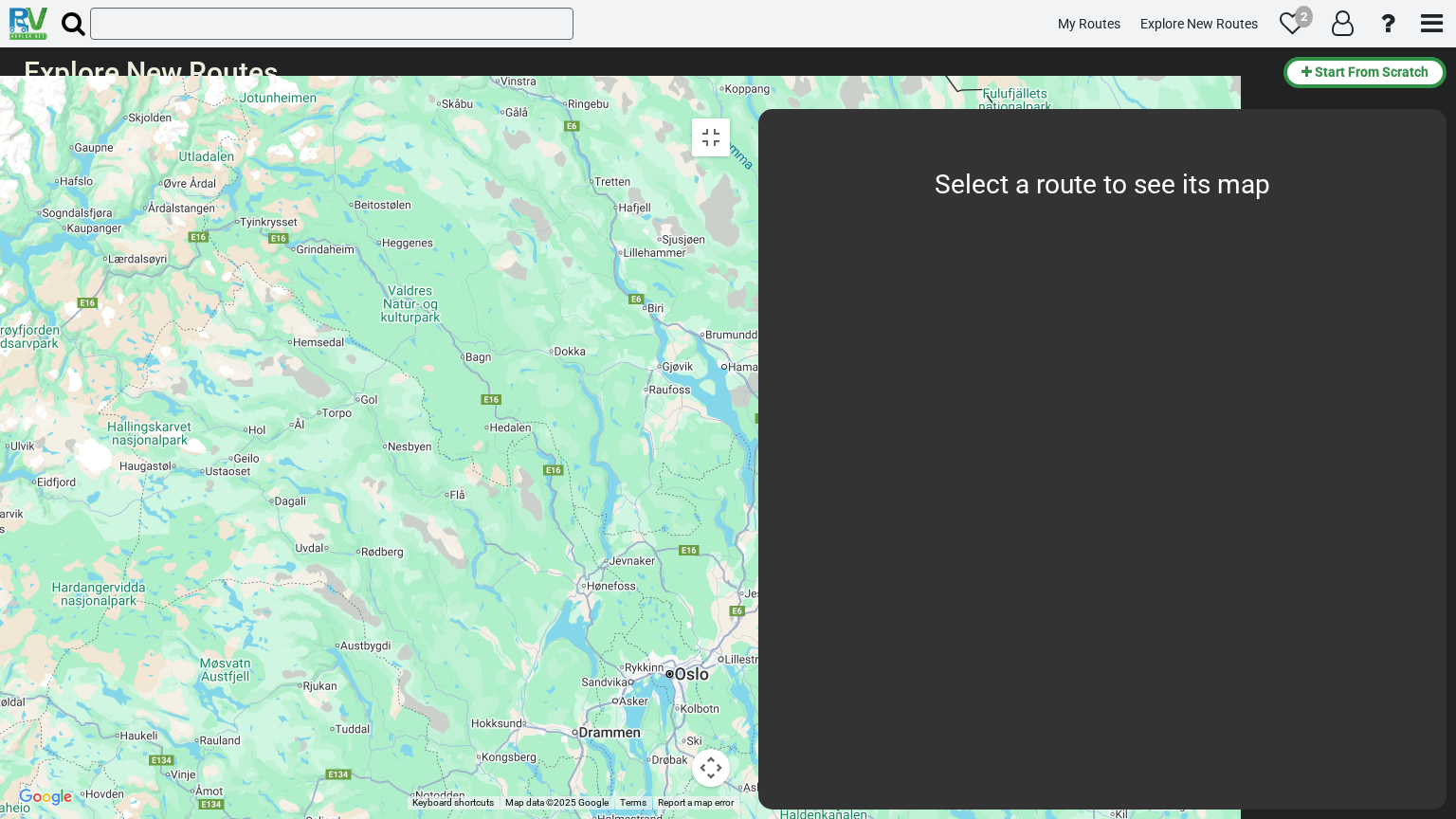 drag, startPoint x: 768, startPoint y: 463, endPoint x: 819, endPoint y: 542, distance: 94.0319 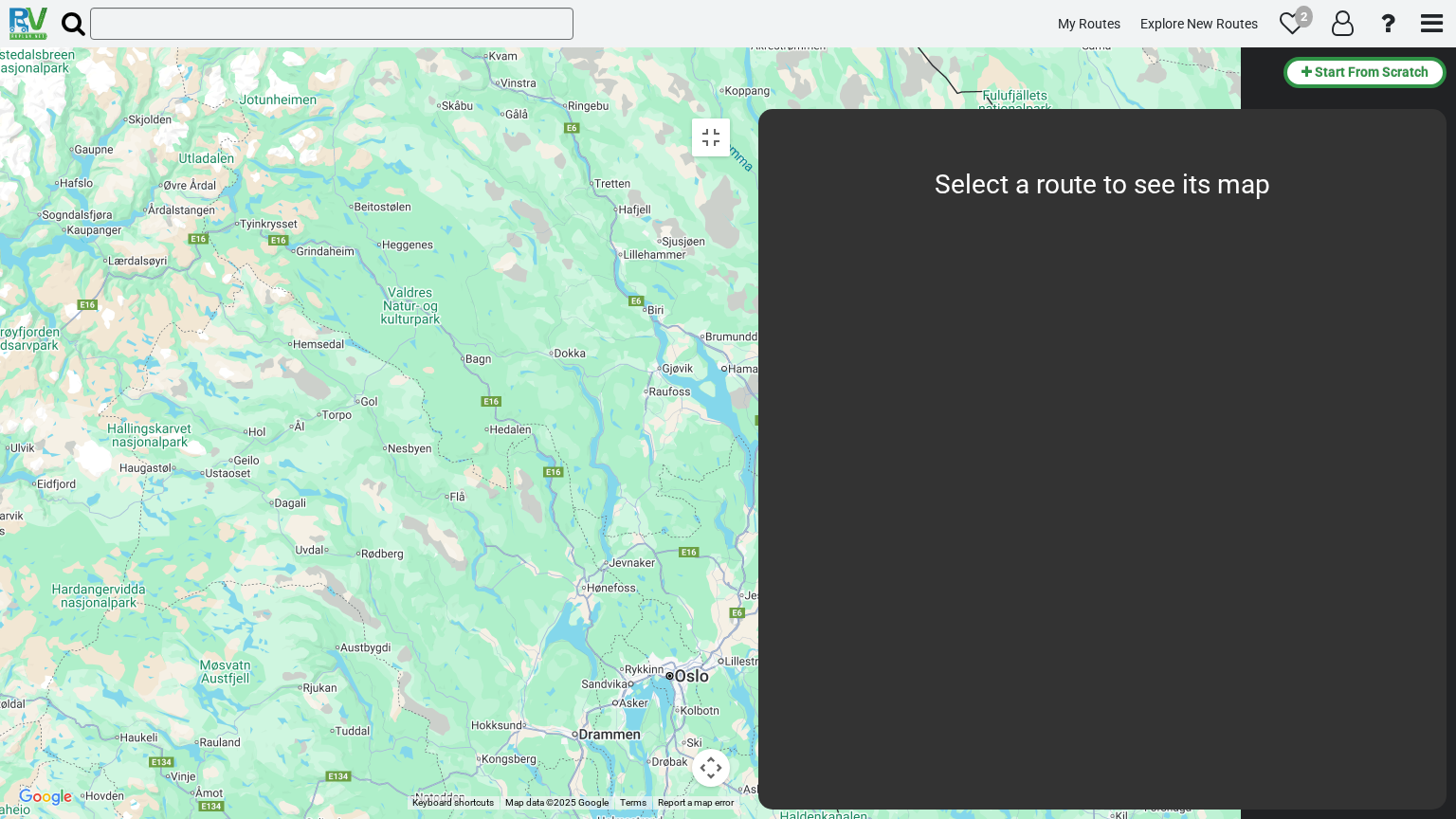 click on "Central Europe &nbsp; ([NUMBER]) Eastern Europe &nbsp; ([NUMBER]) Great Britain &nbsp; ([NUMBER]) Iceland &nbsp; ([NUMBER]) North Europe / Scandinavia &nbsp; ([NUMBER]) Northern Italy &nbsp; ([NUMBER]) South West Europe &nbsp; ([NUMBER]) Southern Italy &nbsp; ([NUMBER])" at bounding box center [374, 459] 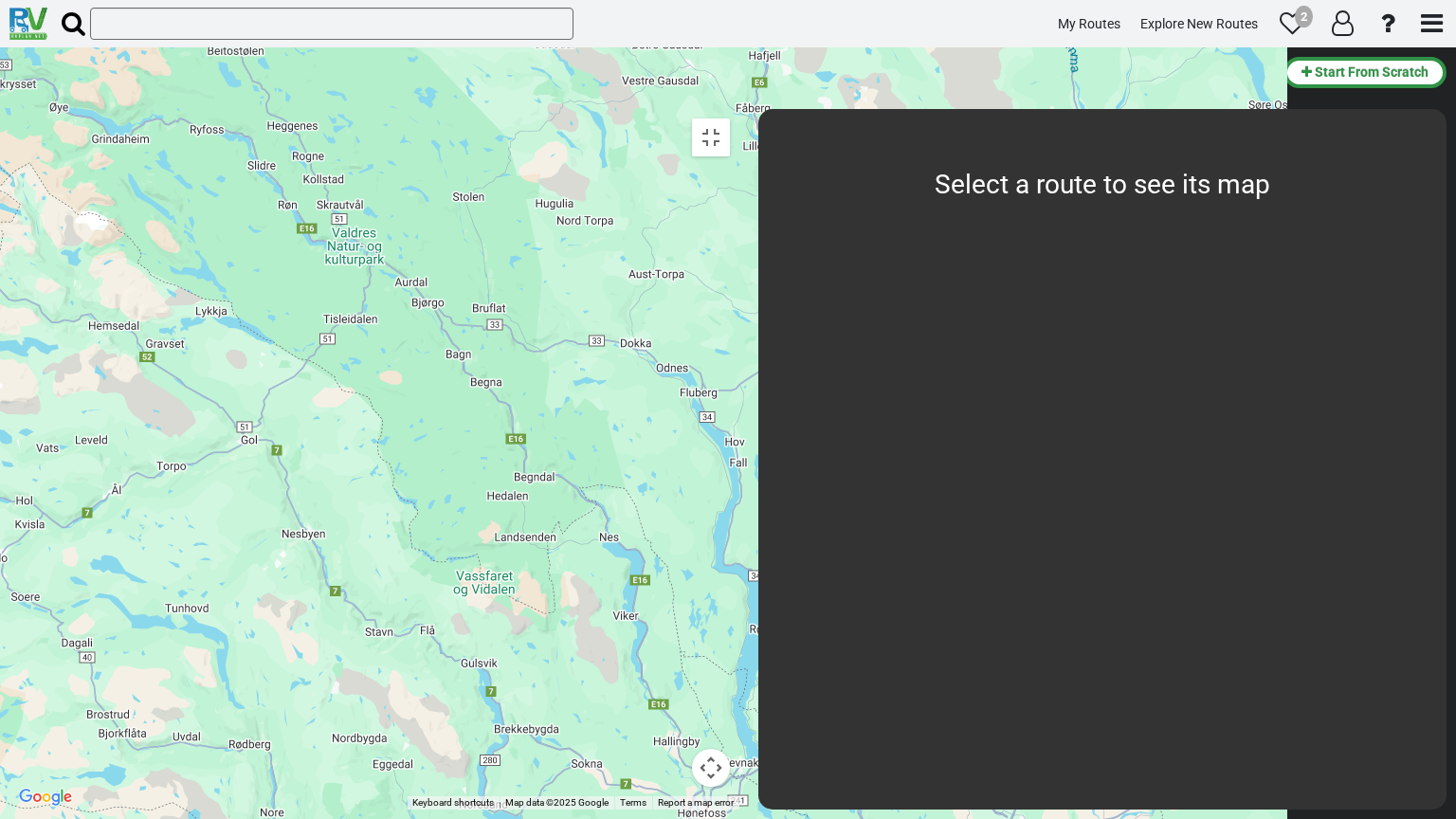 click on "Central Europe &nbsp; ([NUMBER]) Eastern Europe &nbsp; ([NUMBER]) Great Britain &nbsp; ([NUMBER]) Iceland &nbsp; ([NUMBER]) North Europe / Scandinavia &nbsp; ([NUMBER]) Northern Italy &nbsp; ([NUMBER]) South West Europe &nbsp; ([NUMBER]) Southern Italy &nbsp; ([NUMBER])" at bounding box center [374, 459] 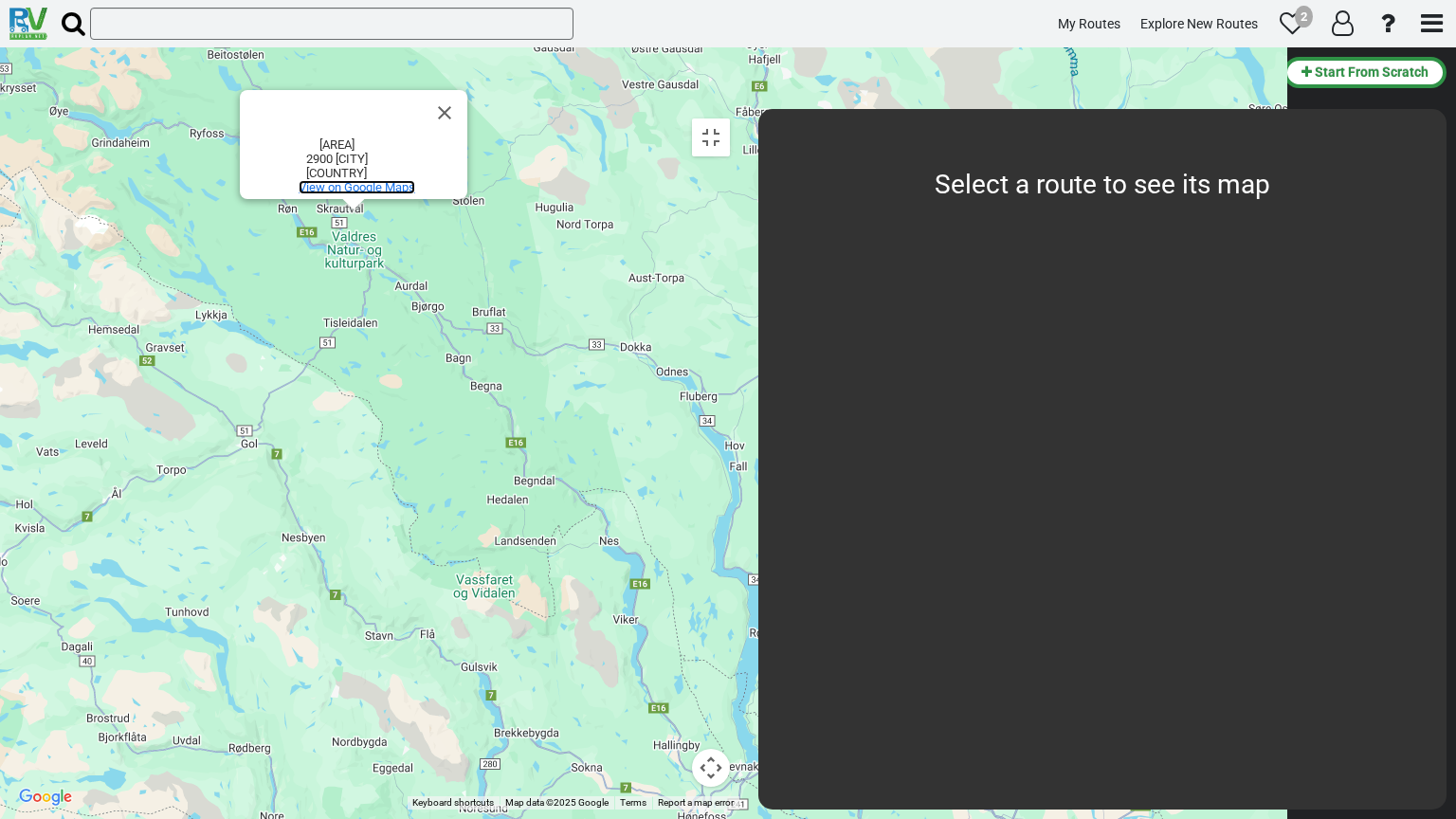 click on "View on Google Maps" at bounding box center [356, 187] 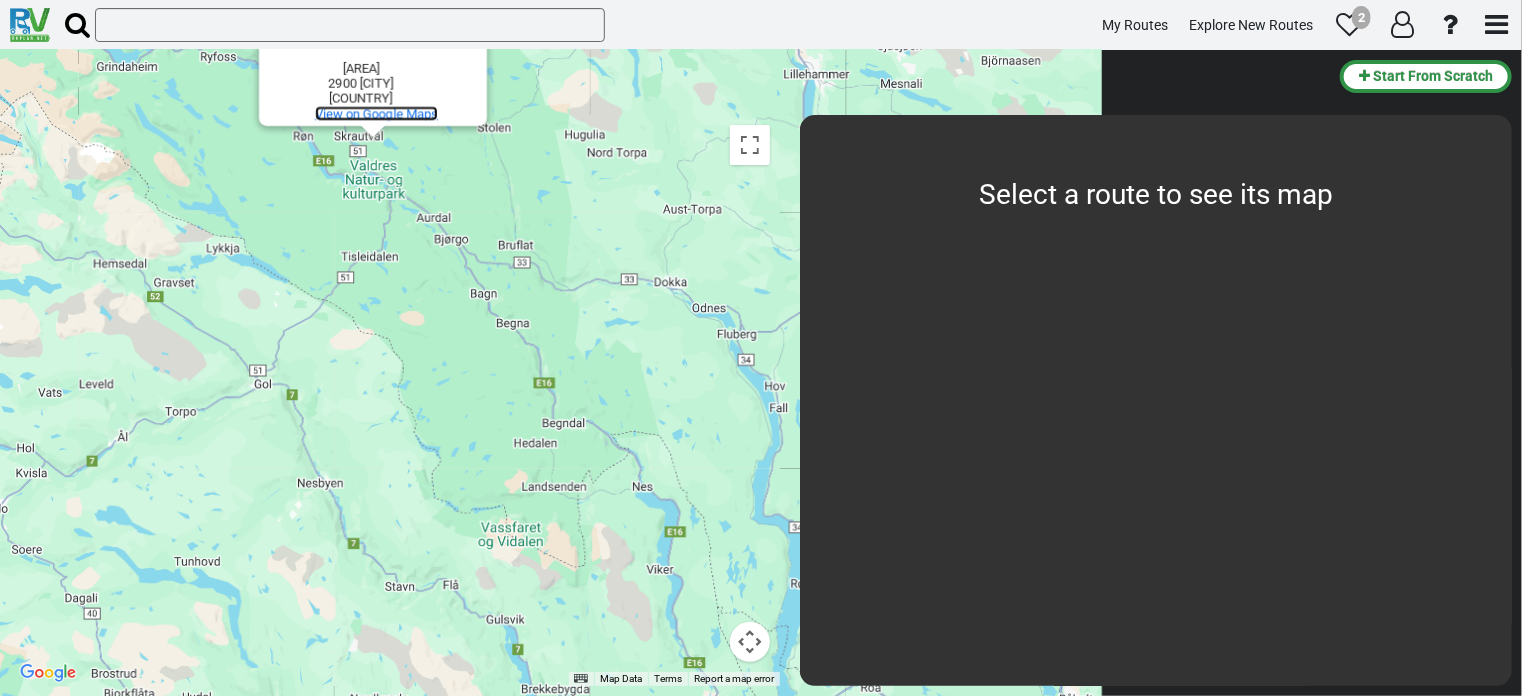 scroll, scrollTop: 287, scrollLeft: 0, axis: vertical 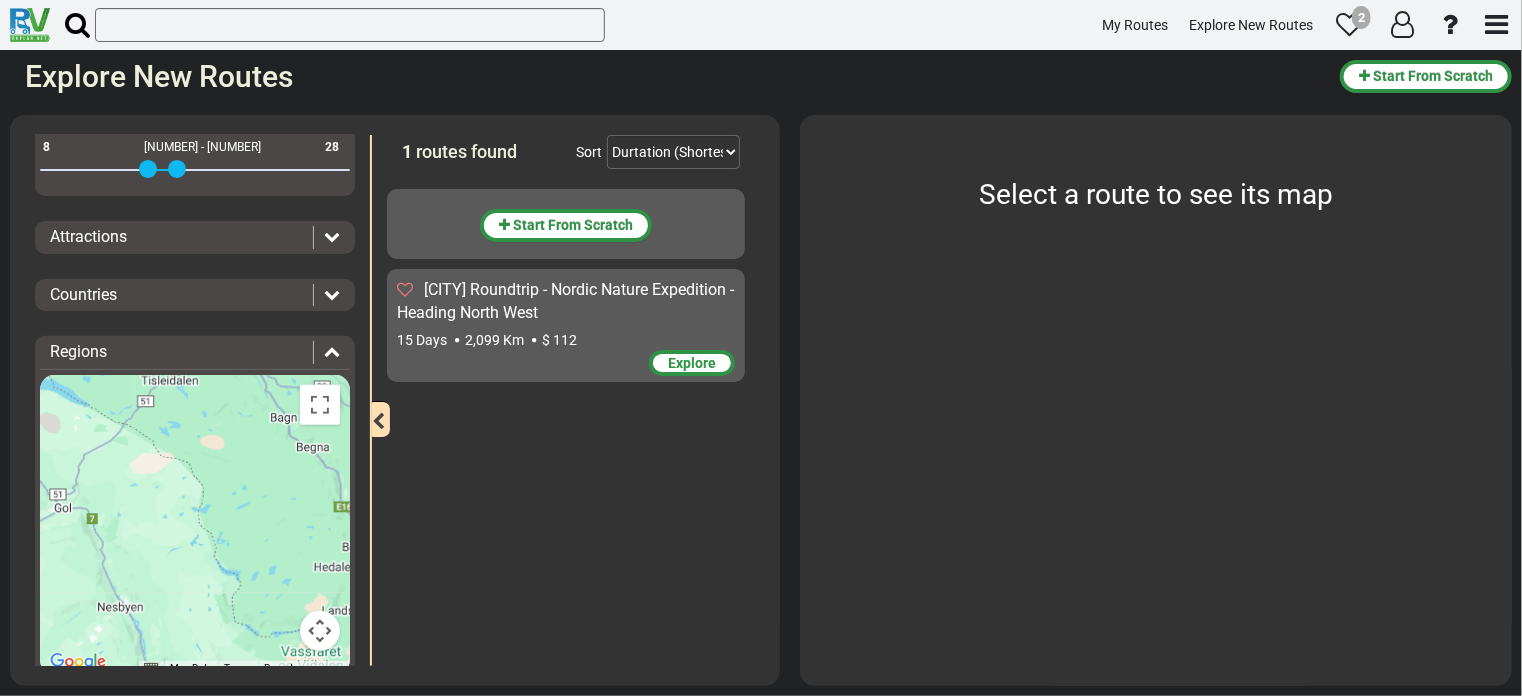 click at bounding box center [148, 169] 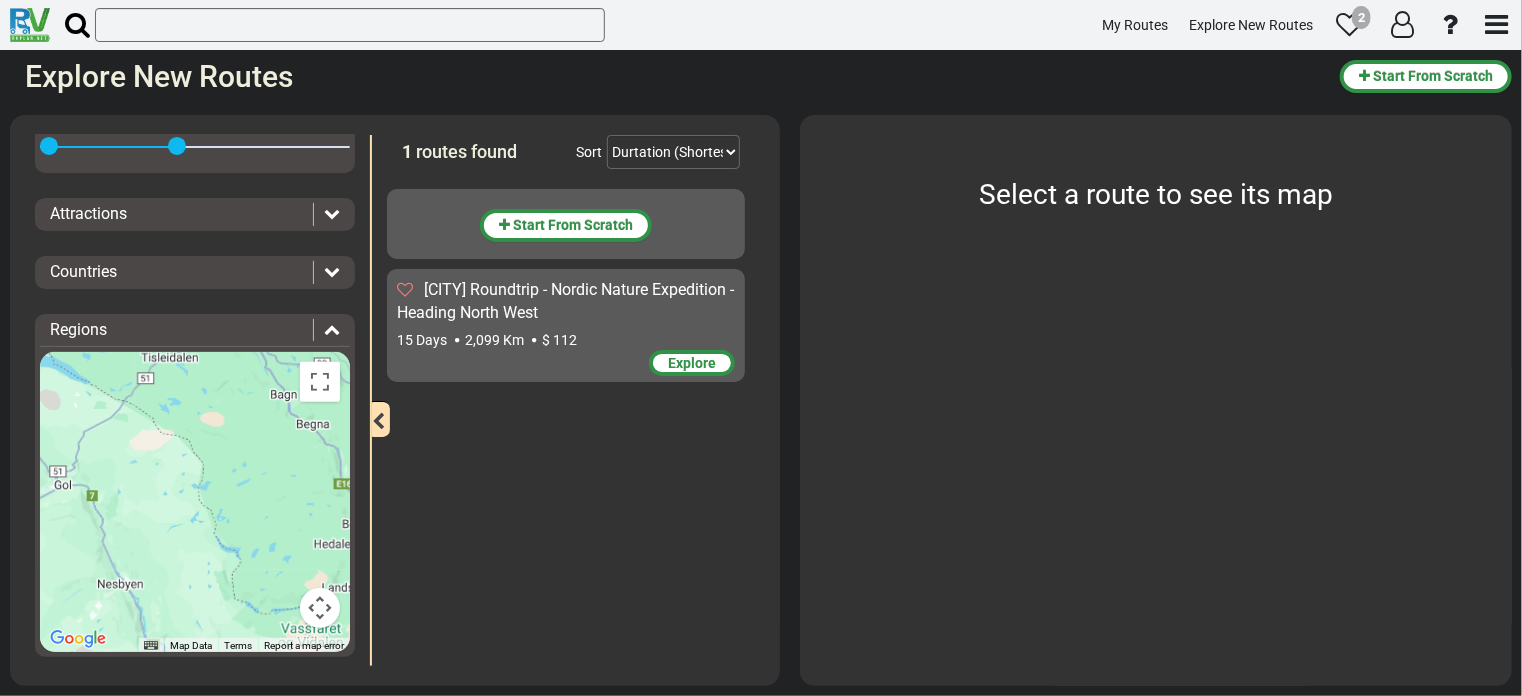 drag, startPoint x: 148, startPoint y: 144, endPoint x: 61, endPoint y: 152, distance: 87.36704 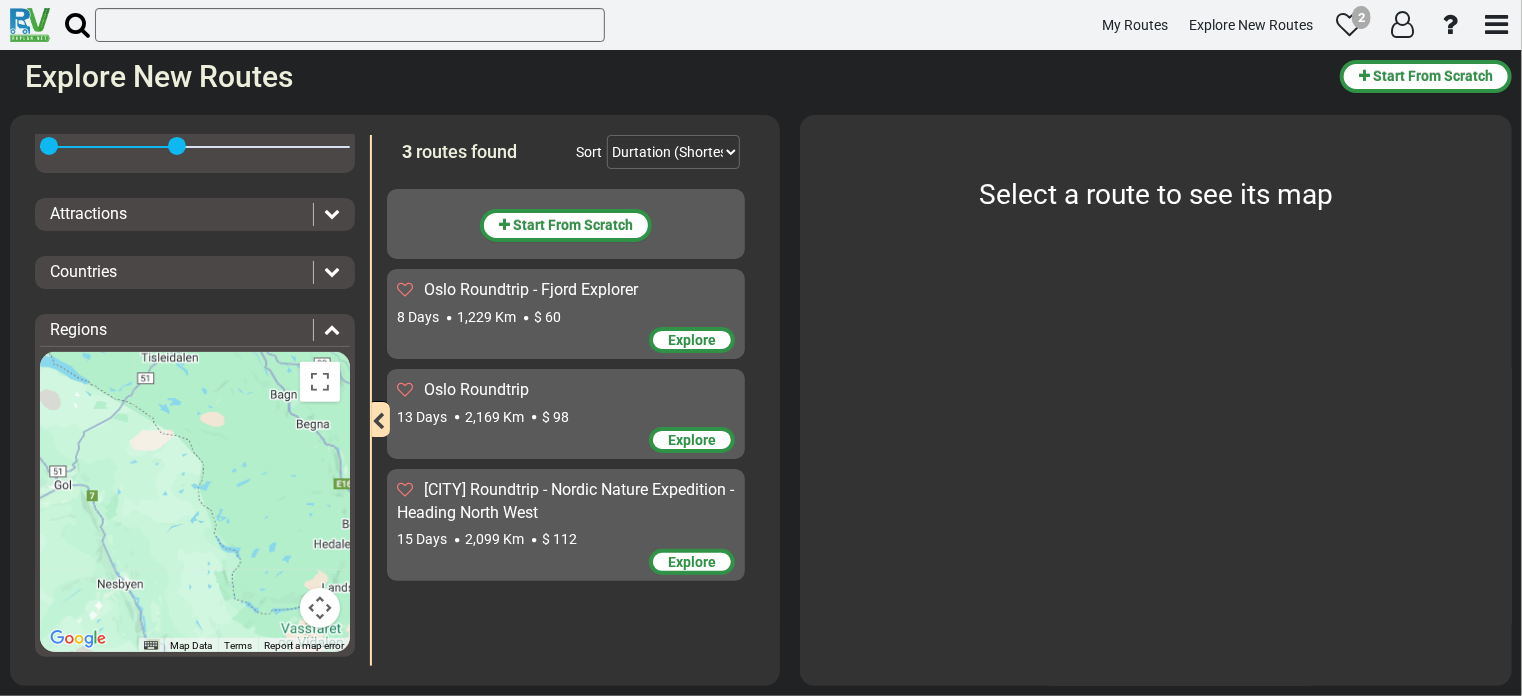 click on "Central Europe &nbsp; ([NUMBER]) Eastern Europe &nbsp; ([NUMBER]) Great Britain &nbsp; ([NUMBER]) Iceland &nbsp; ([NUMBER]) North Europe / Scandinavia &nbsp; ([NUMBER]) Northern Italy &nbsp; ([NUMBER]) South West Europe &nbsp; ([NUMBER]) Southern Italy &nbsp; ([NUMBER])     Valdres Nature & Culture Park                     Valdres Nature & Culture Park                 Valdres [NUMBER] Fagernes [COUNTRY]              View on Google Maps" at bounding box center [195, 502] 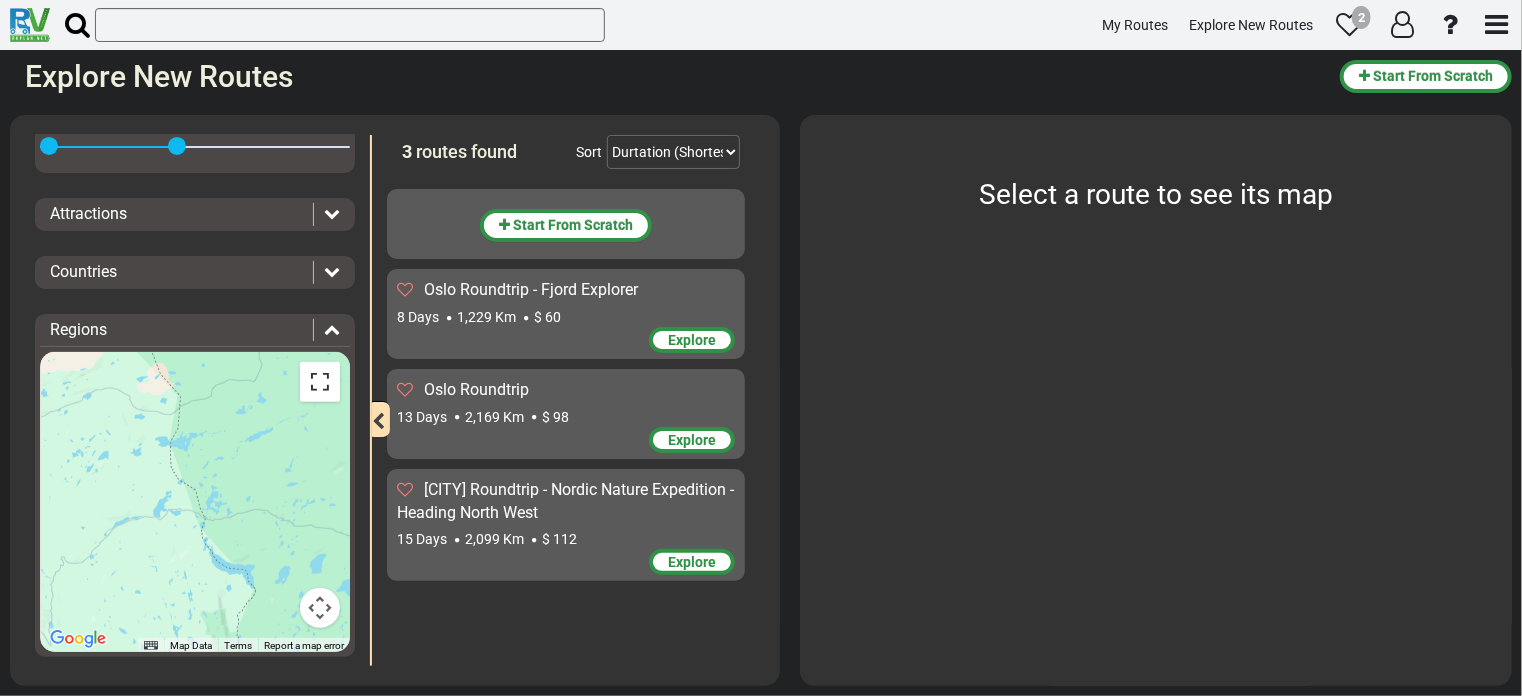 click at bounding box center [320, 382] 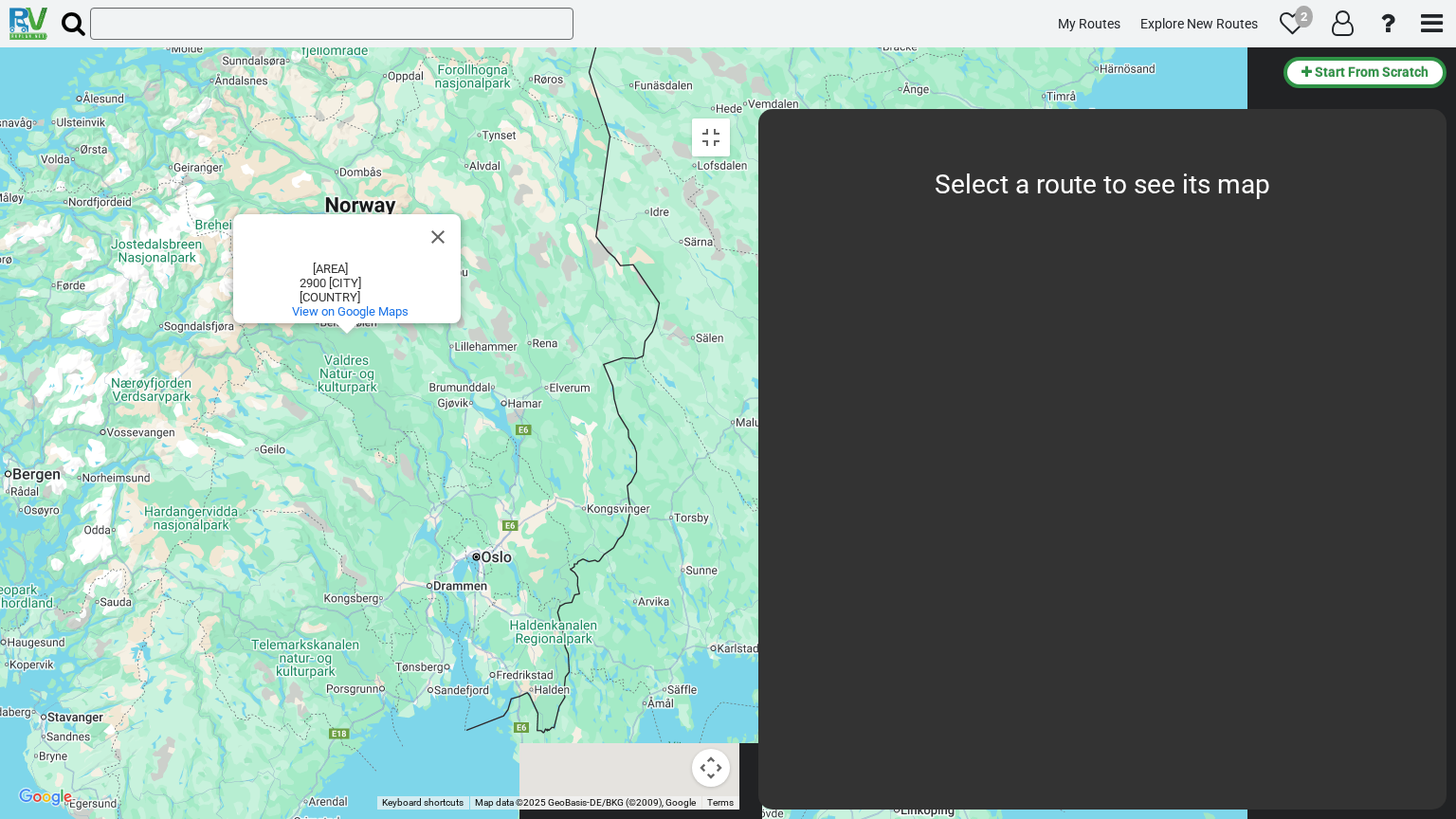 drag, startPoint x: 743, startPoint y: 671, endPoint x: 663, endPoint y: 426, distance: 257.73048 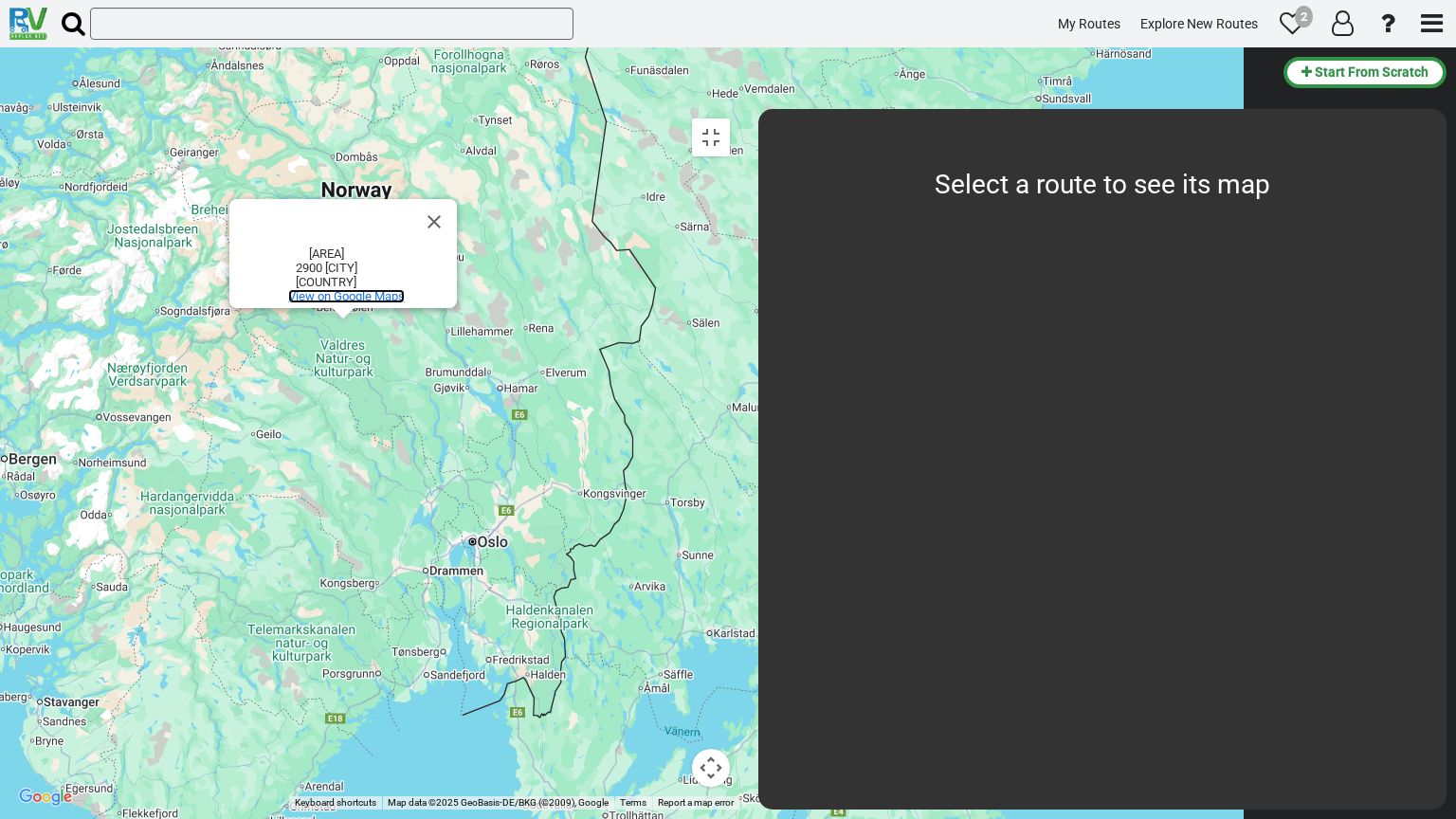 click on "View on Google Maps" at bounding box center [346, 296] 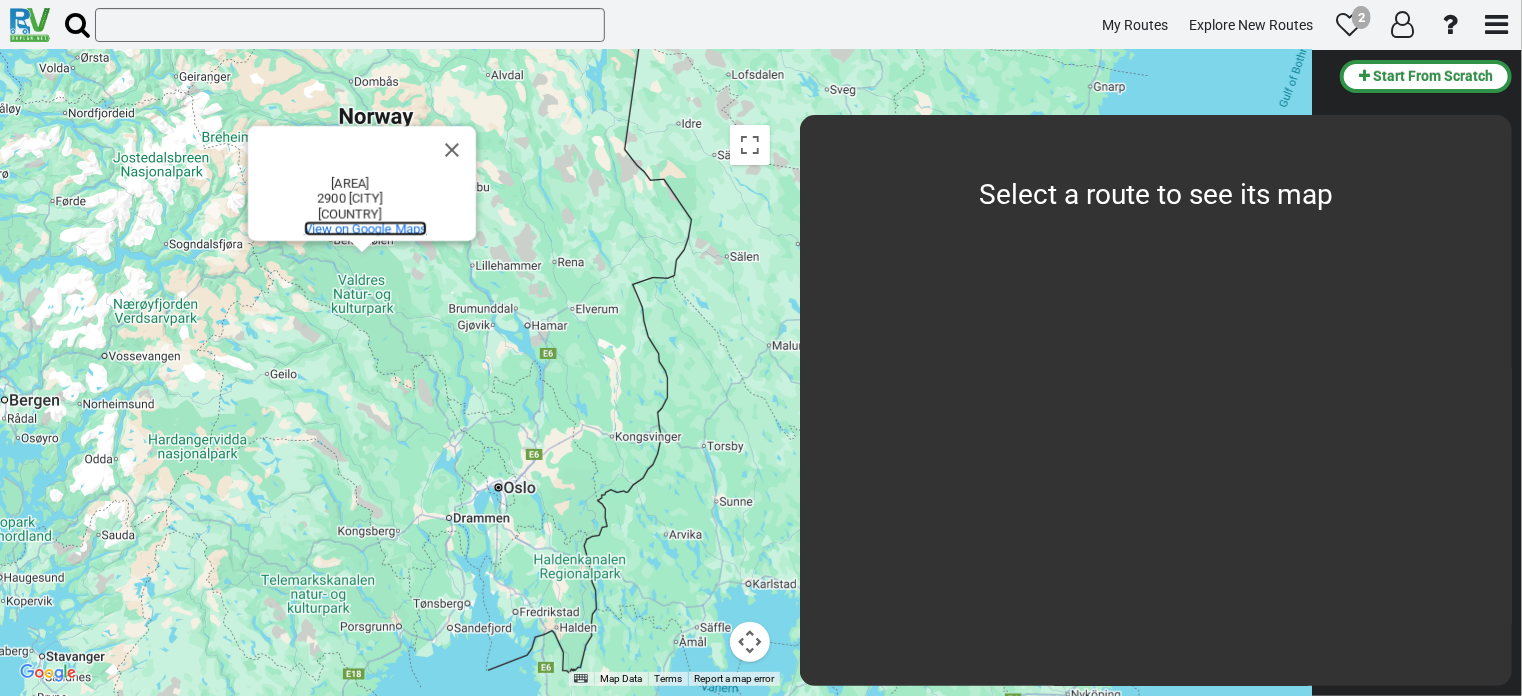 scroll, scrollTop: 280, scrollLeft: 0, axis: vertical 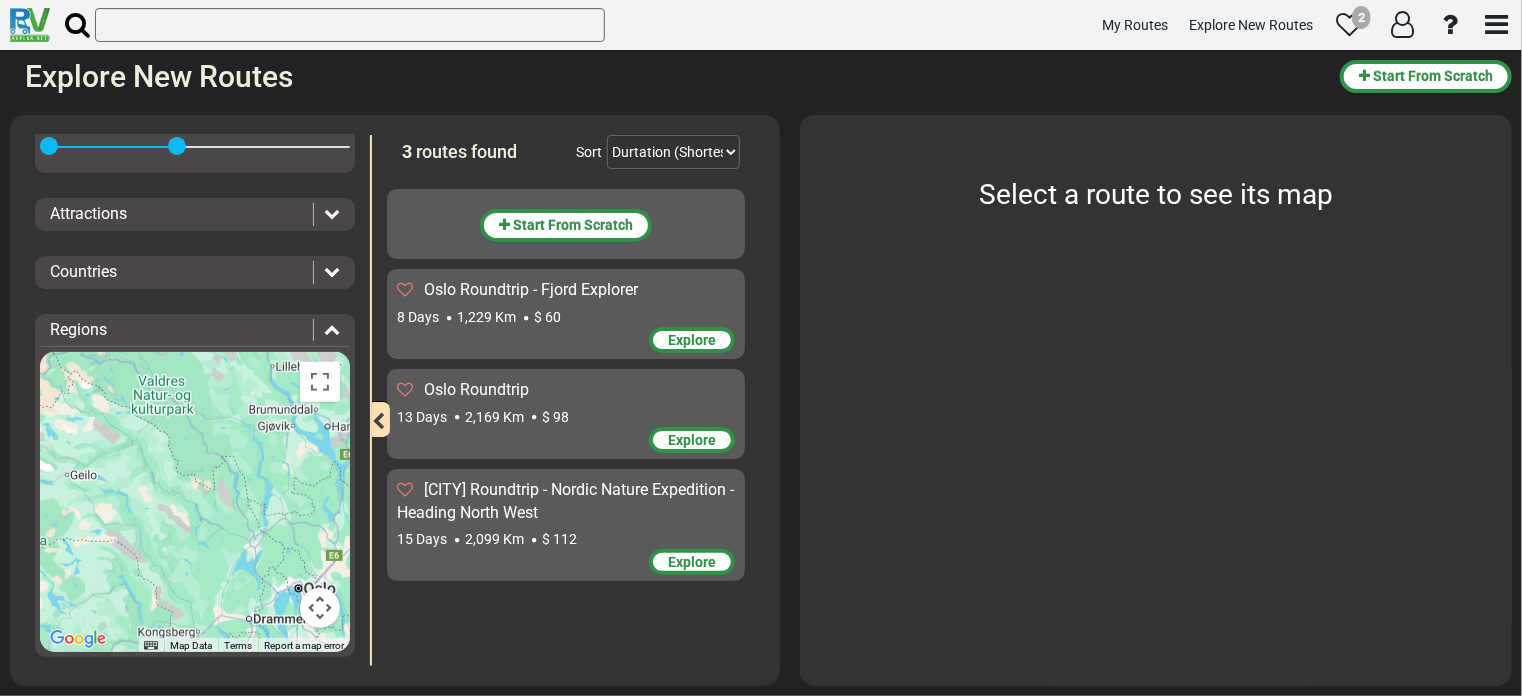 click at bounding box center [332, 213] 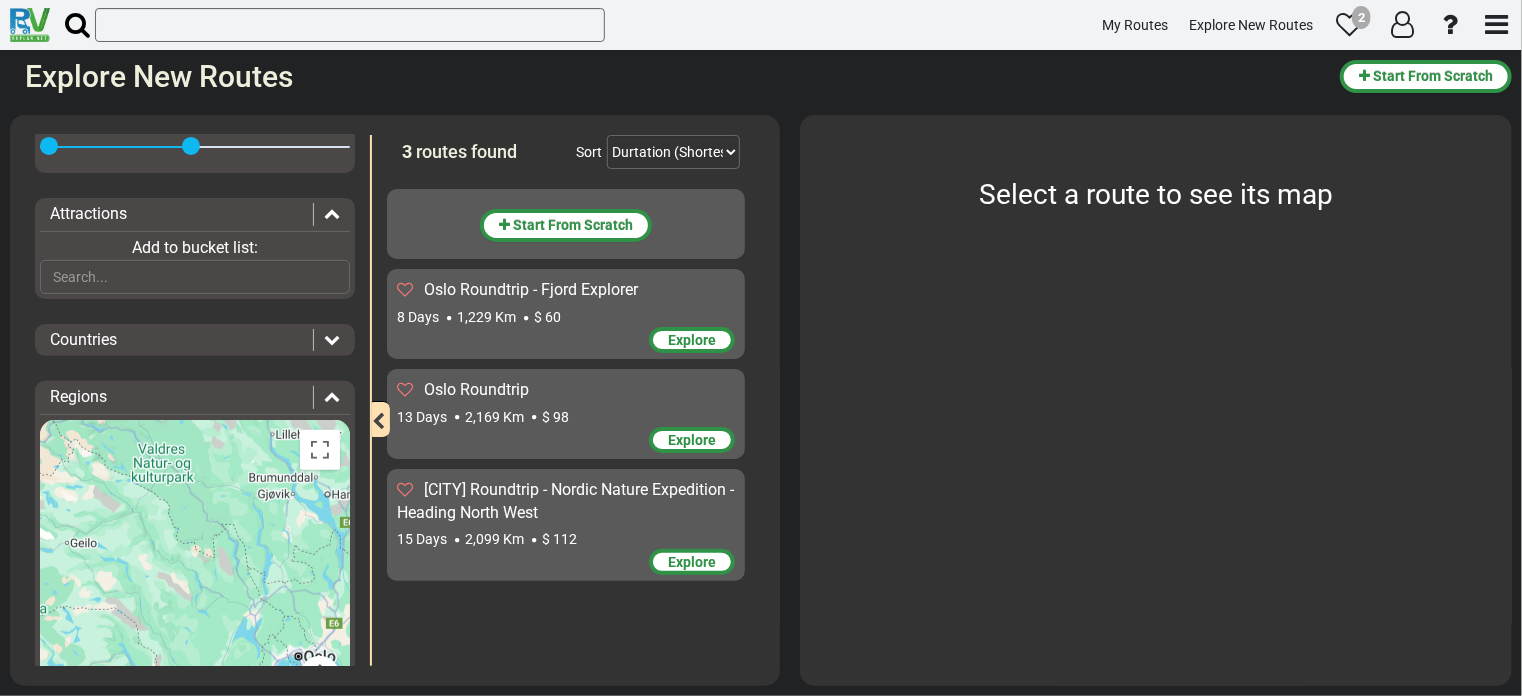 drag, startPoint x: 174, startPoint y: 142, endPoint x: 186, endPoint y: 155, distance: 17.691807 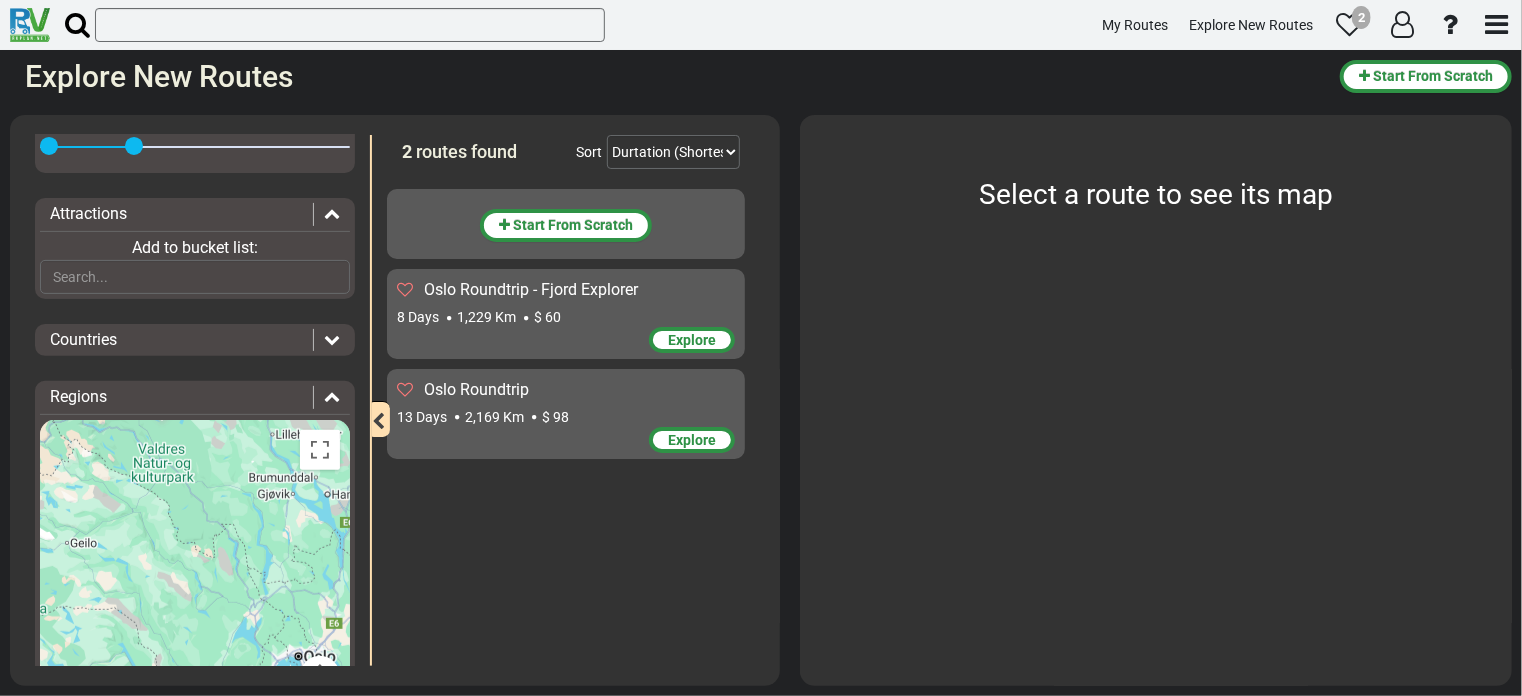 click at bounding box center [49, 146] 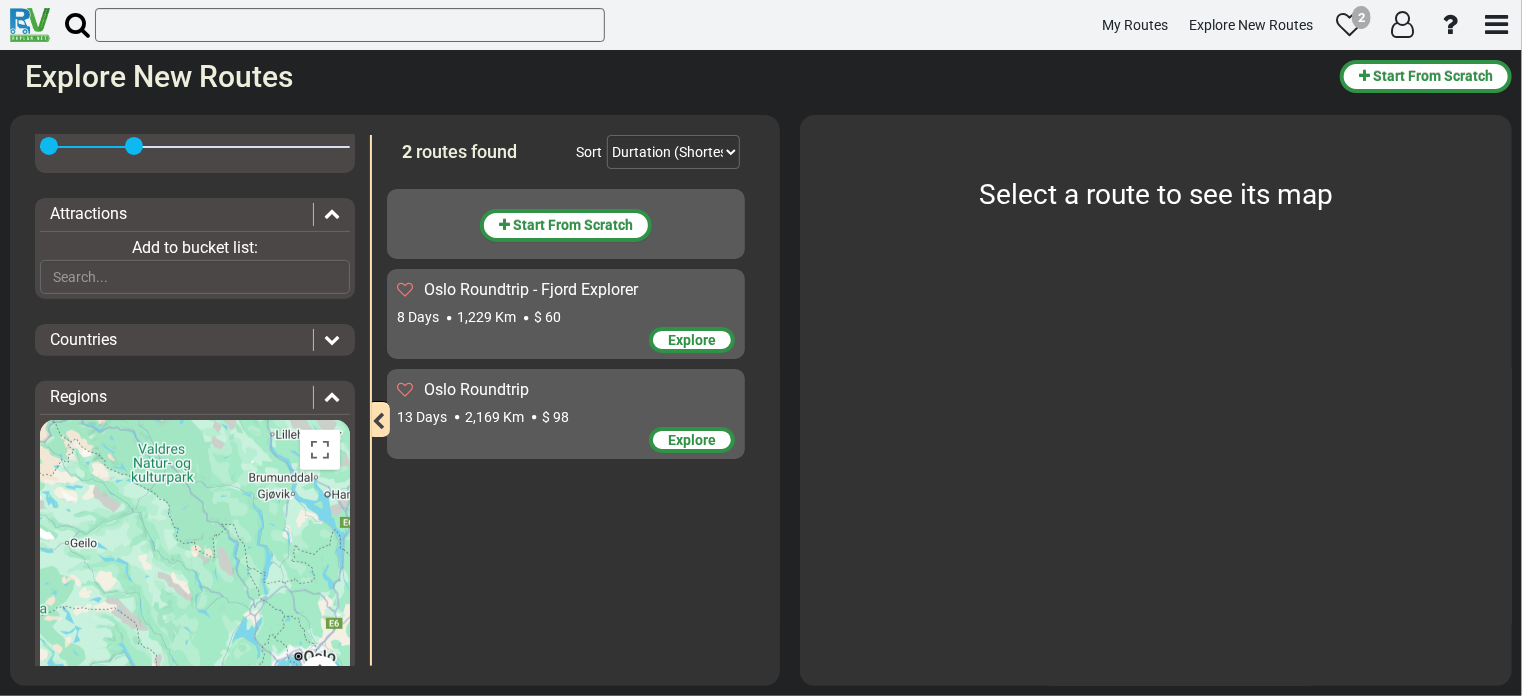 click at bounding box center [49, 146] 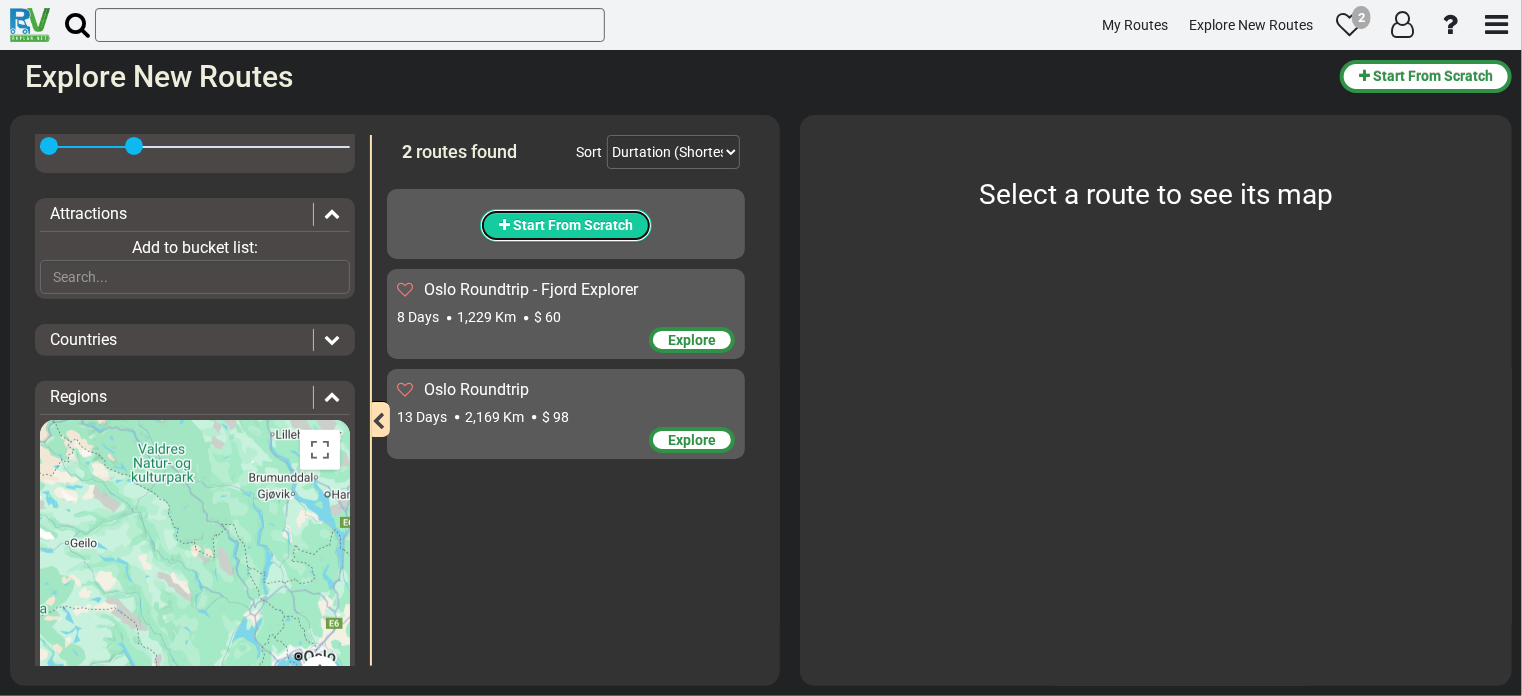 click on "Start From Scratch" at bounding box center (573, 225) 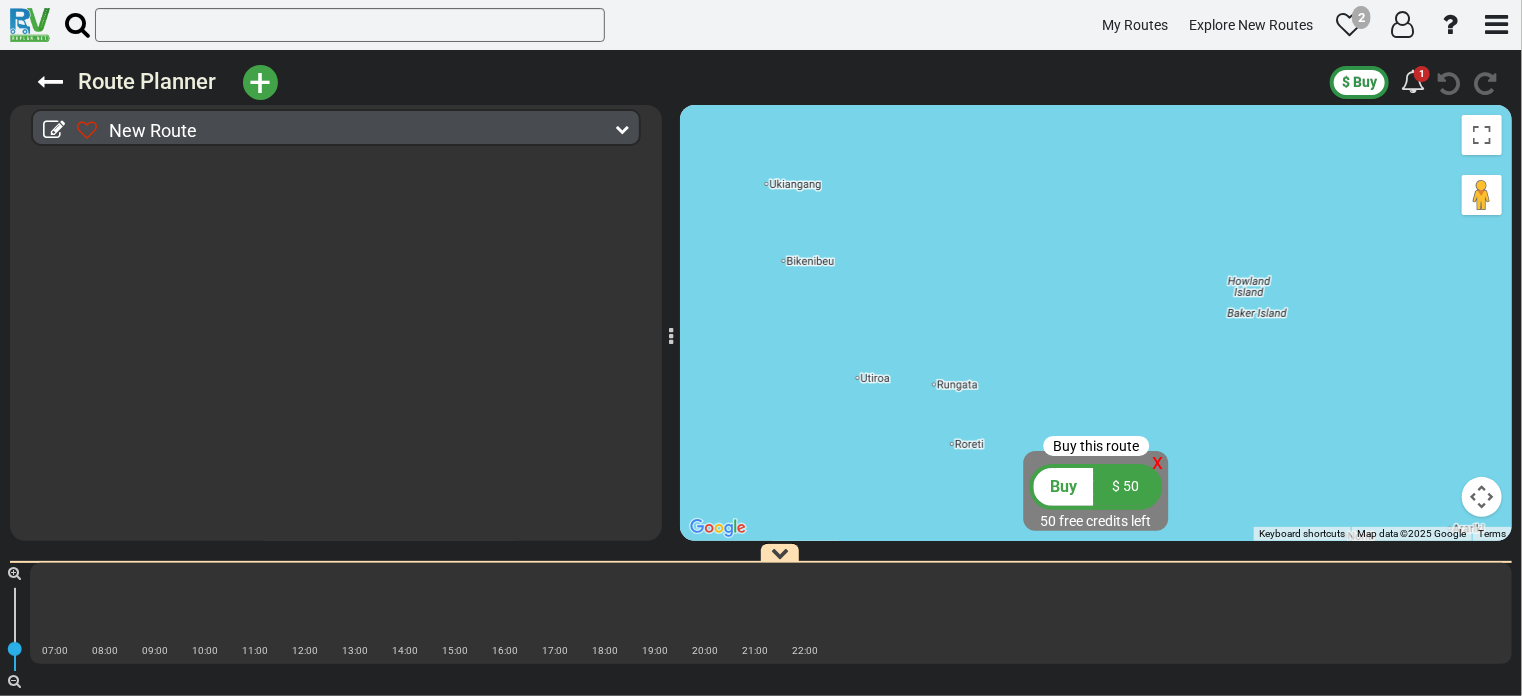 click at bounding box center [622, 129] 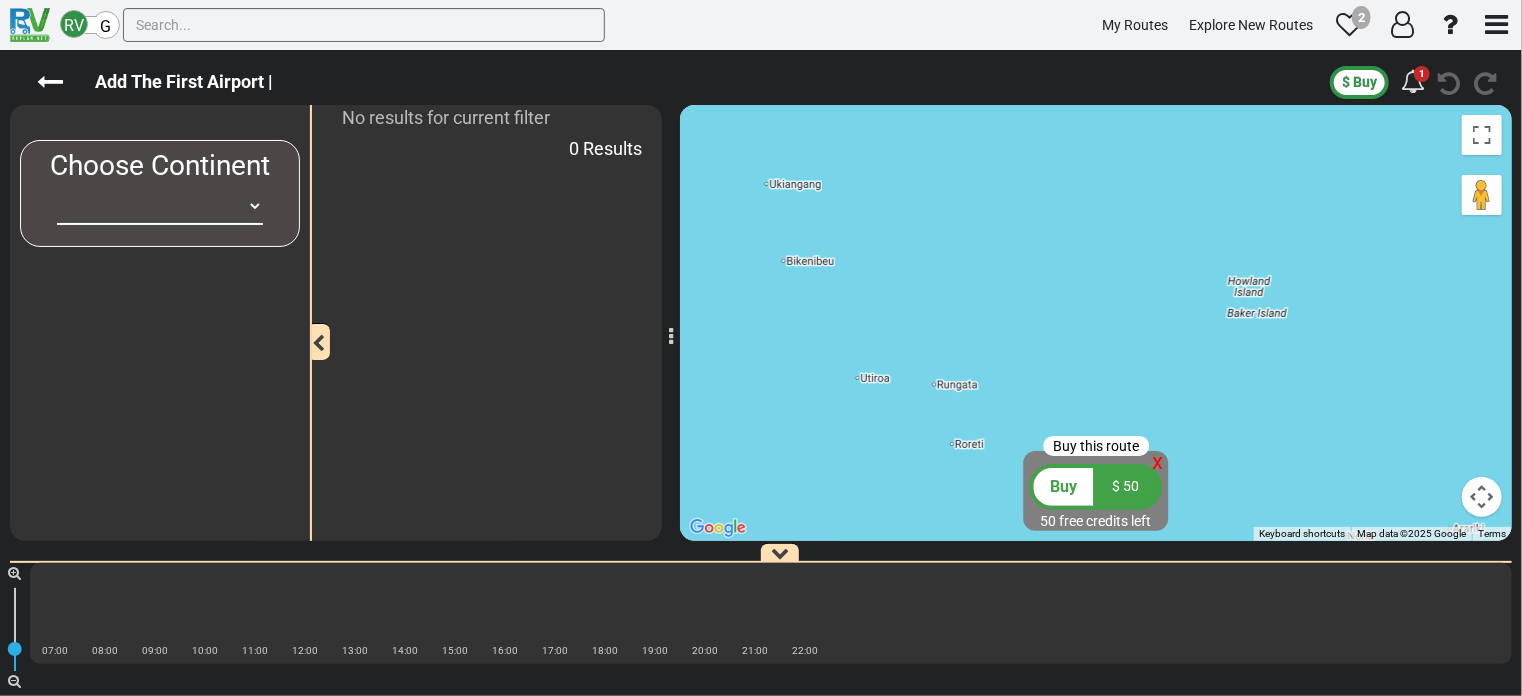 click on "Africa Asia Australia Canada Europe New Zealand South America United States" at bounding box center (160, 206) 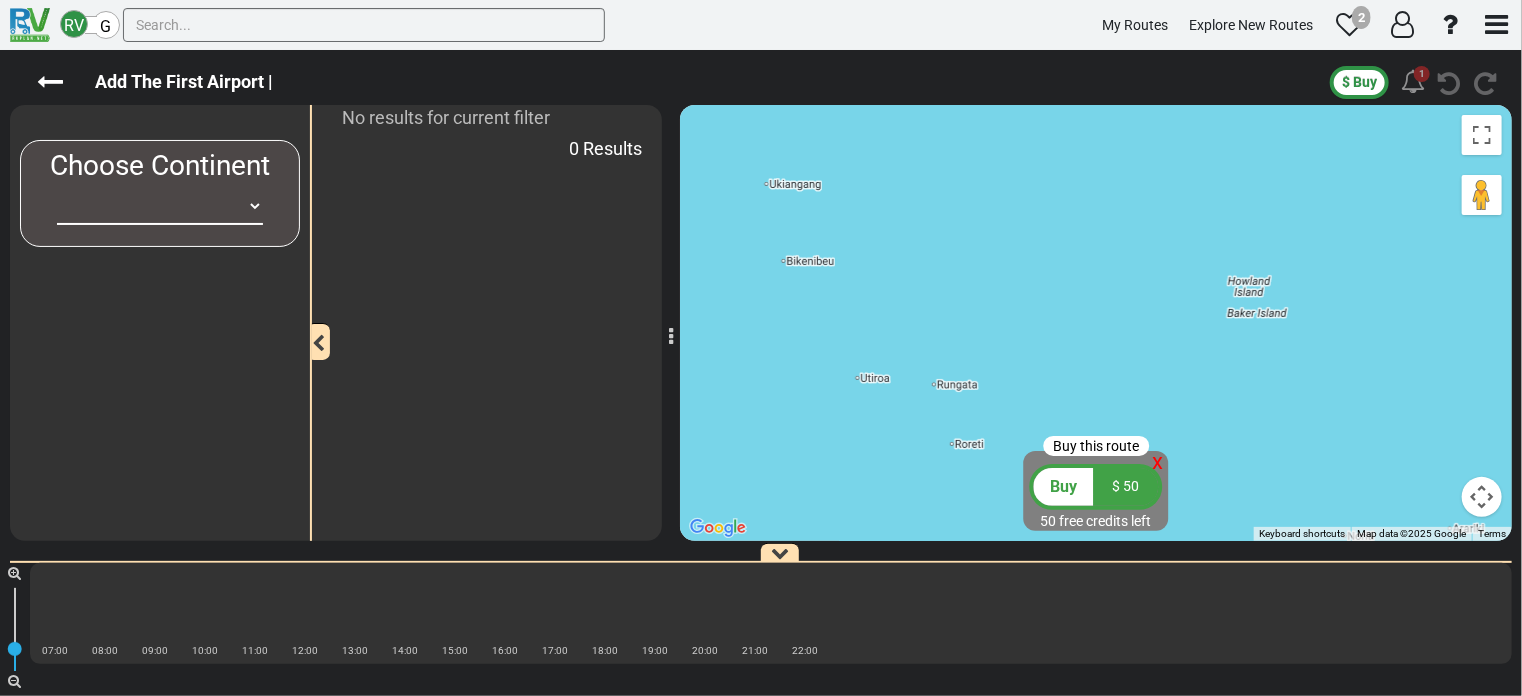 click on "1" at bounding box center [1422, 74] 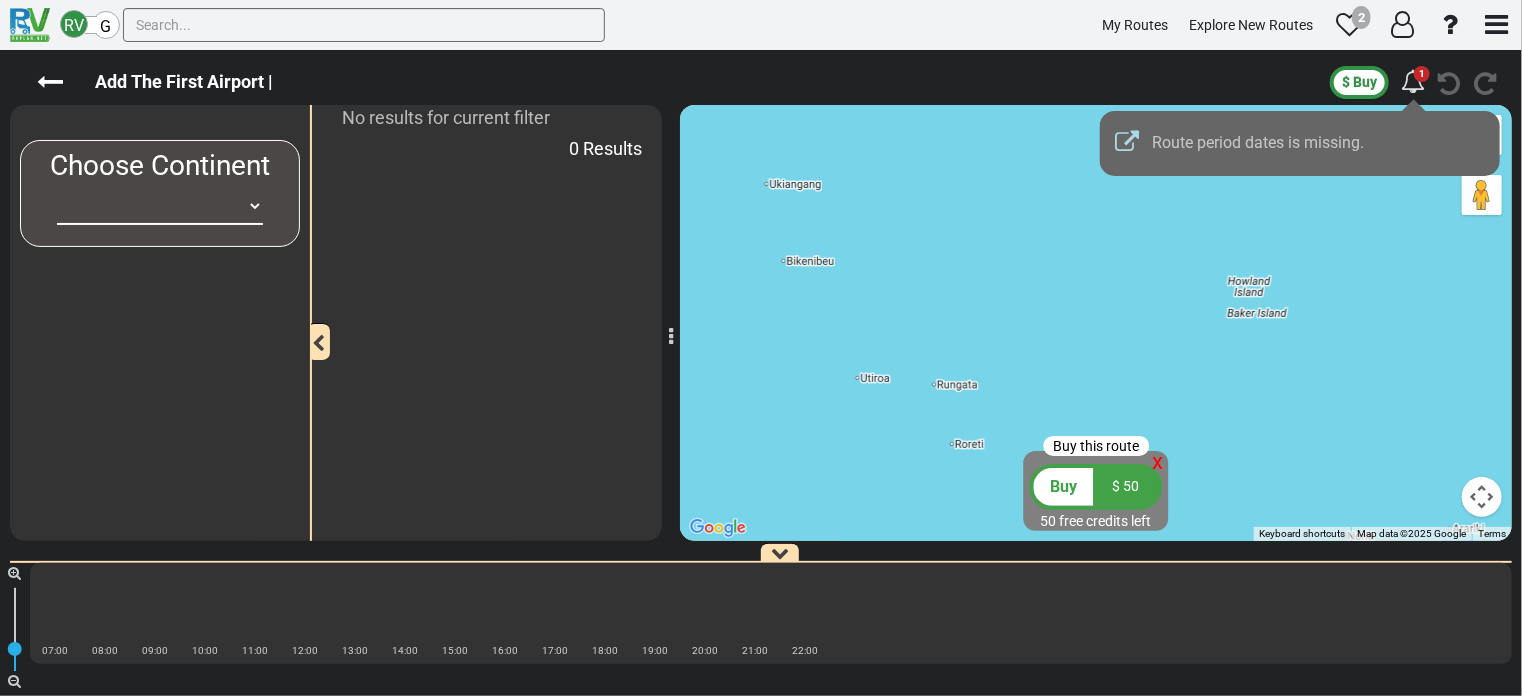 click at bounding box center [1127, 142] 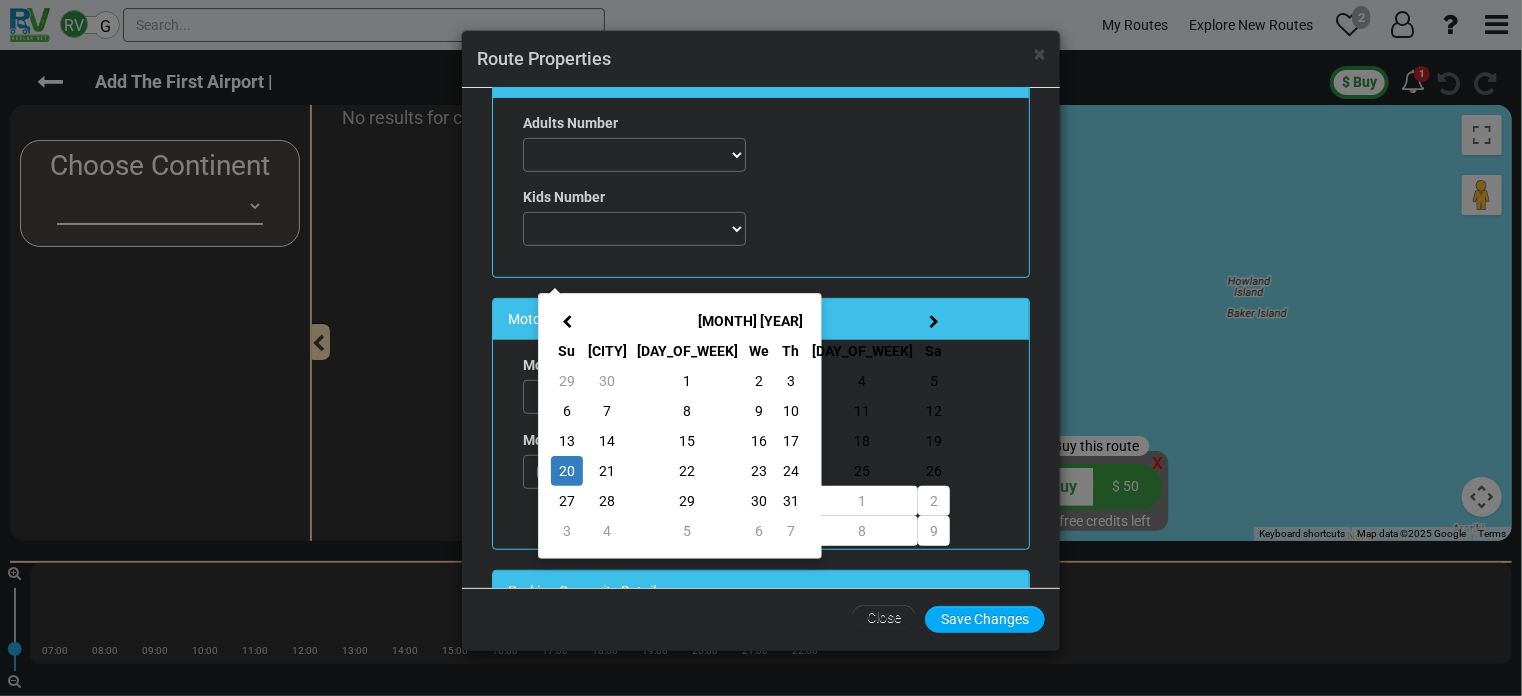 scroll, scrollTop: 400, scrollLeft: 0, axis: vertical 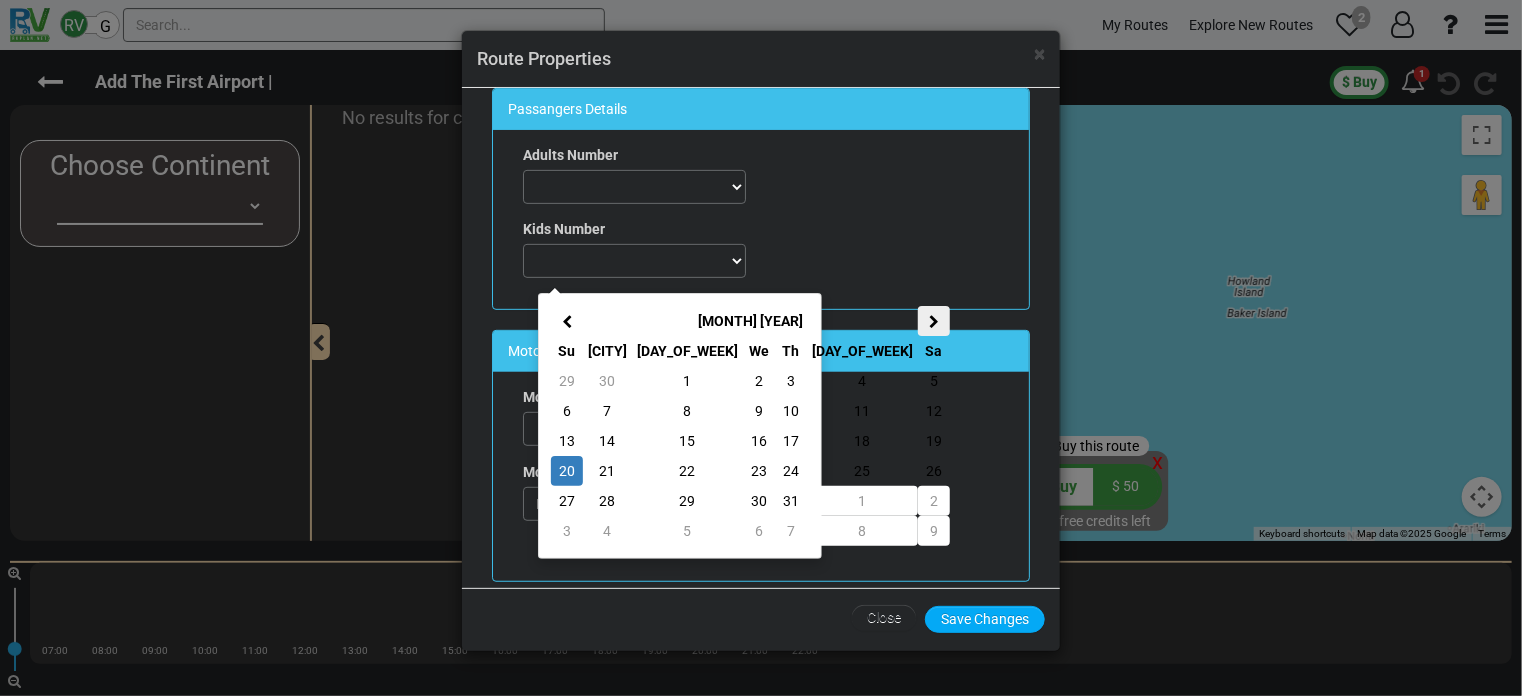 click at bounding box center [934, 322] 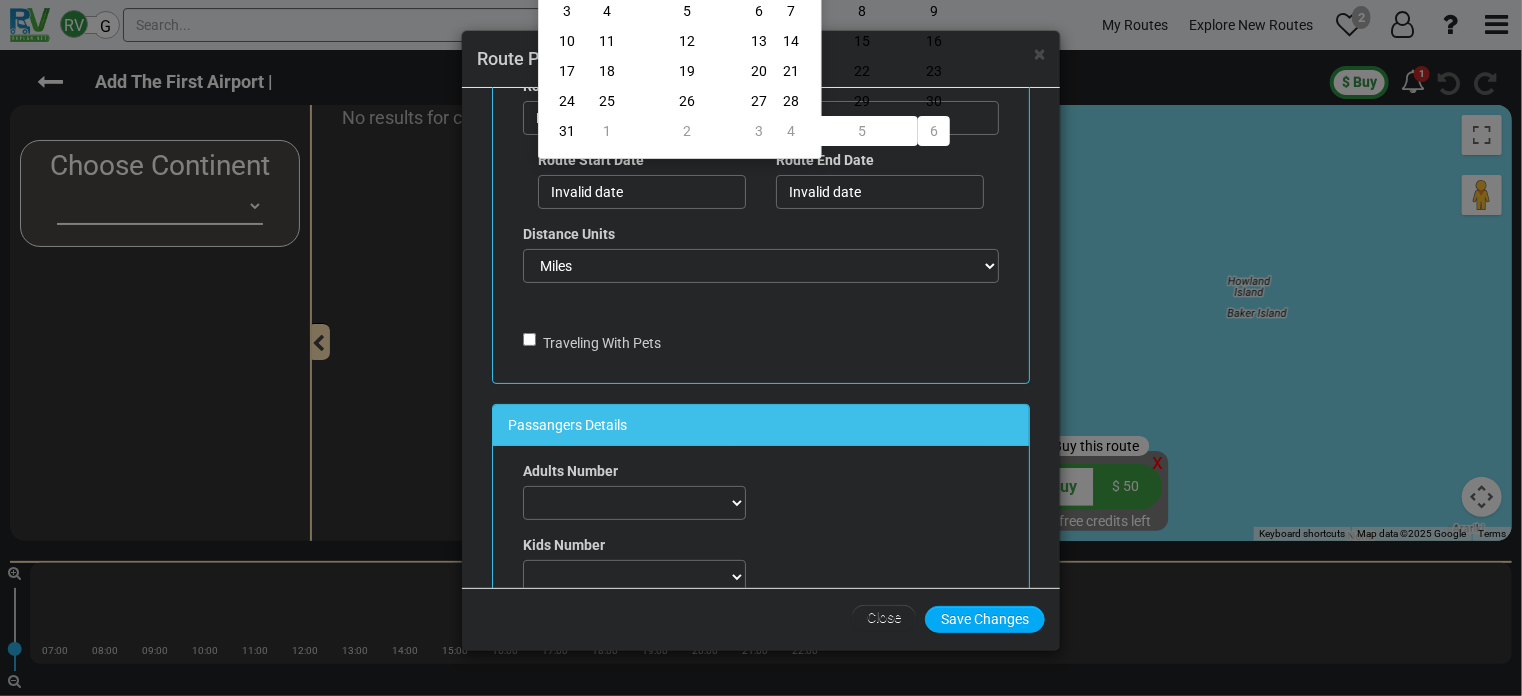 scroll, scrollTop: 0, scrollLeft: 0, axis: both 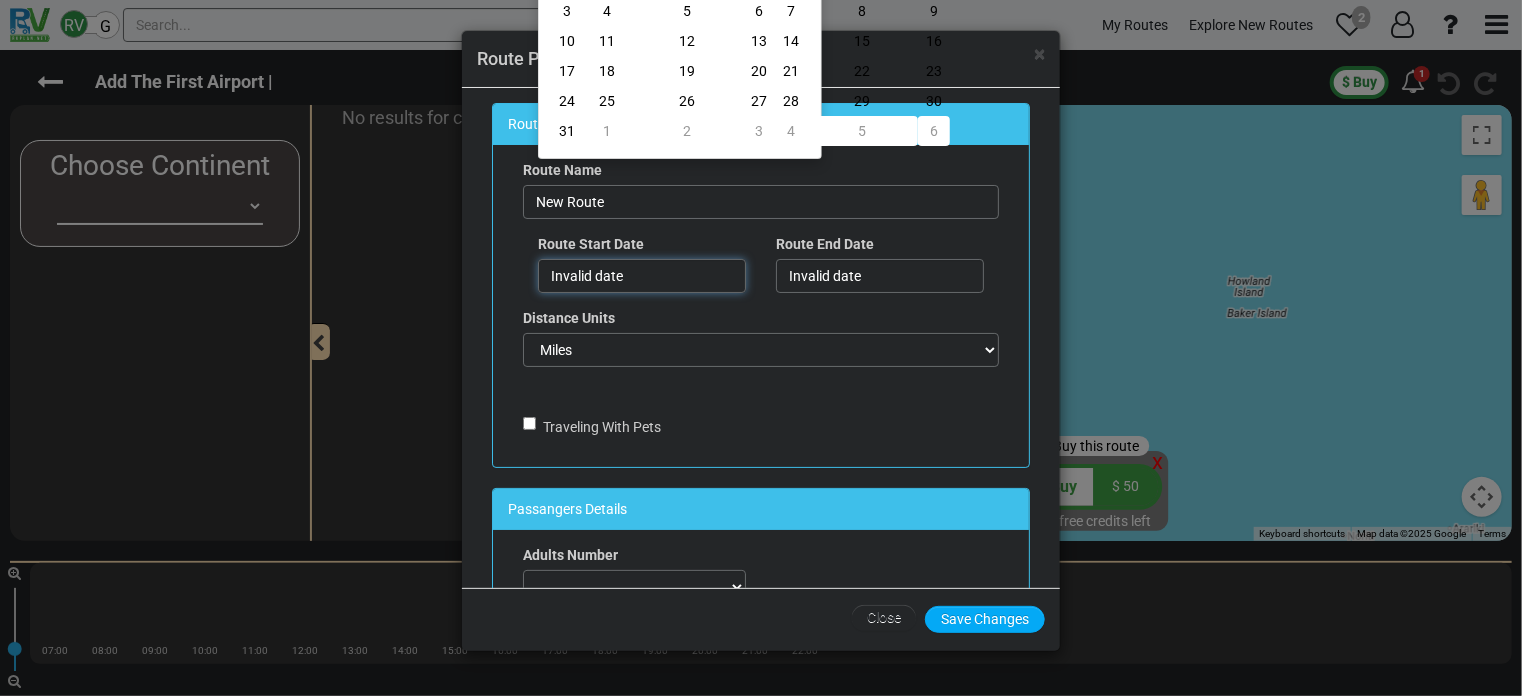 click on "Invalid date" at bounding box center [642, 276] 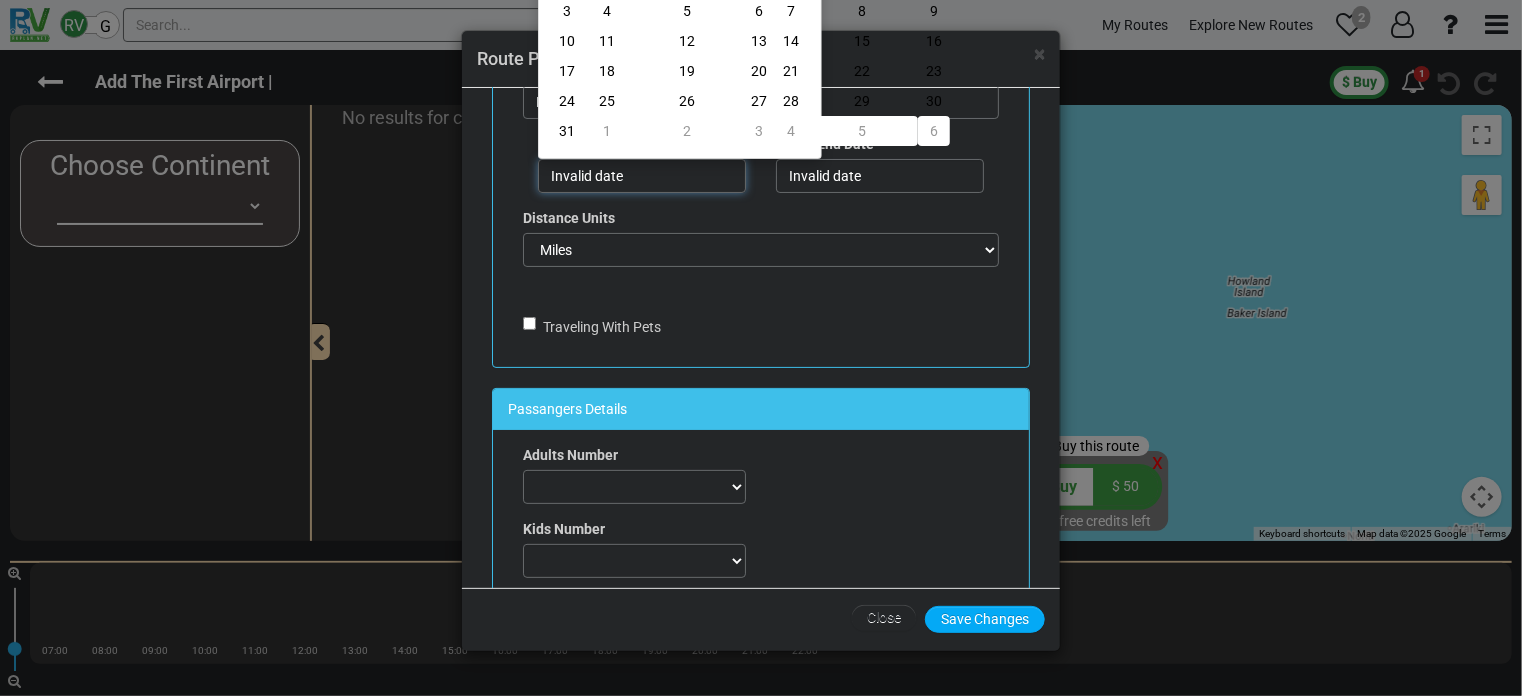 scroll, scrollTop: 0, scrollLeft: 0, axis: both 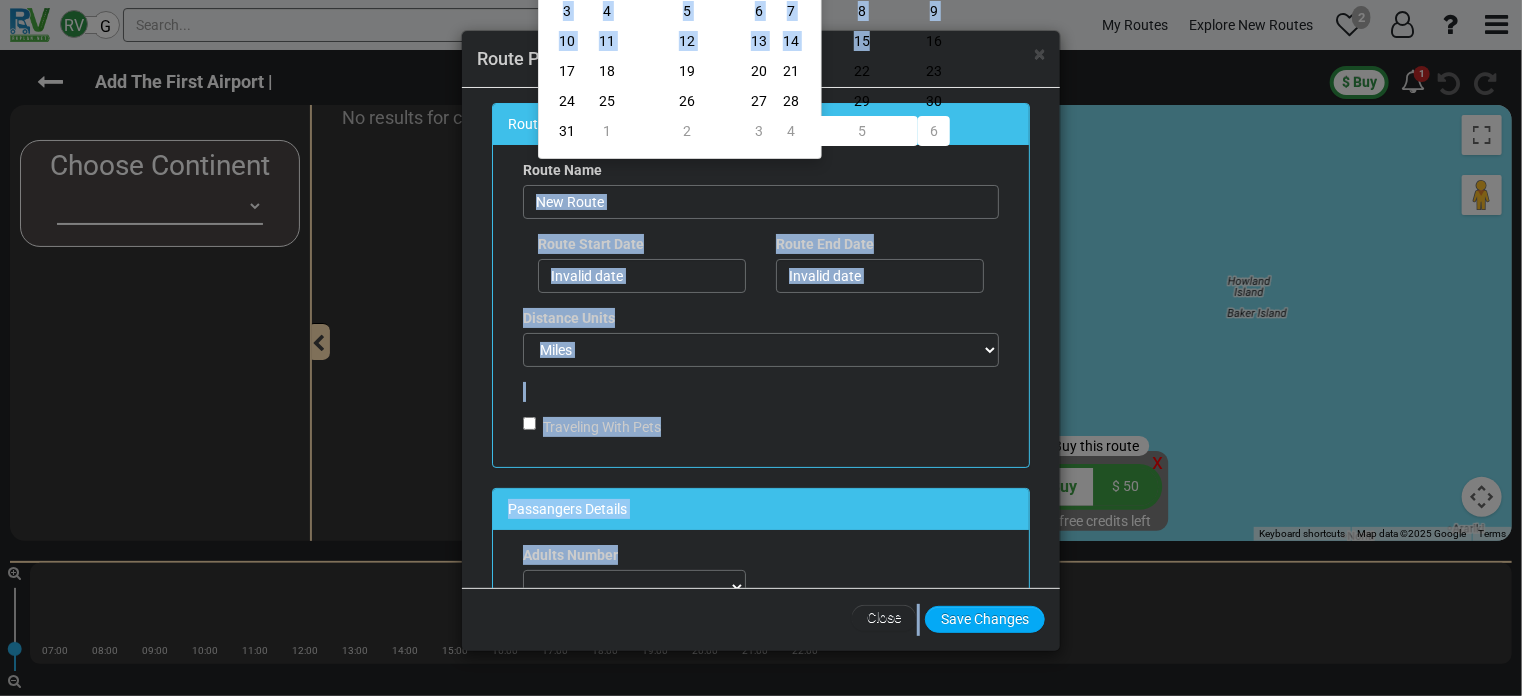 drag, startPoint x: 737, startPoint y: 39, endPoint x: 744, endPoint y: 213, distance: 174.14075 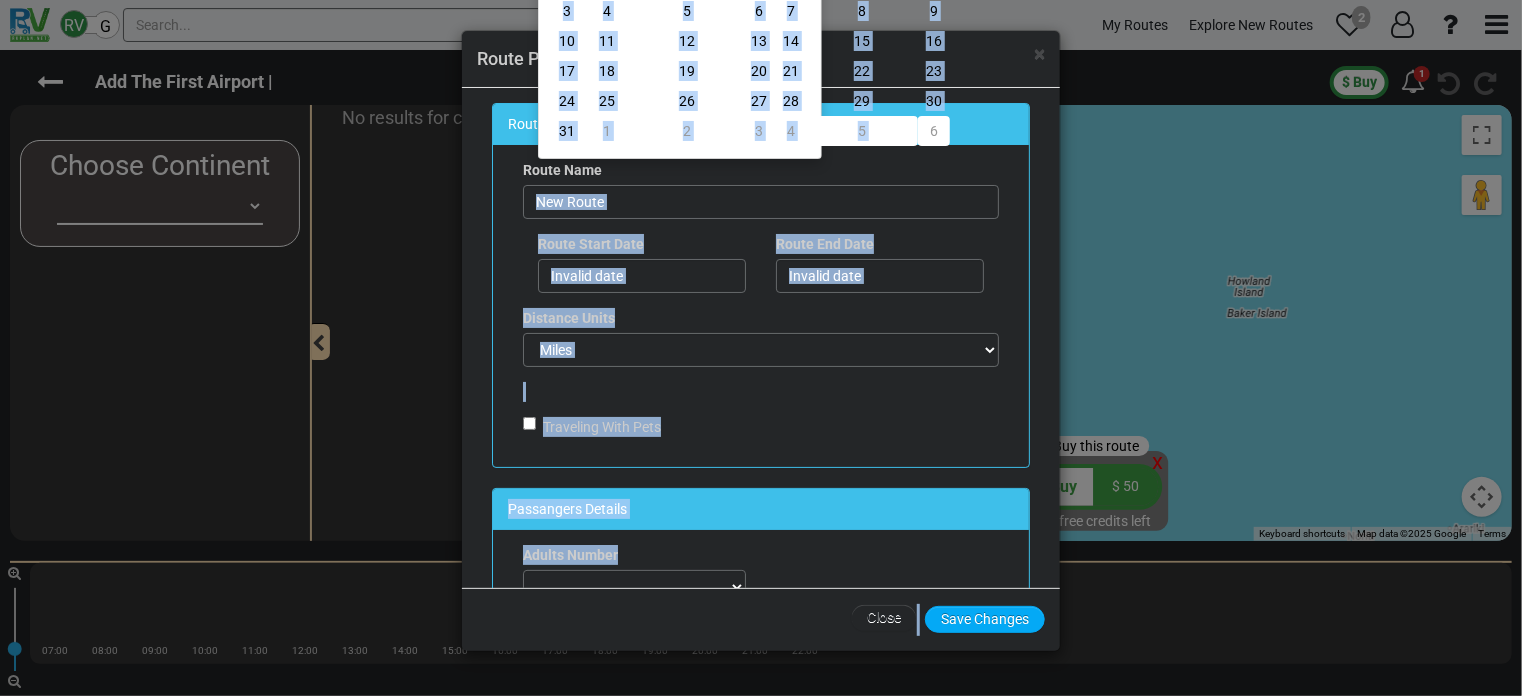 drag, startPoint x: 755, startPoint y: 117, endPoint x: 756, endPoint y: 210, distance: 93.00538 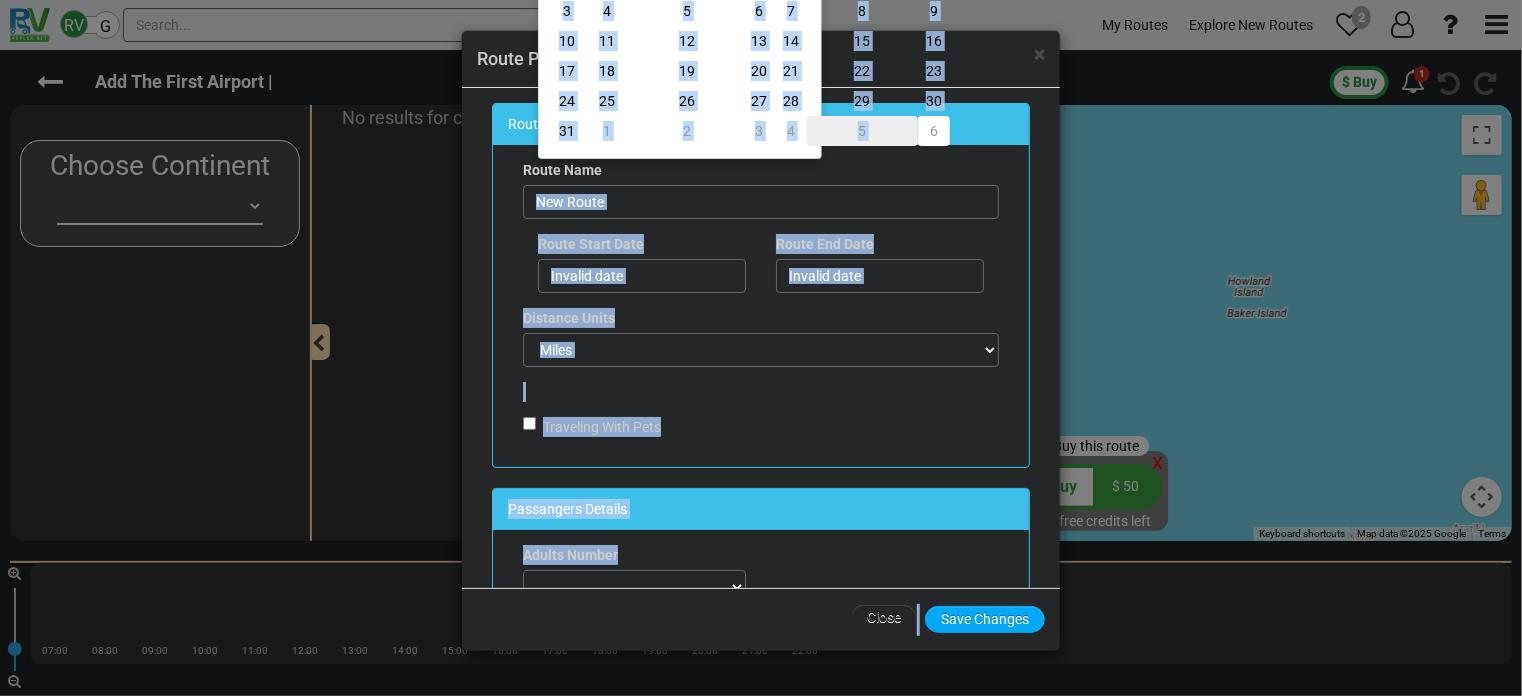 click on "5" at bounding box center (862, 131) 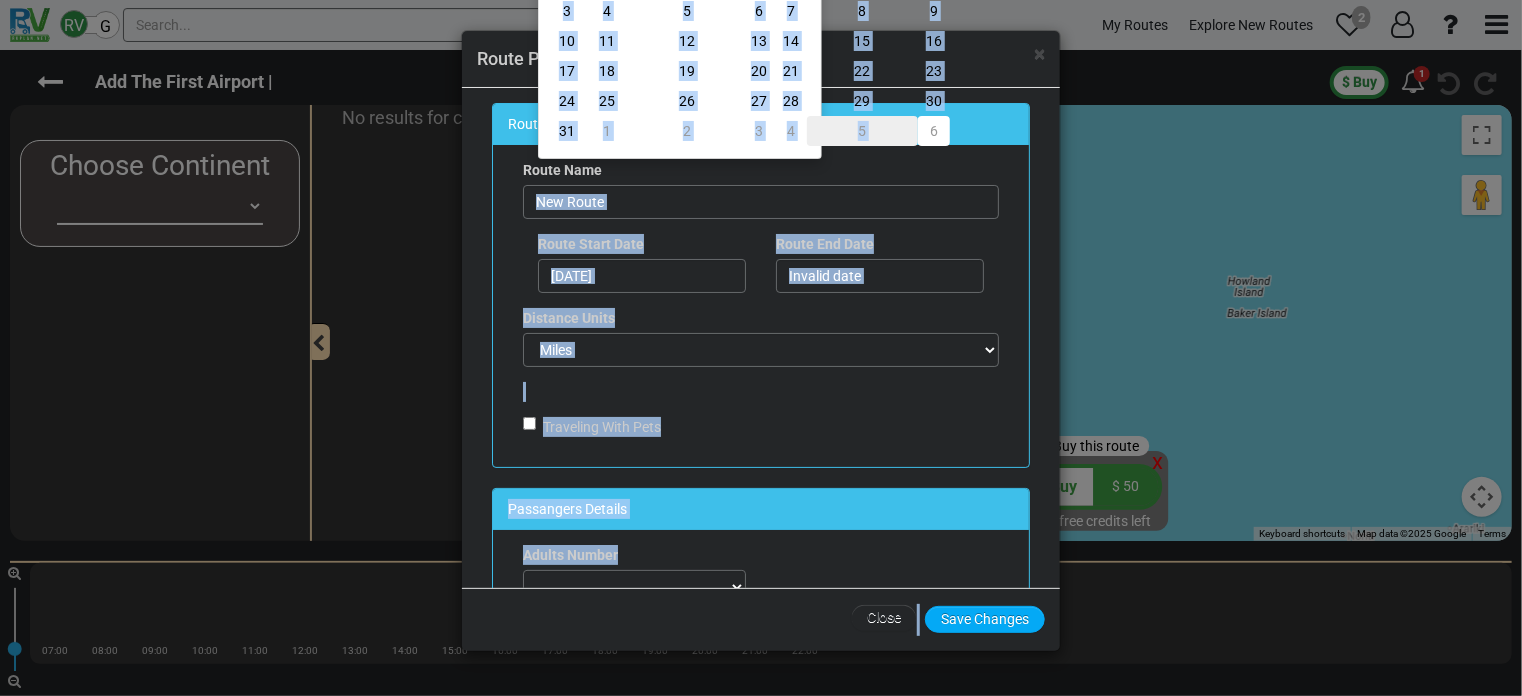 type on "[DATE]" 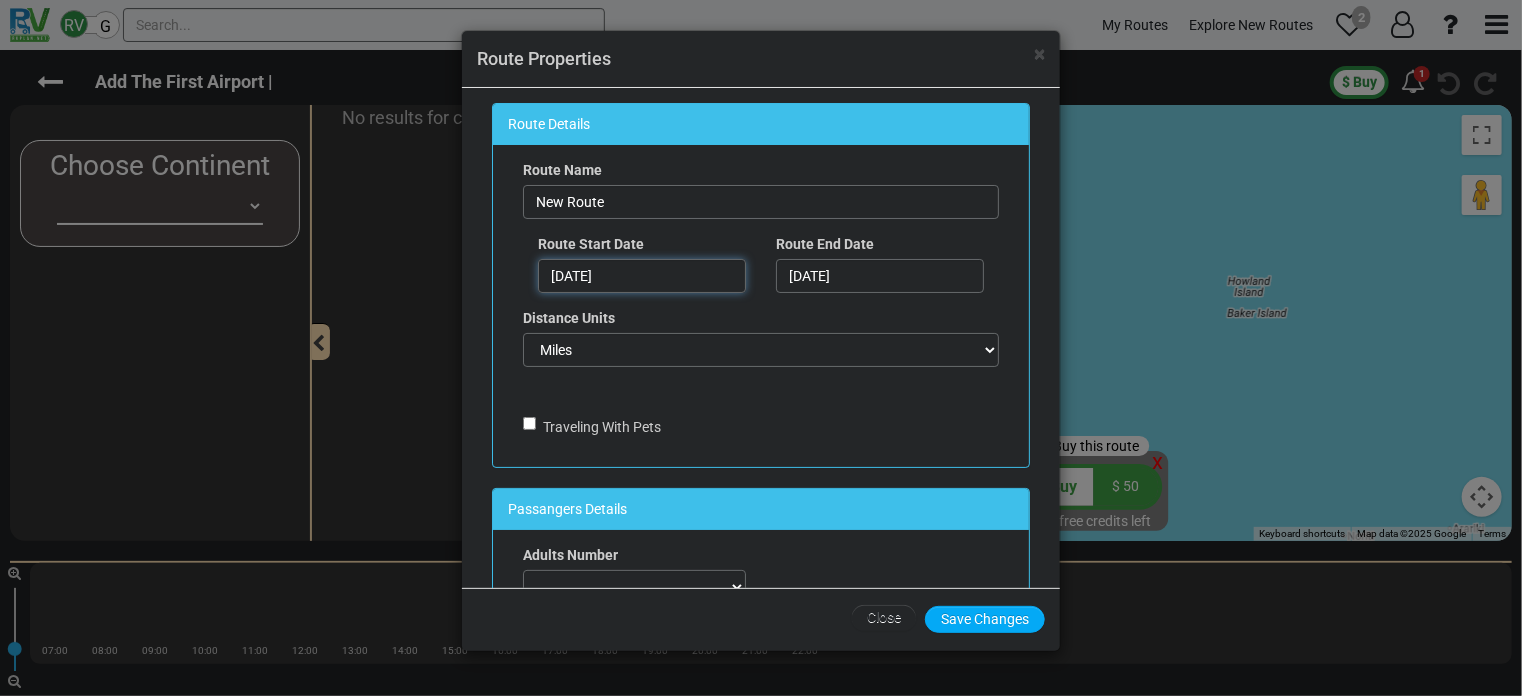 click on "[DATE]" at bounding box center (642, 276) 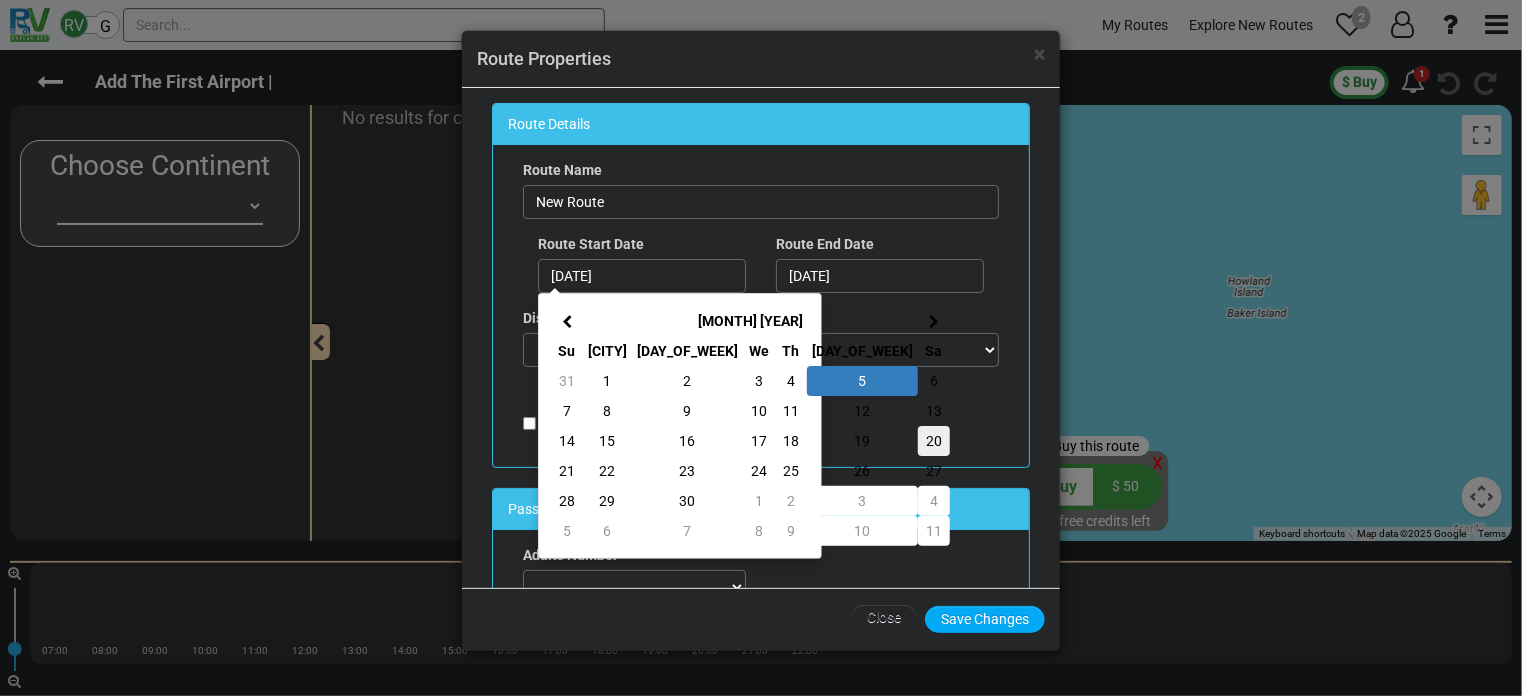 click on "20" at bounding box center [934, 441] 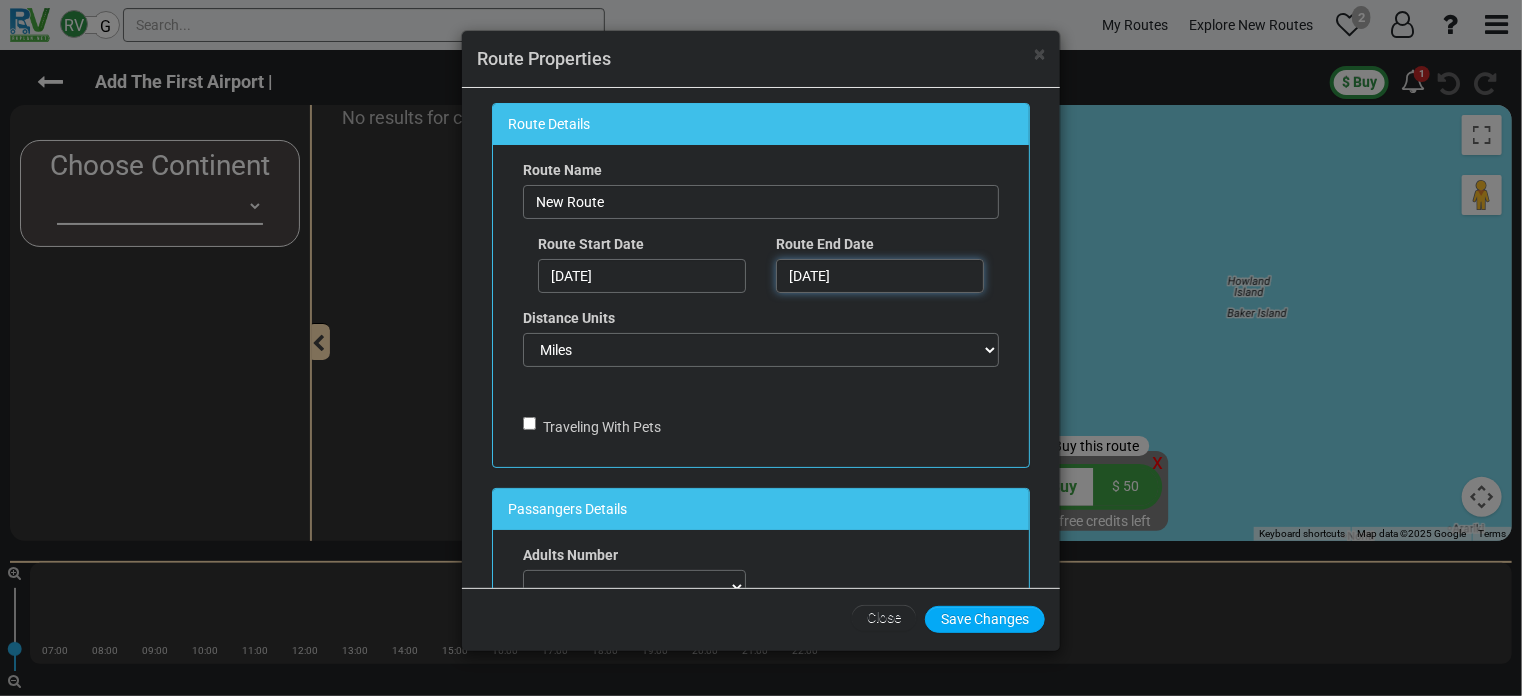 click on "[DATE]" at bounding box center [880, 276] 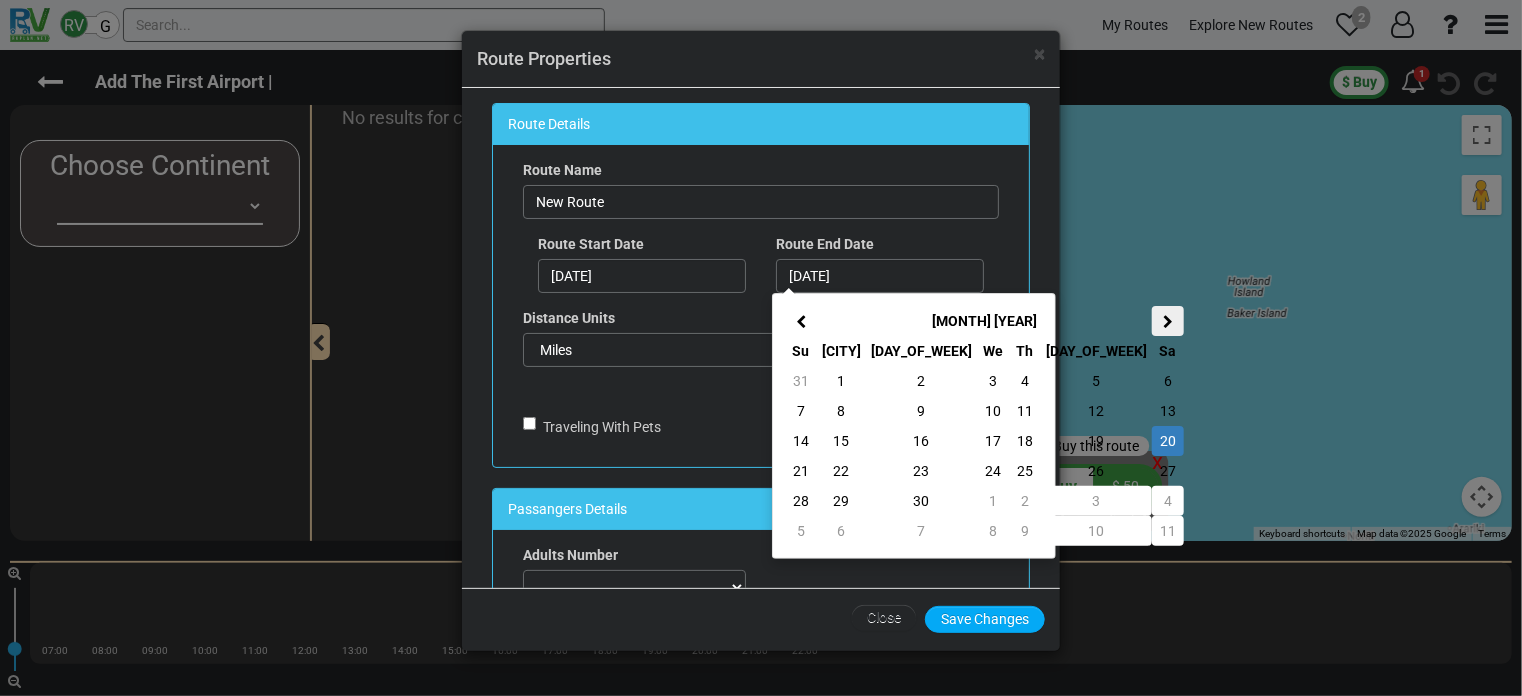 click at bounding box center [1168, 321] 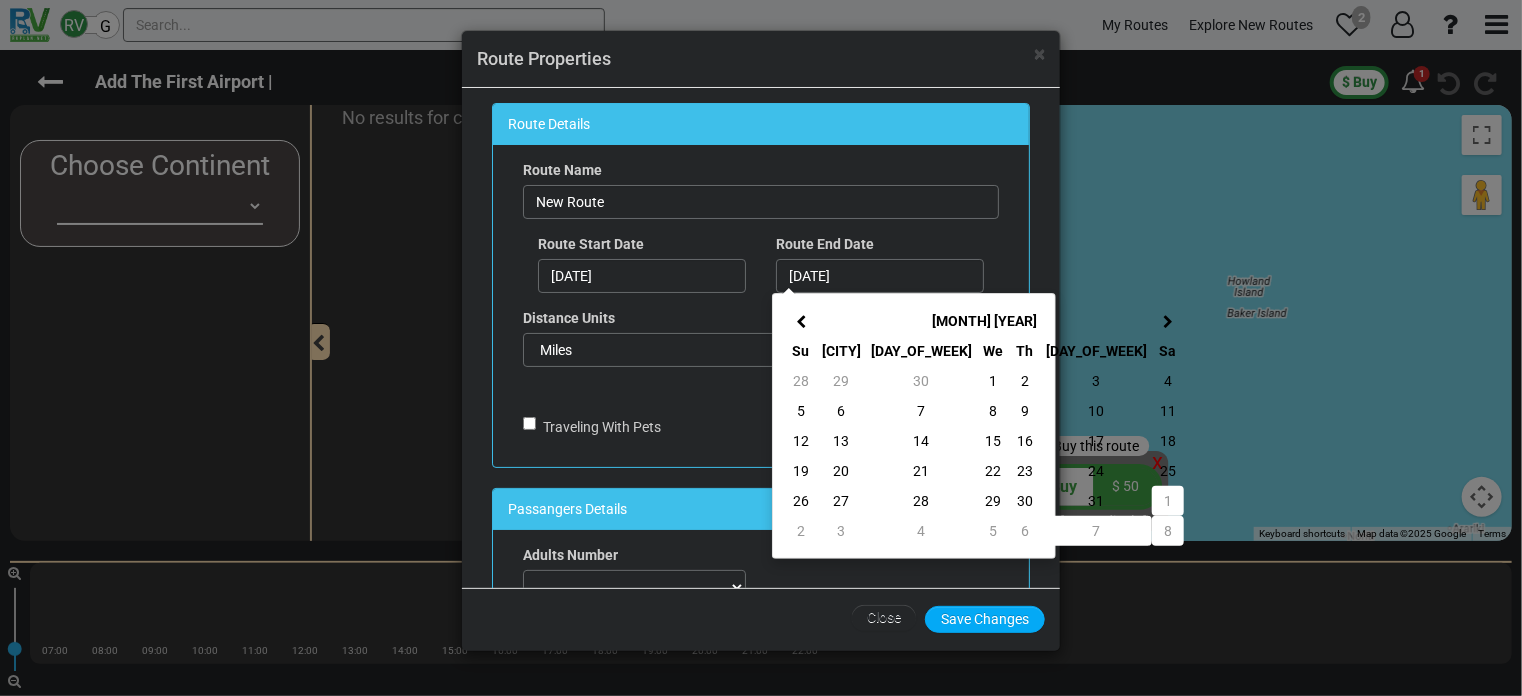 click on "6" at bounding box center (841, 411) 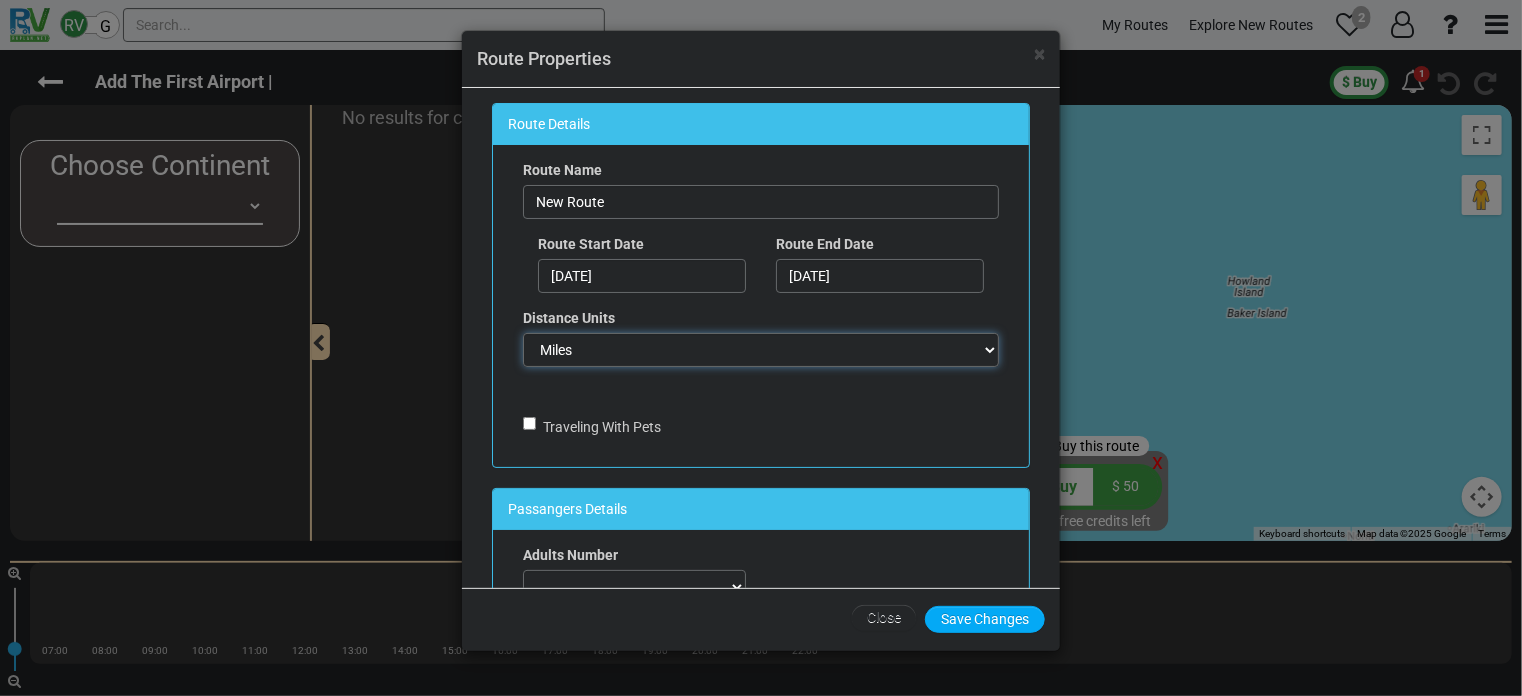 click on "Miles KM" at bounding box center (761, 350) 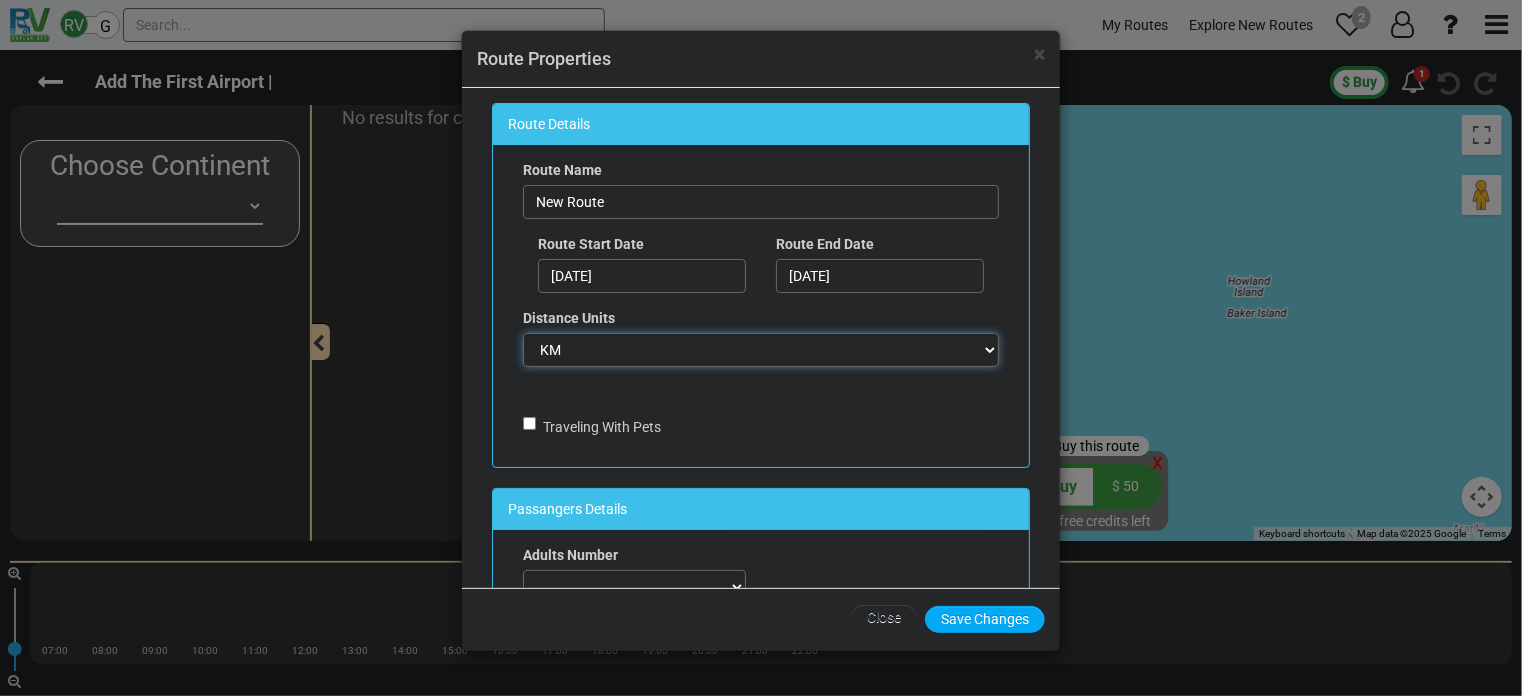 click on "Miles KM" at bounding box center [761, 350] 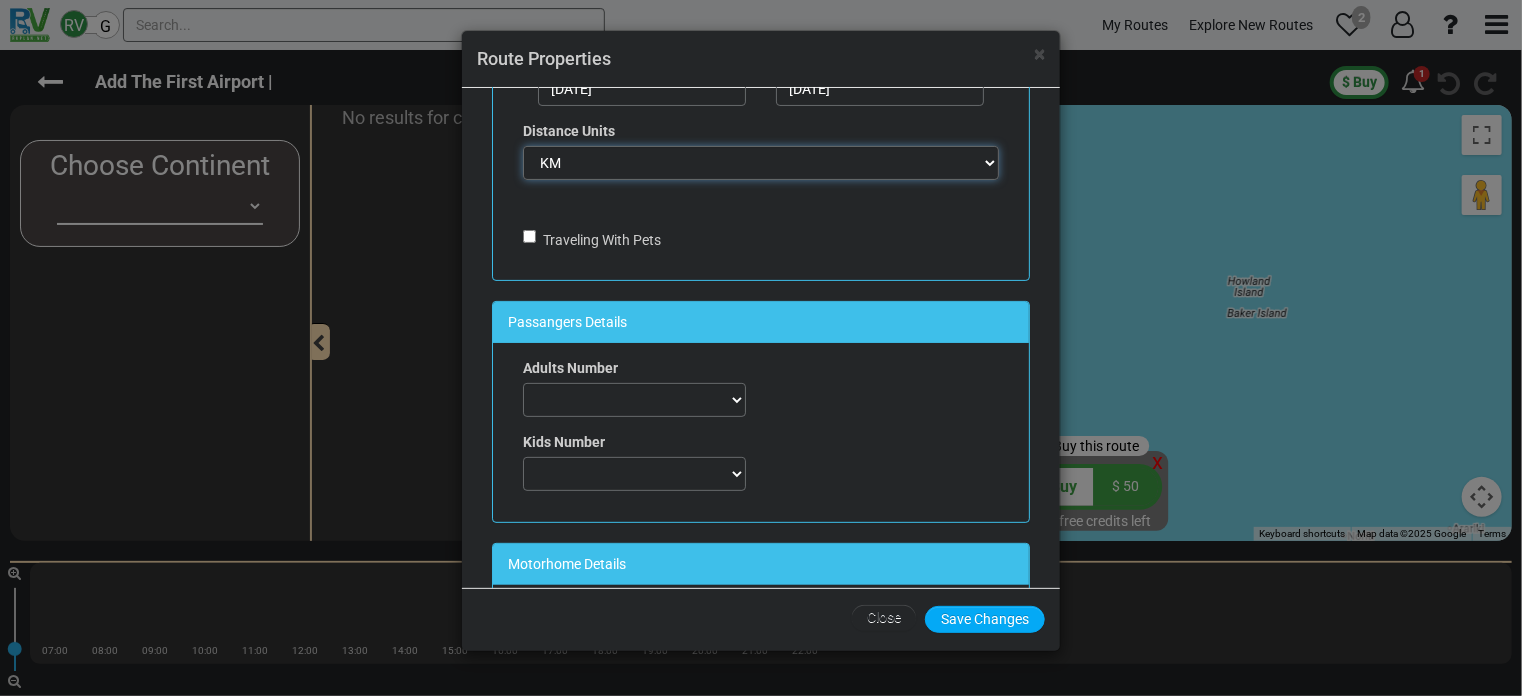 scroll, scrollTop: 200, scrollLeft: 0, axis: vertical 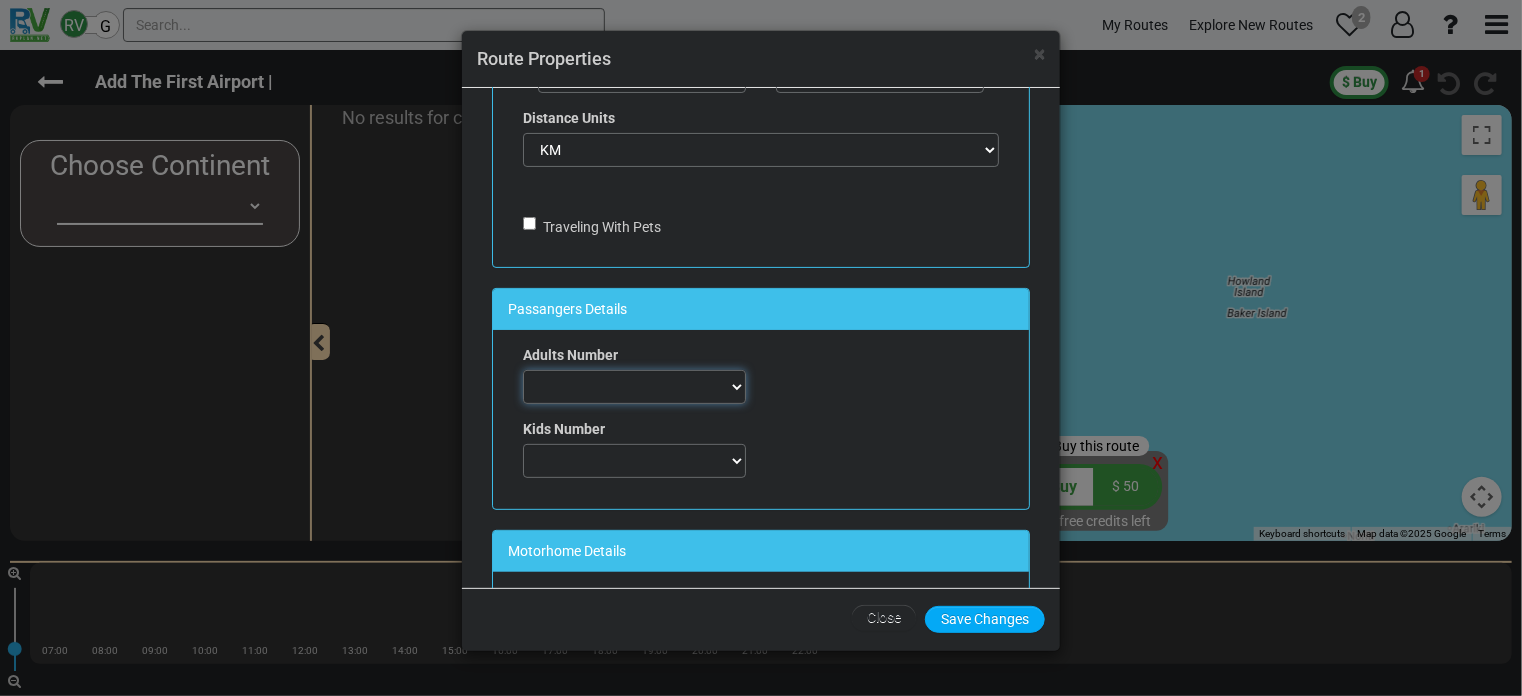 click on "0 1 2 3 4 5 6 7" at bounding box center (634, 387) 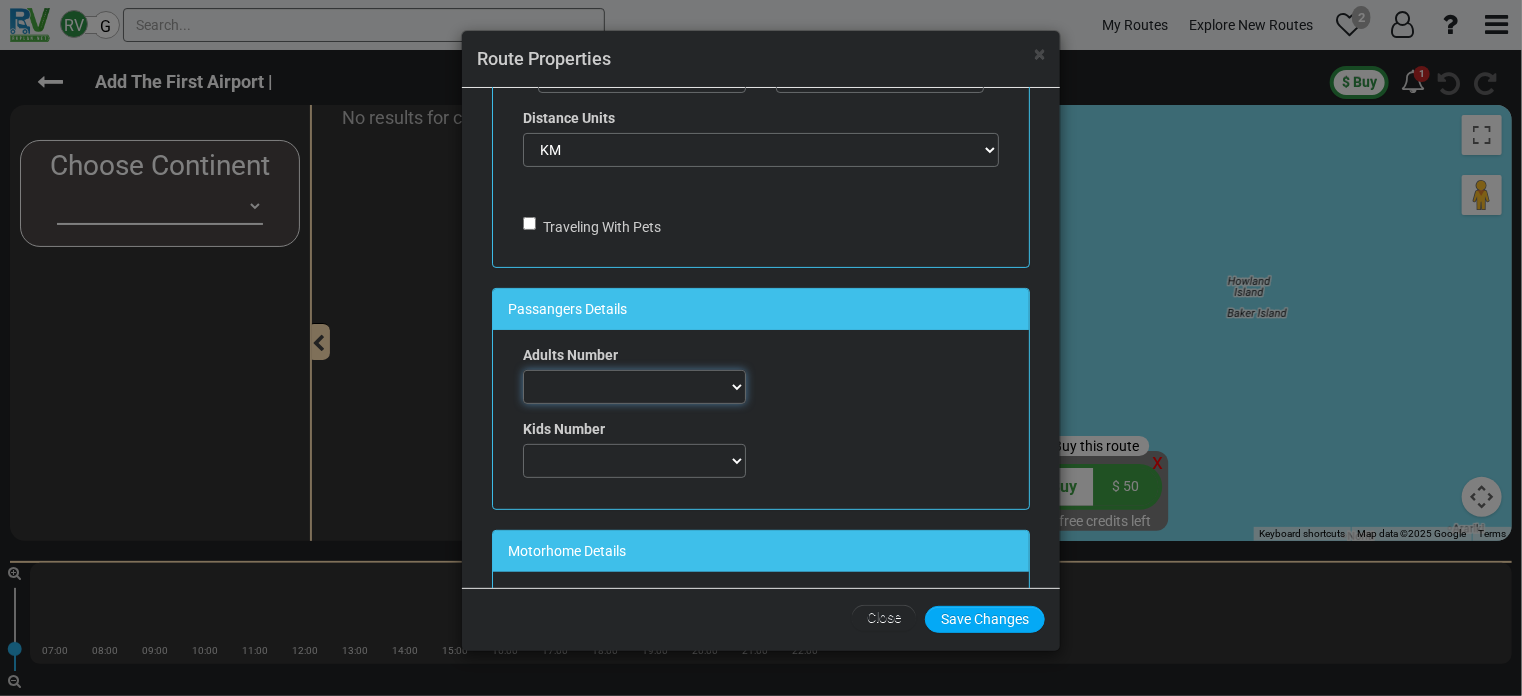 select on "number:2" 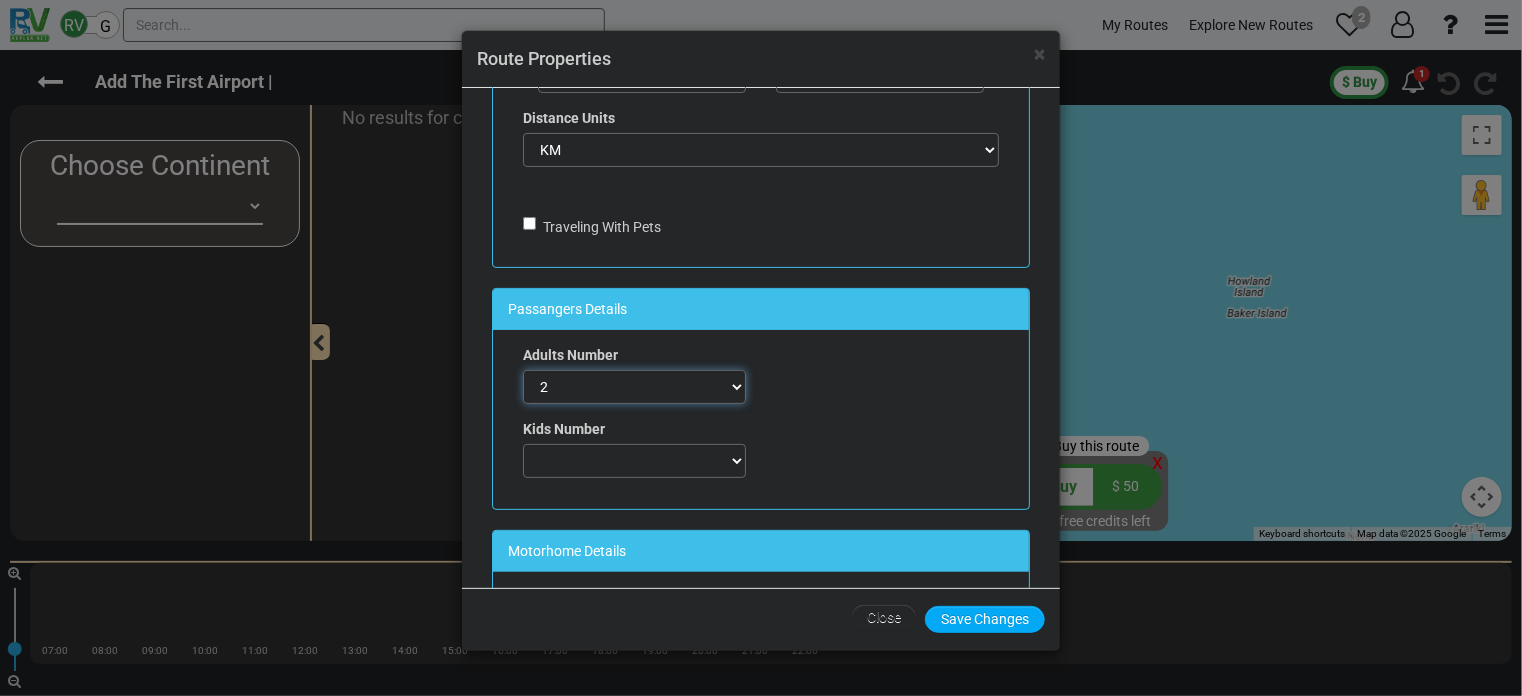 click on "0 1 2 3 4 5 6 7" at bounding box center [634, 387] 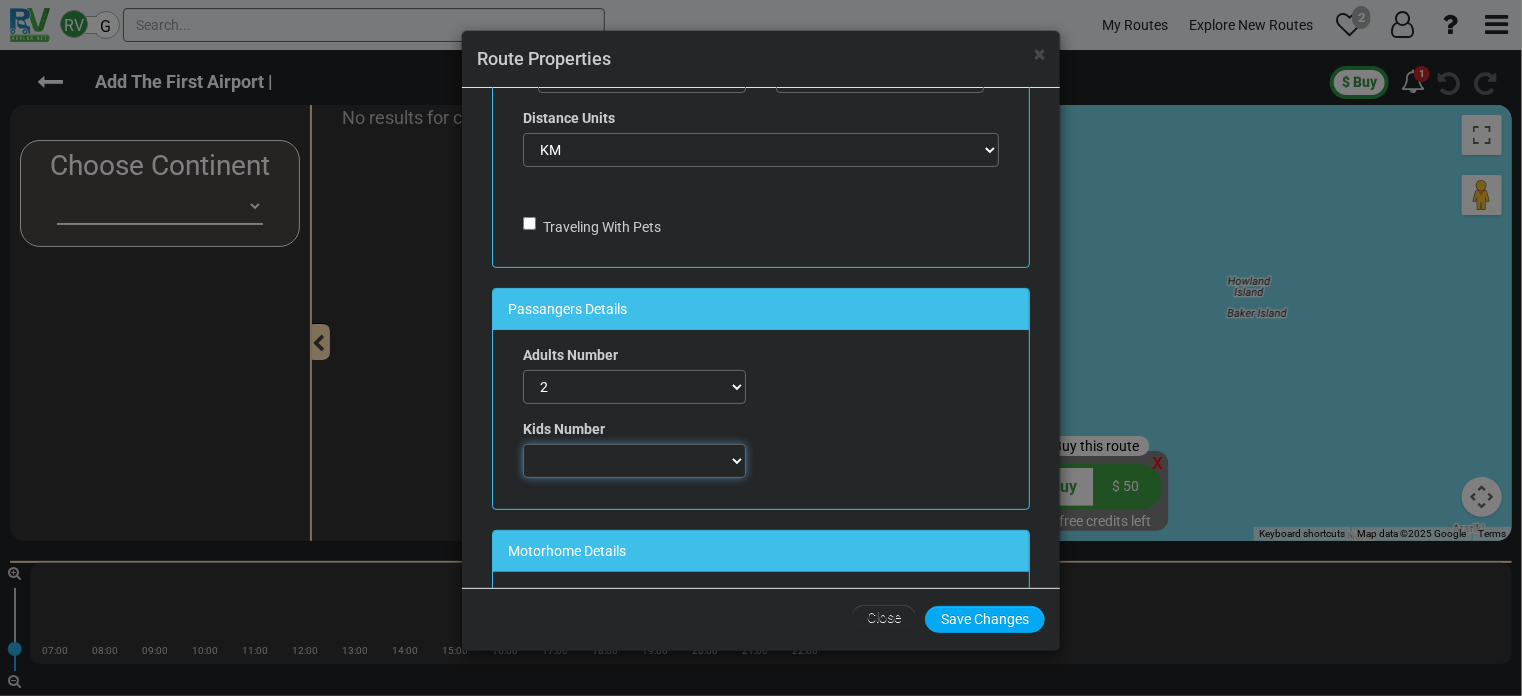 click on "0 1 2 3 4 5 6 7" at bounding box center [634, 461] 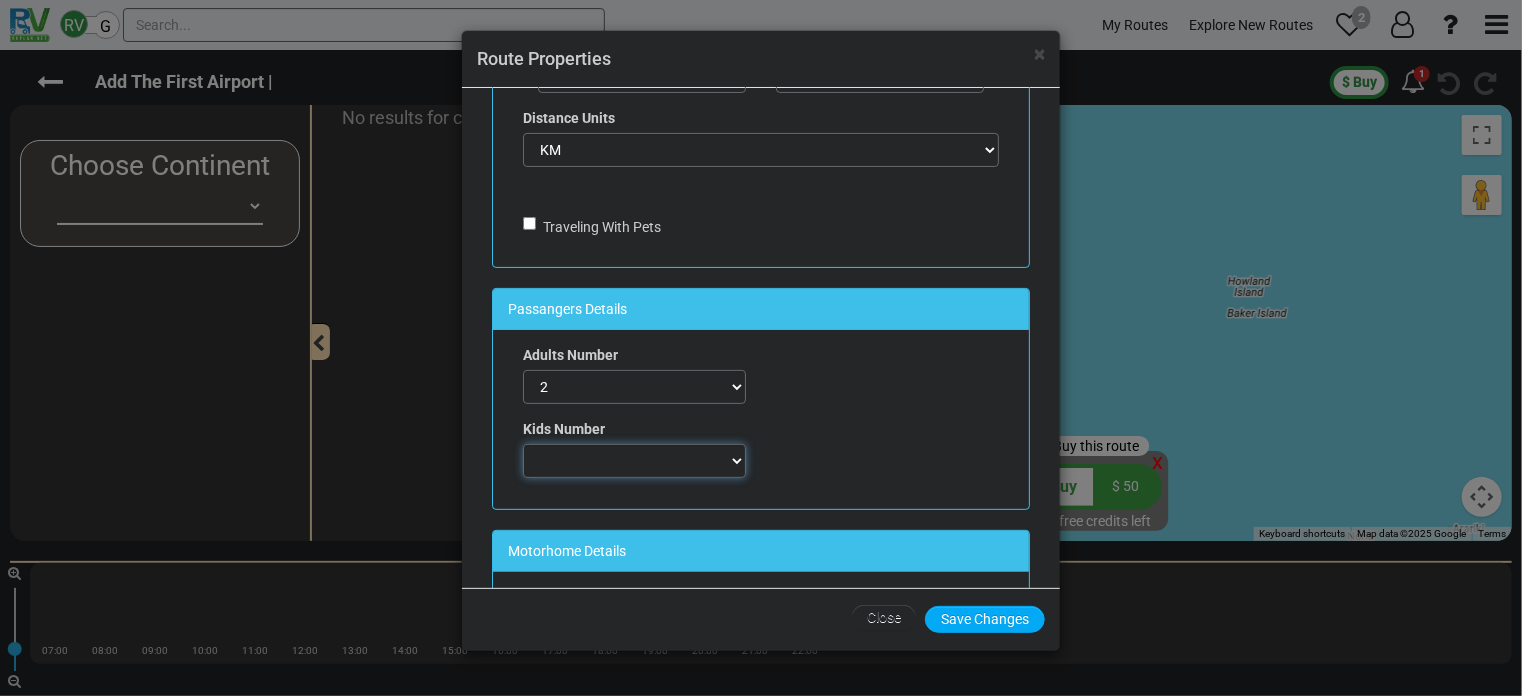 select on "number:0" 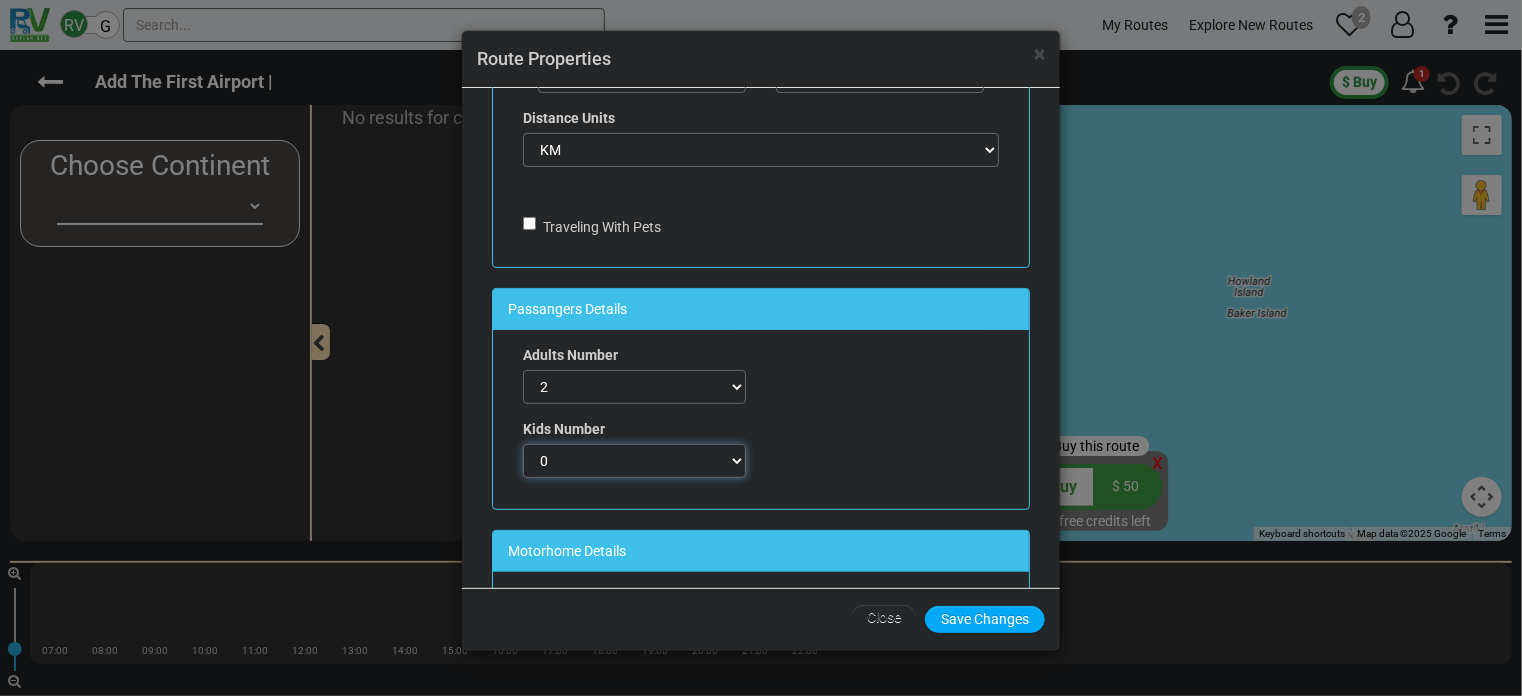 click on "0 1 2 3 4 5 6 7" at bounding box center [634, 461] 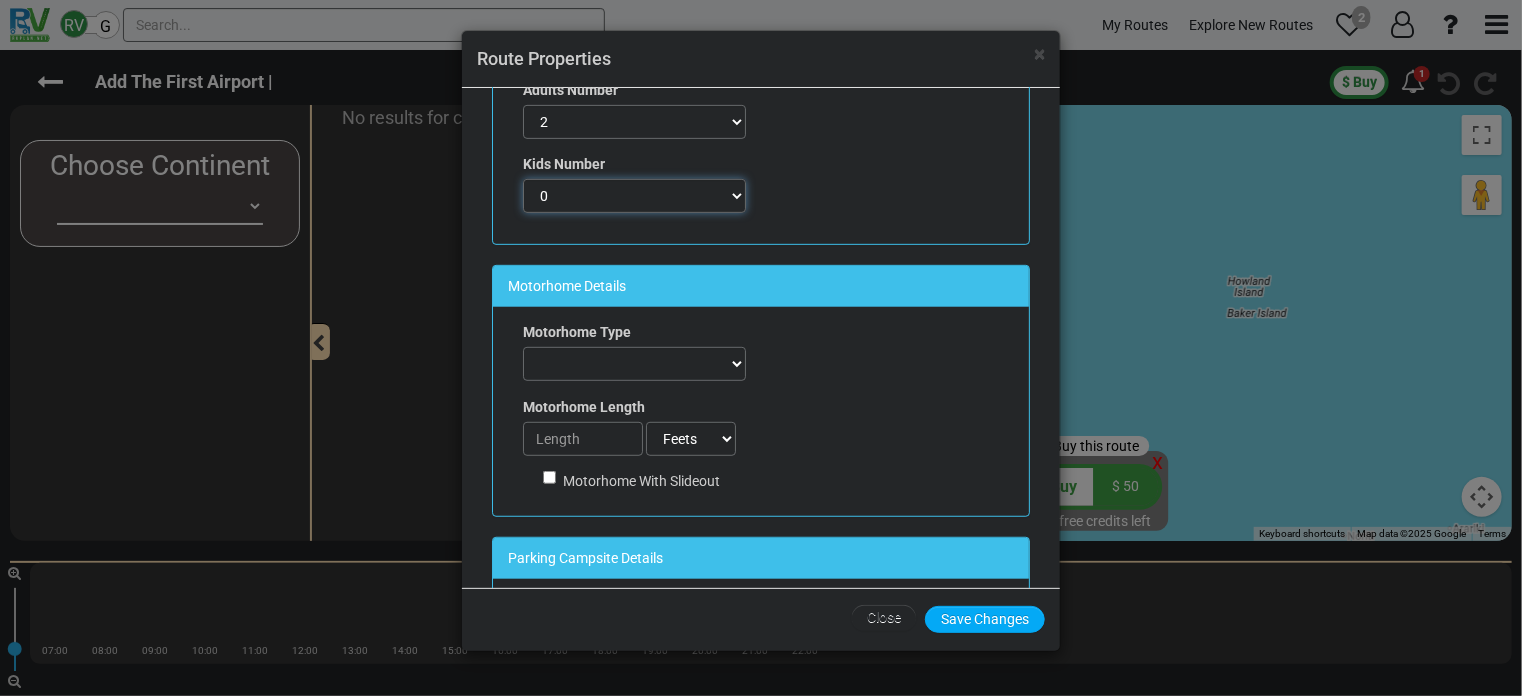 scroll, scrollTop: 500, scrollLeft: 0, axis: vertical 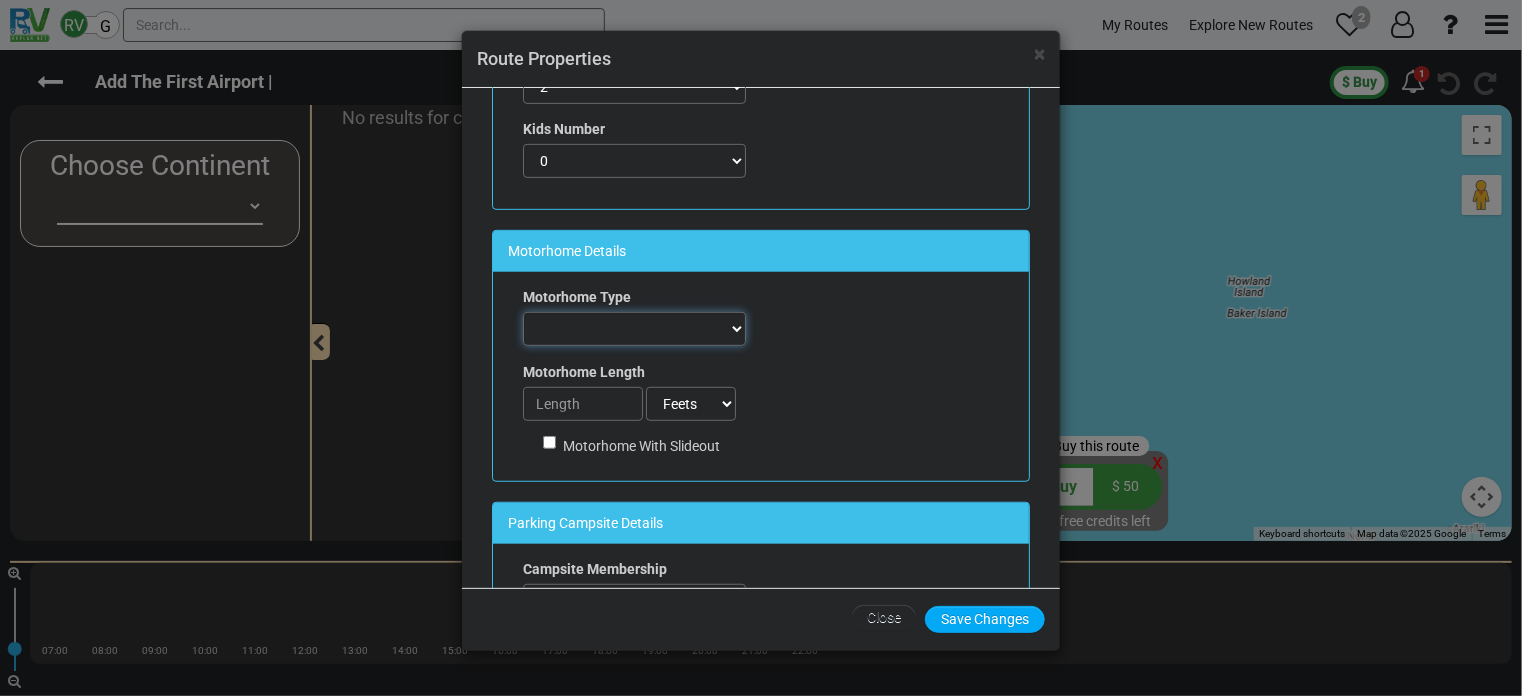 click on "Automobile FifthWheel Fold-Down Motorhome Motorhome + Tent Motorhome Towing Other Pickup Camper Tent Tent Trailer Toy Haulers Travel Trailer Van" at bounding box center (634, 329) 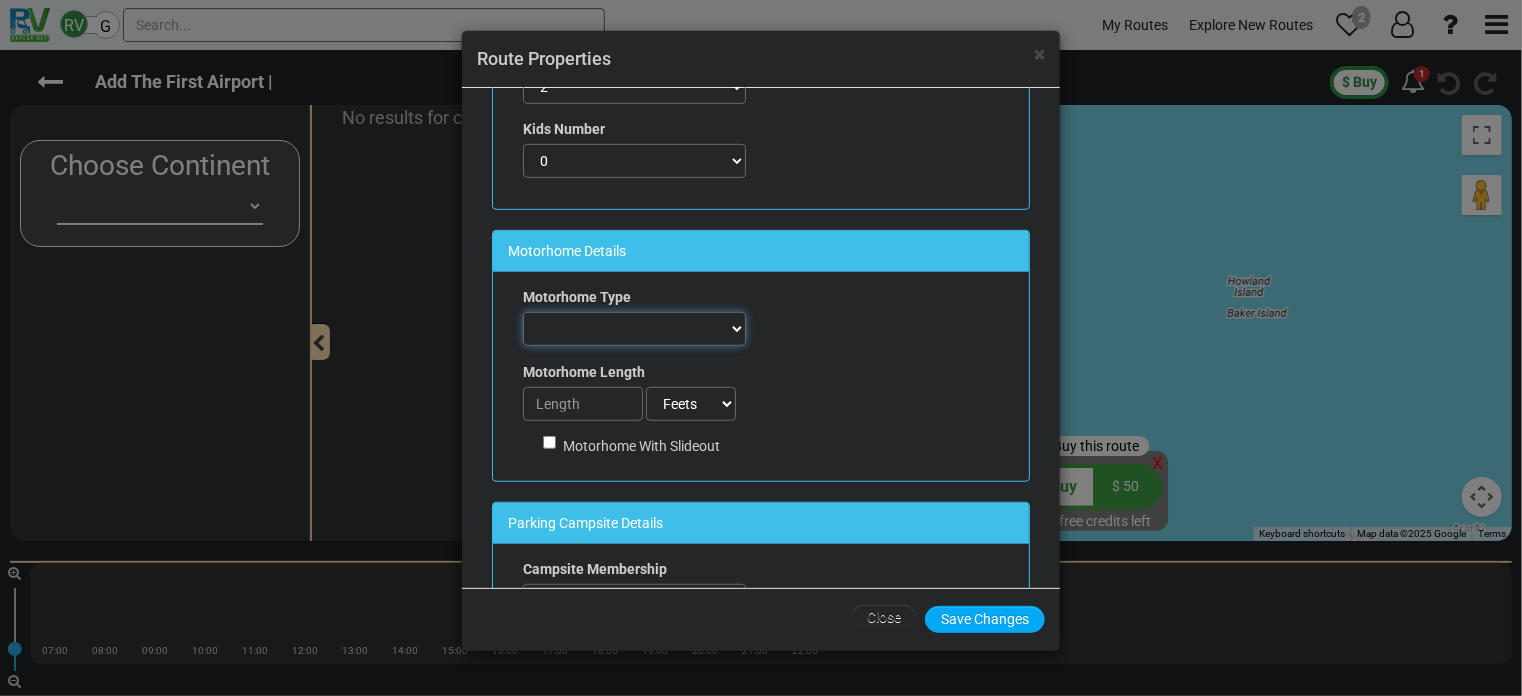 select on "number:1" 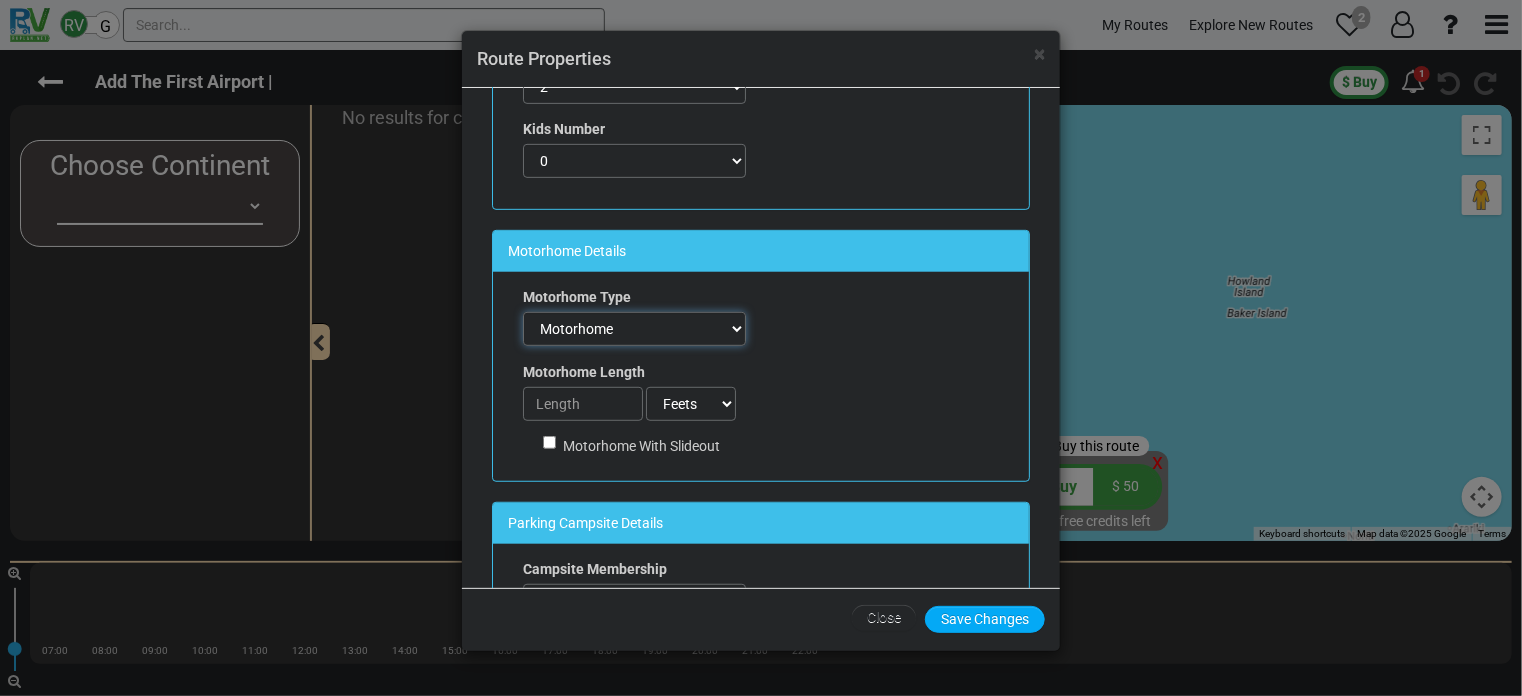 click on "Automobile FifthWheel Fold-Down Motorhome Motorhome + Tent Motorhome Towing Other Pickup Camper Tent Tent Trailer Toy Haulers Travel Trailer Van" at bounding box center [634, 329] 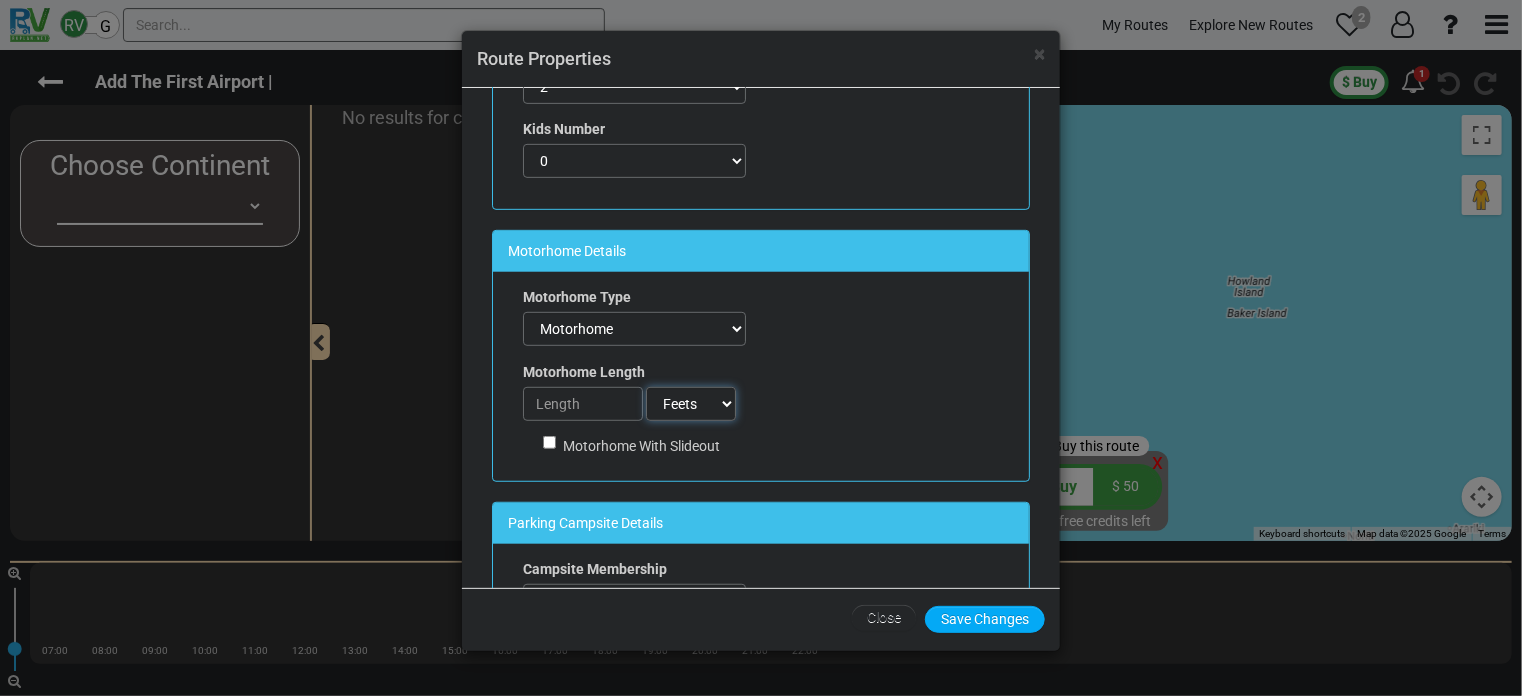 click on "Feets Meters" at bounding box center (691, 404) 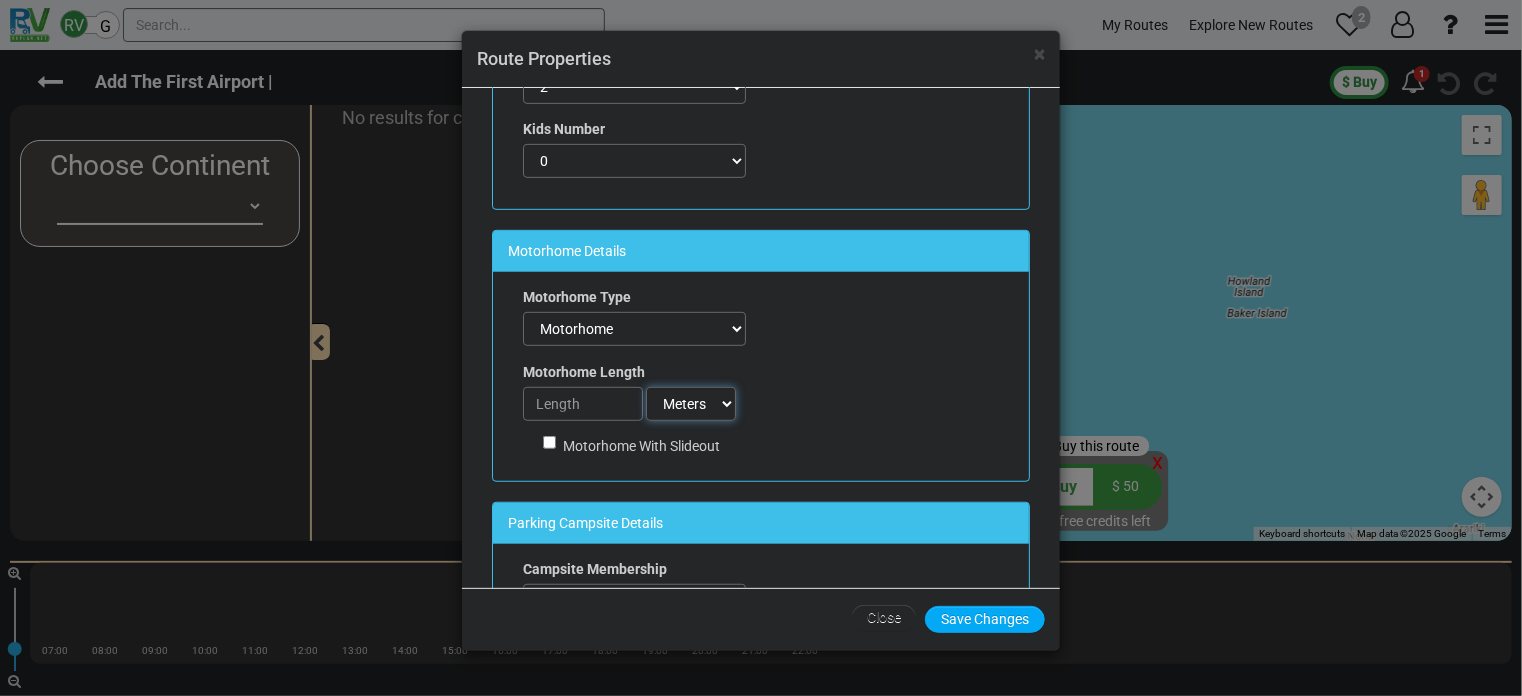 click on "Feets Meters" at bounding box center [691, 404] 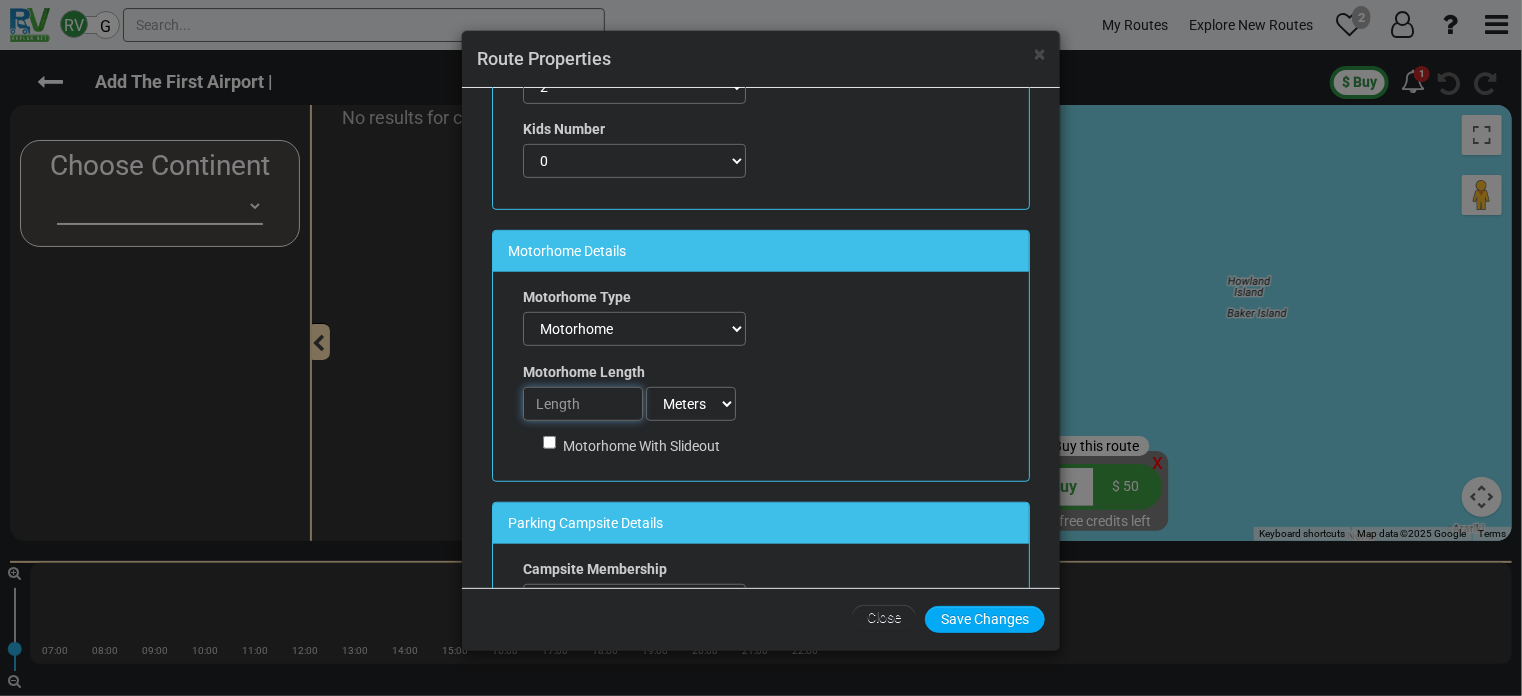 click on "[NUMBER]" at bounding box center (583, 404) 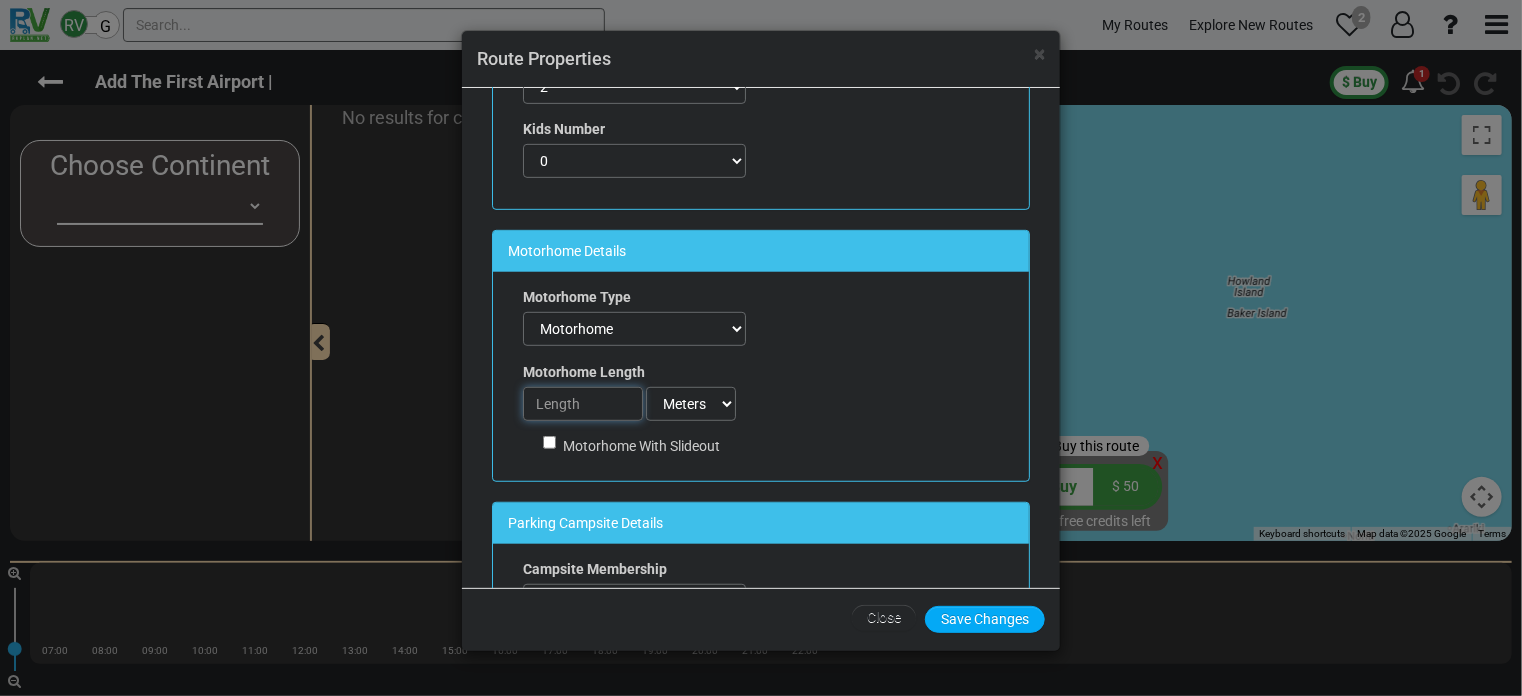 click on "[NUMBER]" at bounding box center (583, 404) 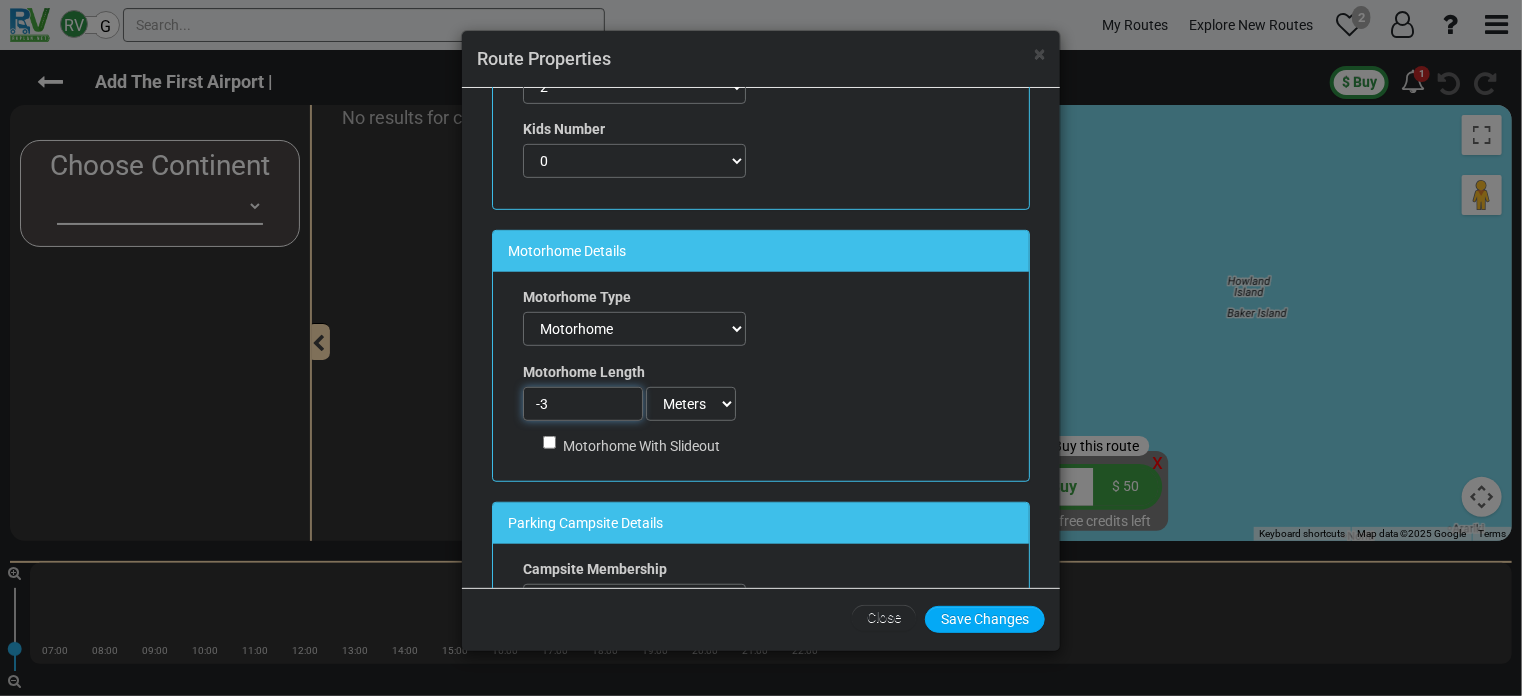 click on "-3" at bounding box center [583, 404] 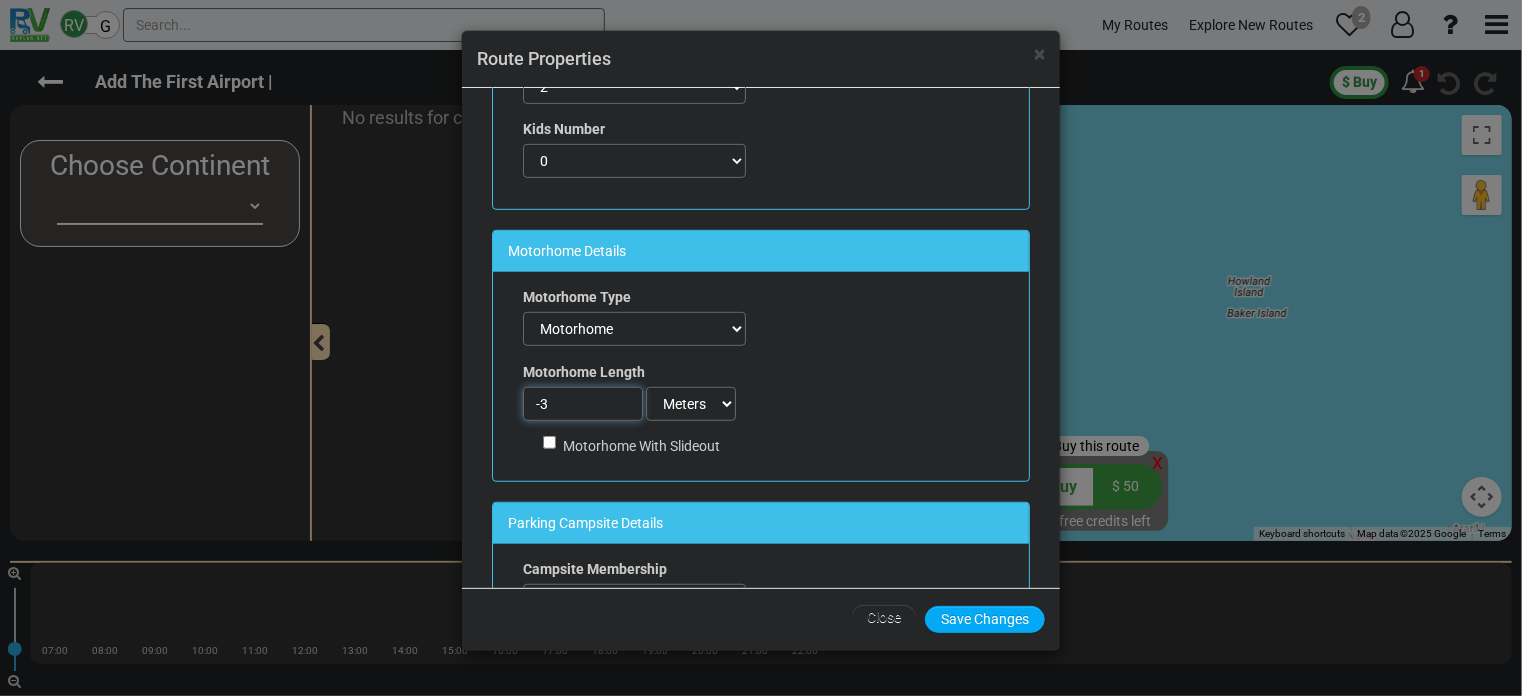click on "[NUMBER]" at bounding box center [583, 404] 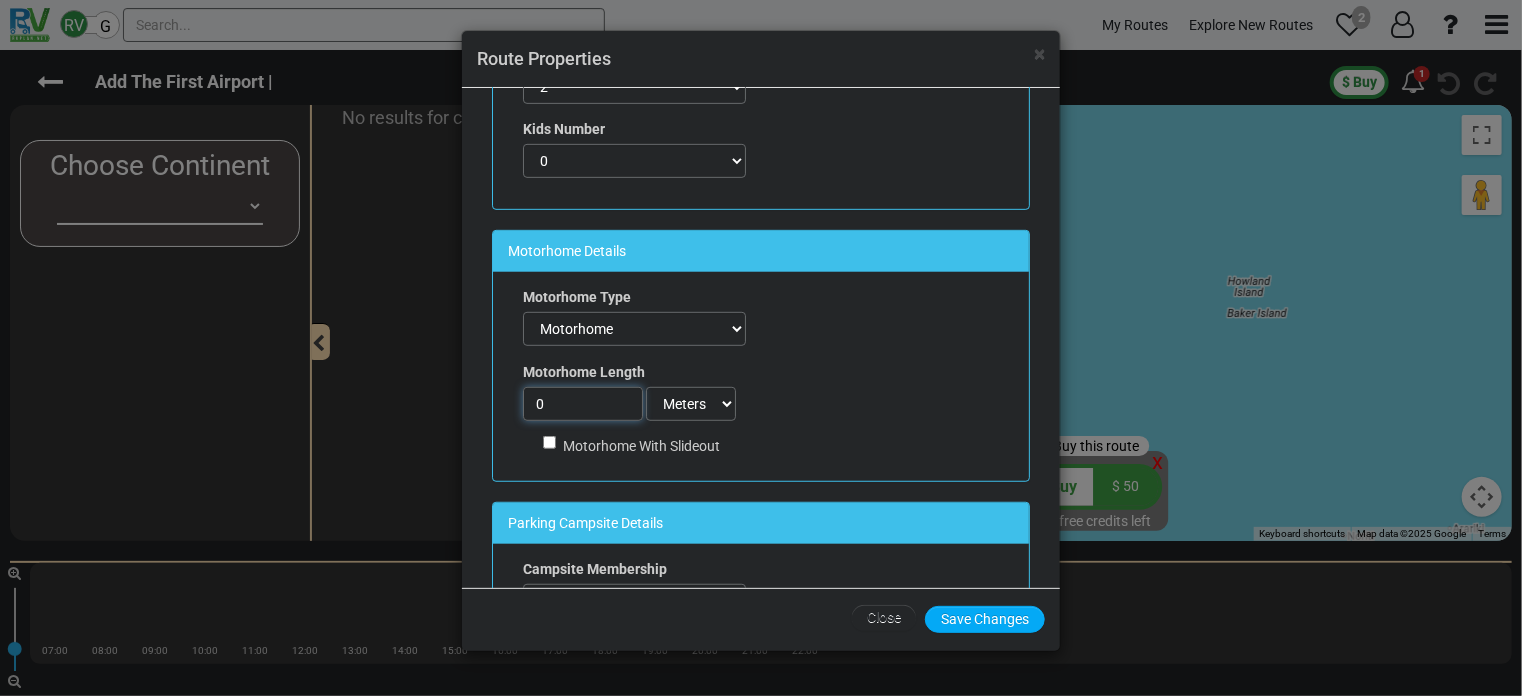 click on "0" at bounding box center [583, 404] 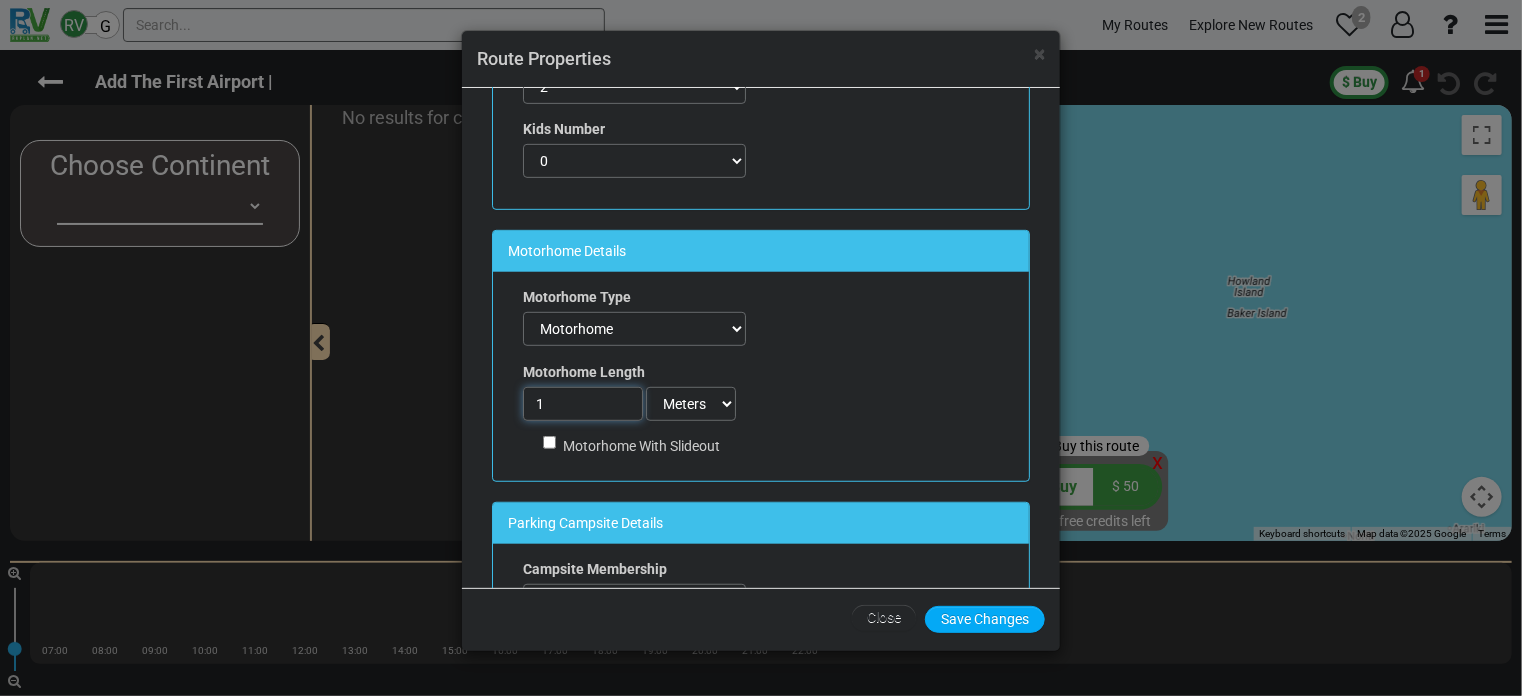 click on "1" at bounding box center [583, 404] 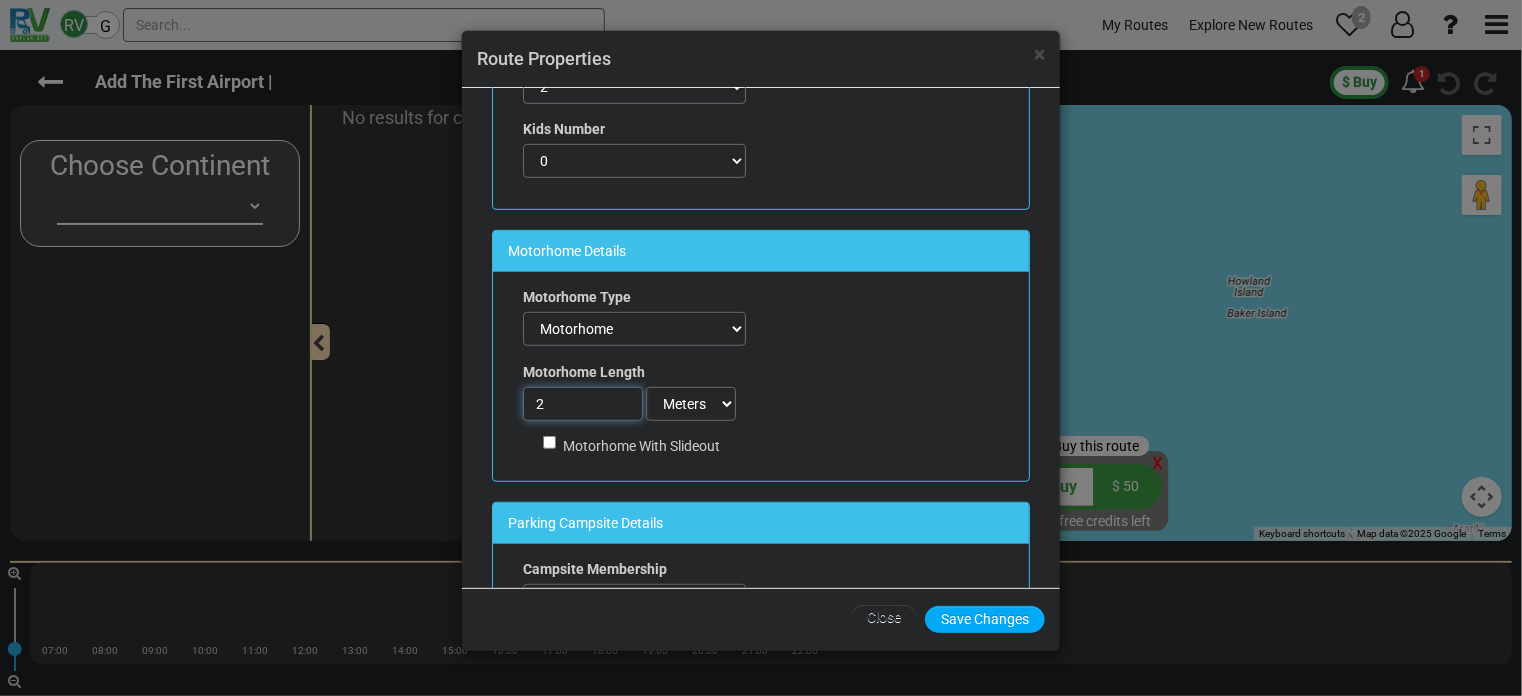 click on "2" at bounding box center (583, 404) 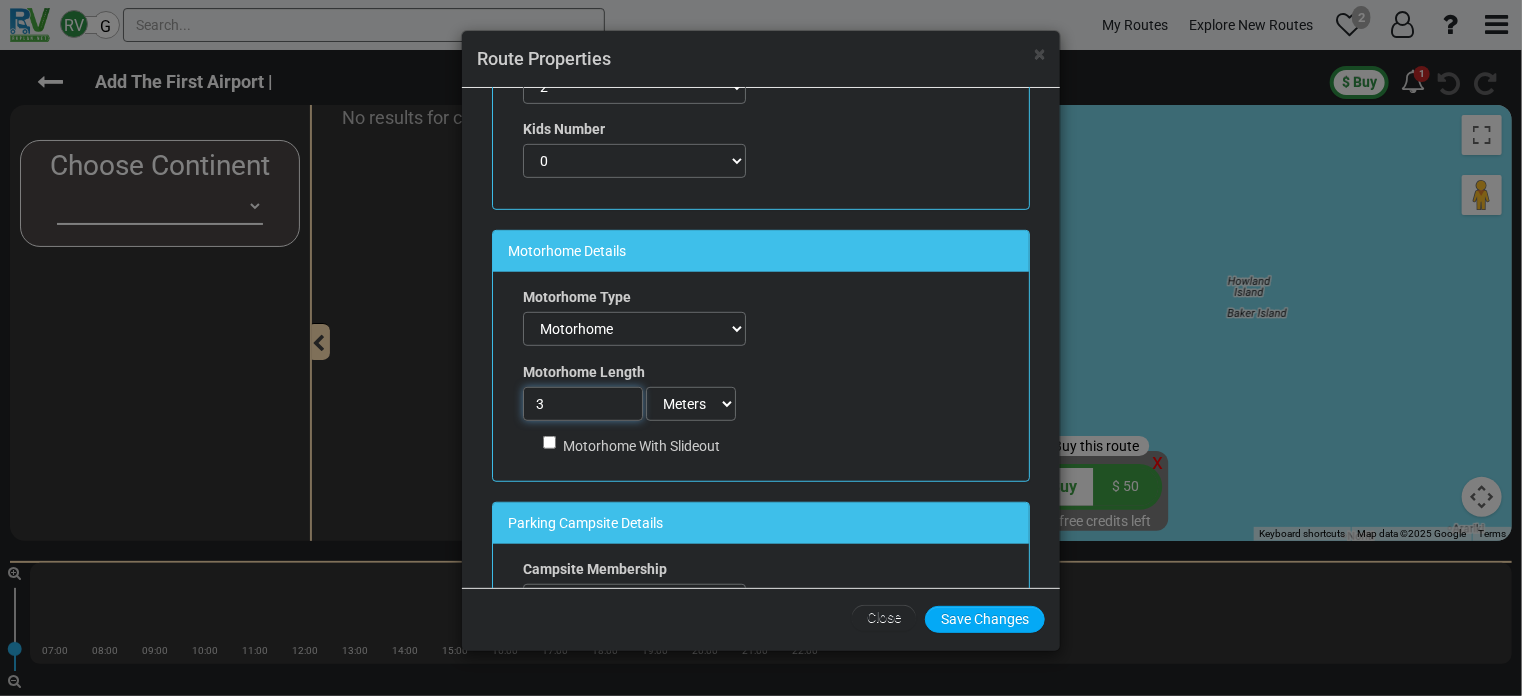 click on "3" at bounding box center (583, 404) 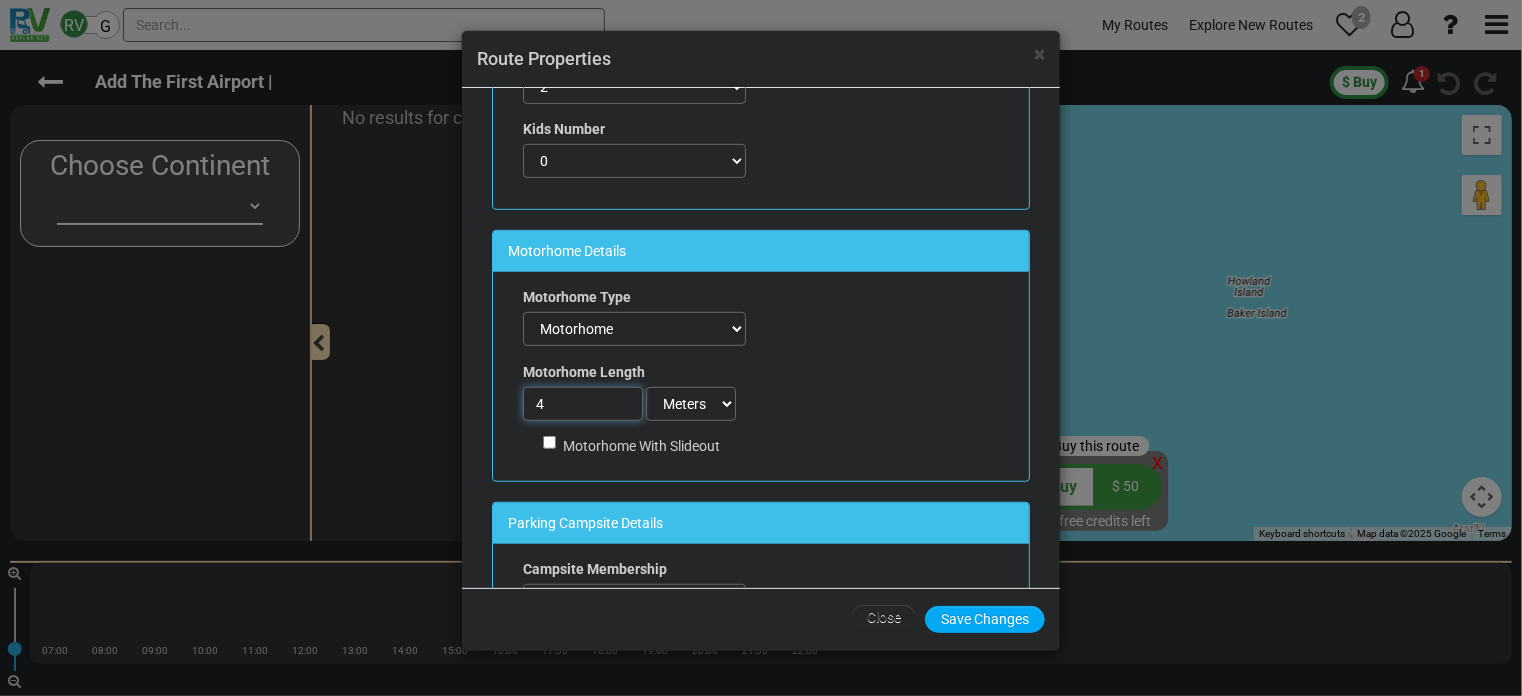 click on "4" at bounding box center (583, 404) 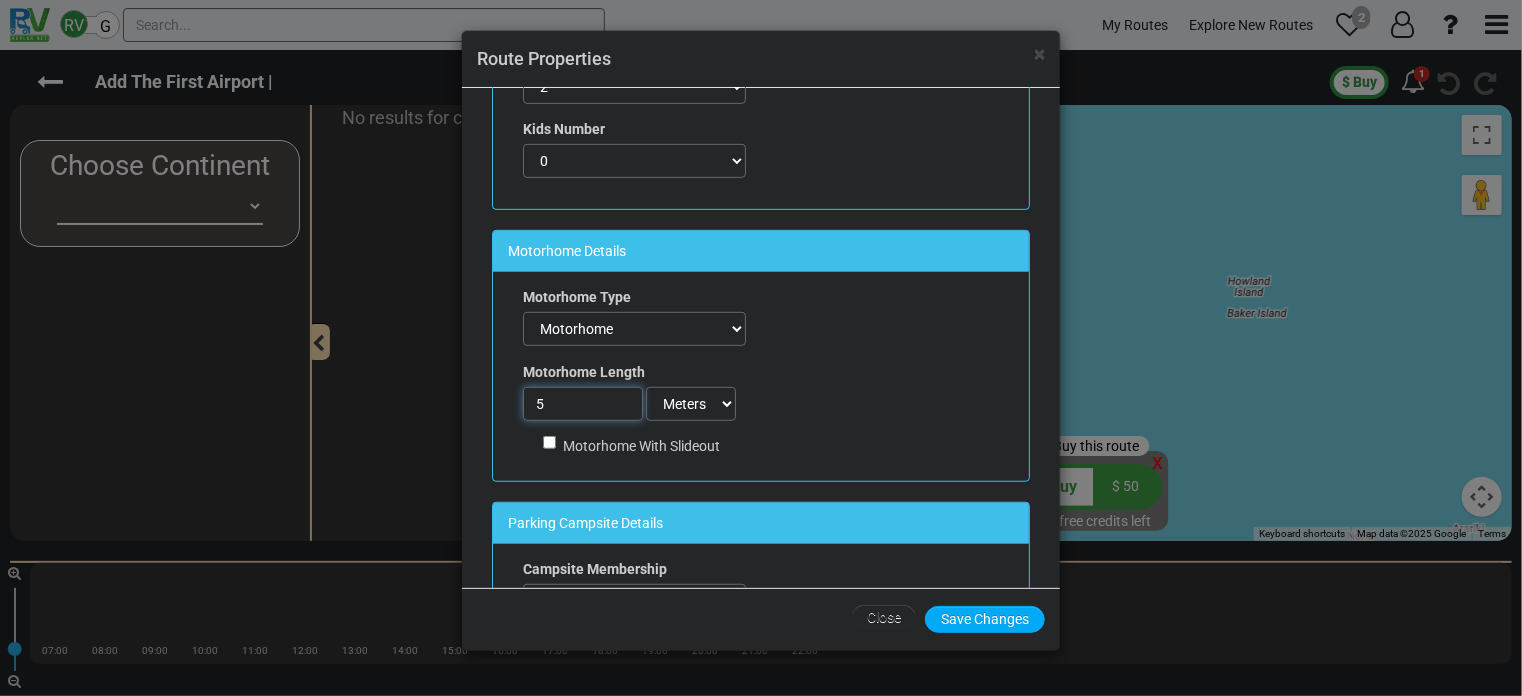 click on "5" at bounding box center [583, 404] 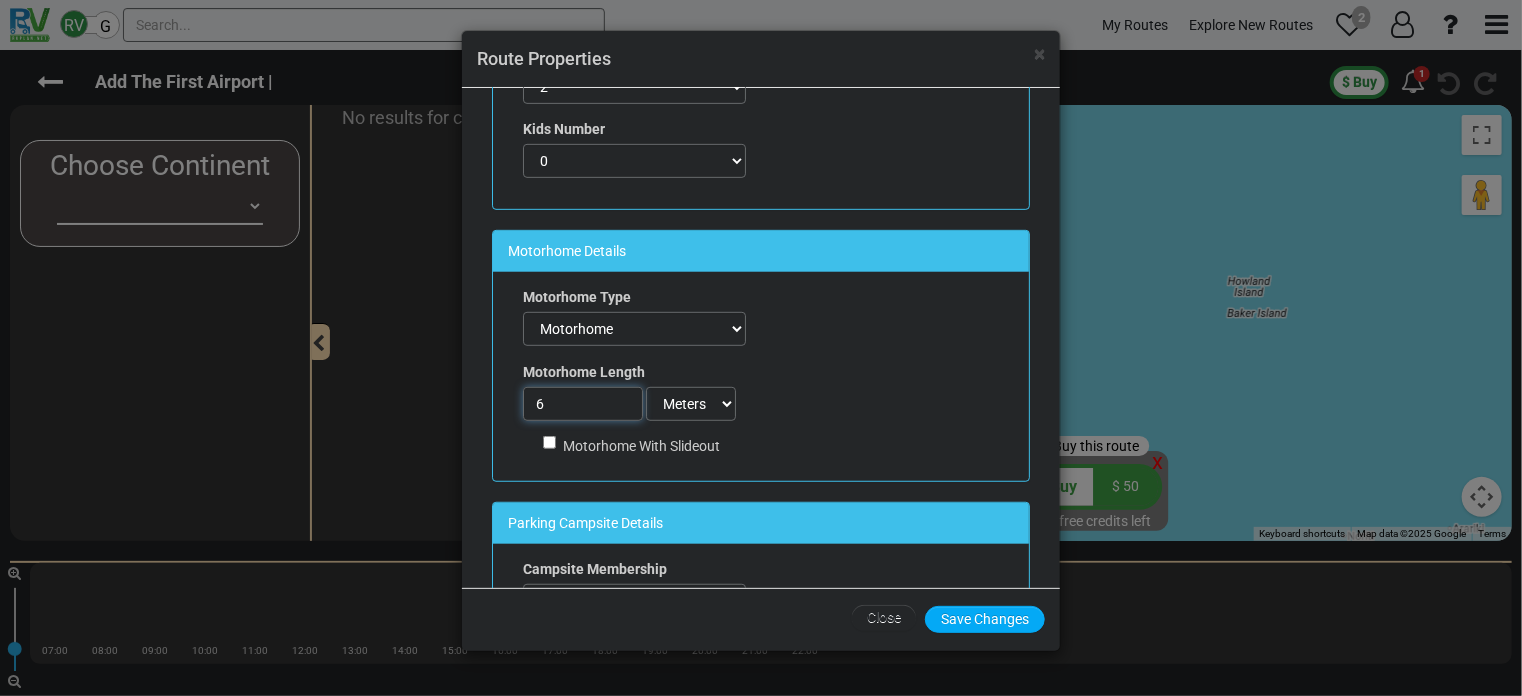 click on "6" at bounding box center (583, 404) 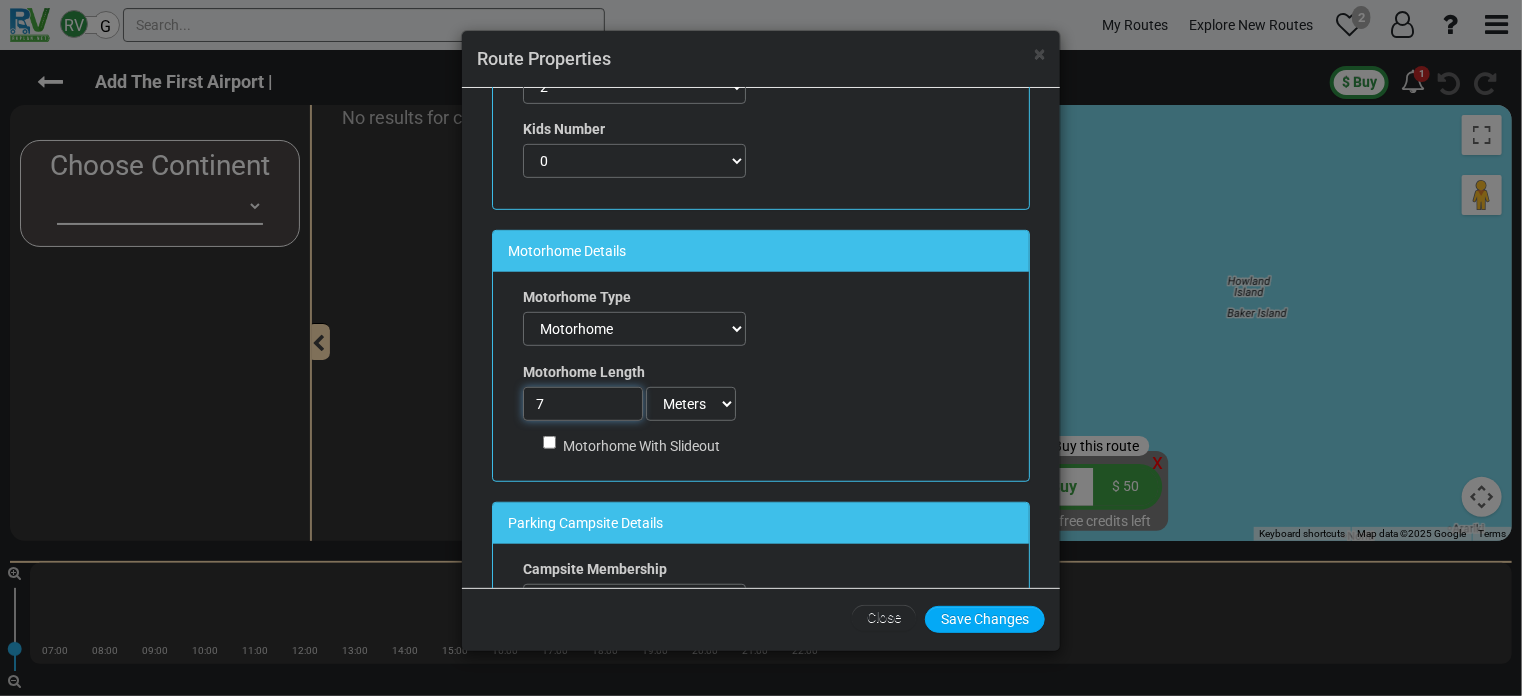 click on "7" at bounding box center (583, 404) 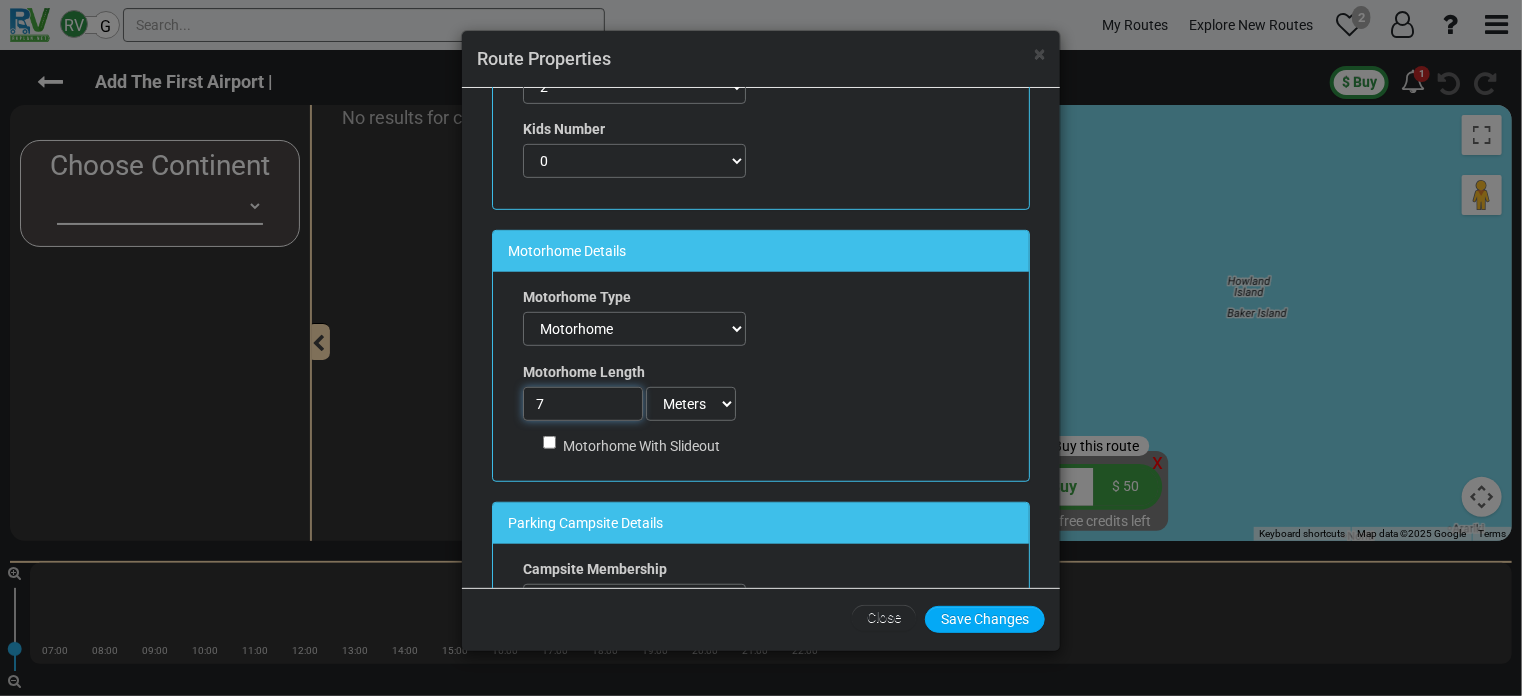 click on "7" at bounding box center (583, 404) 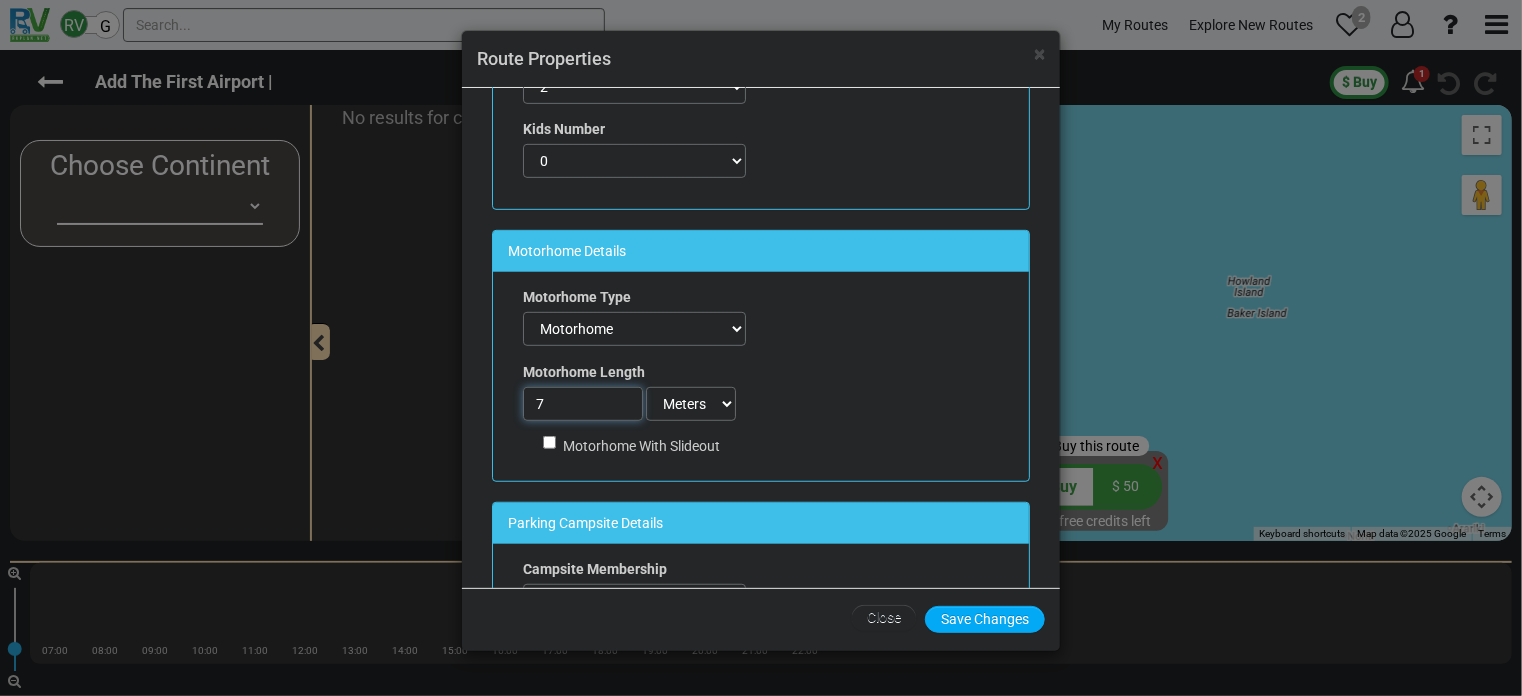 click on "[NUMBER]" at bounding box center [583, 404] 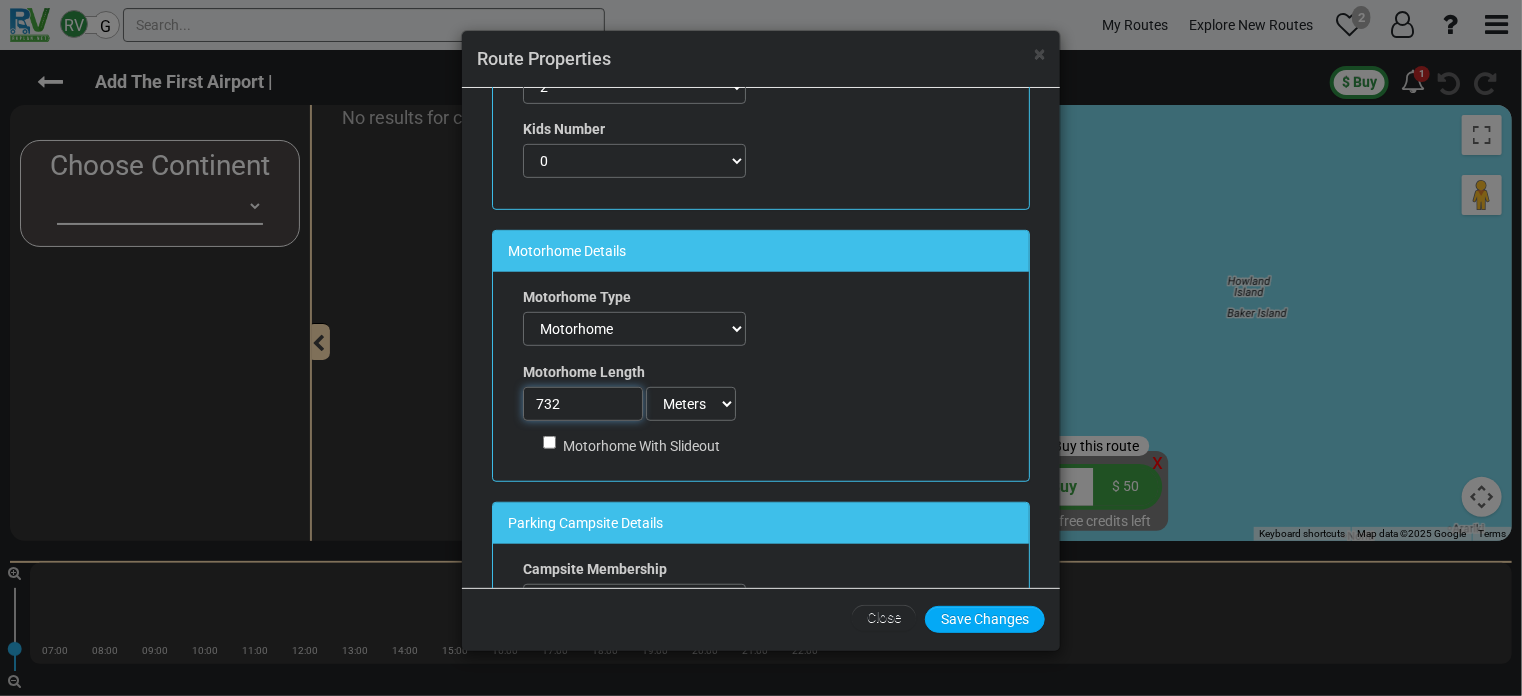 click on "732" at bounding box center [583, 404] 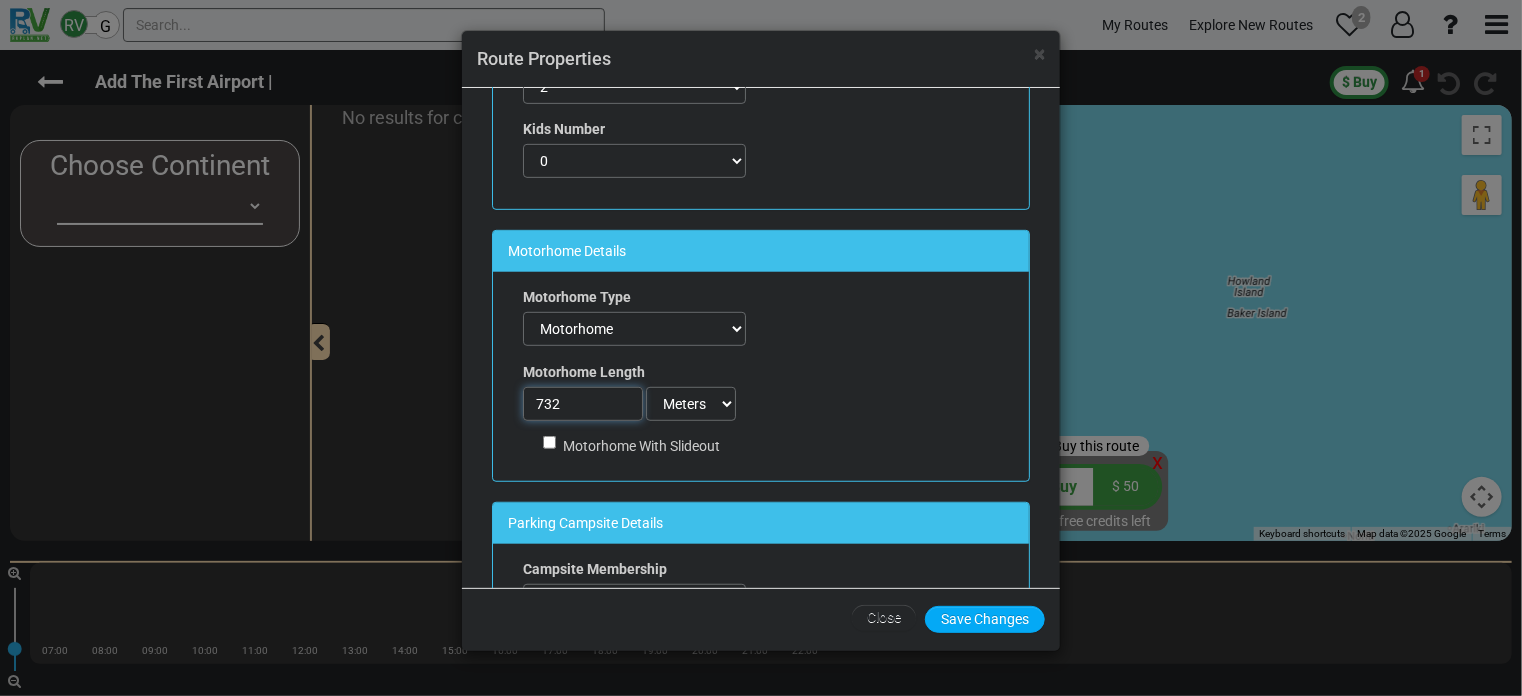 click on "[NUMBER]" at bounding box center (583, 404) 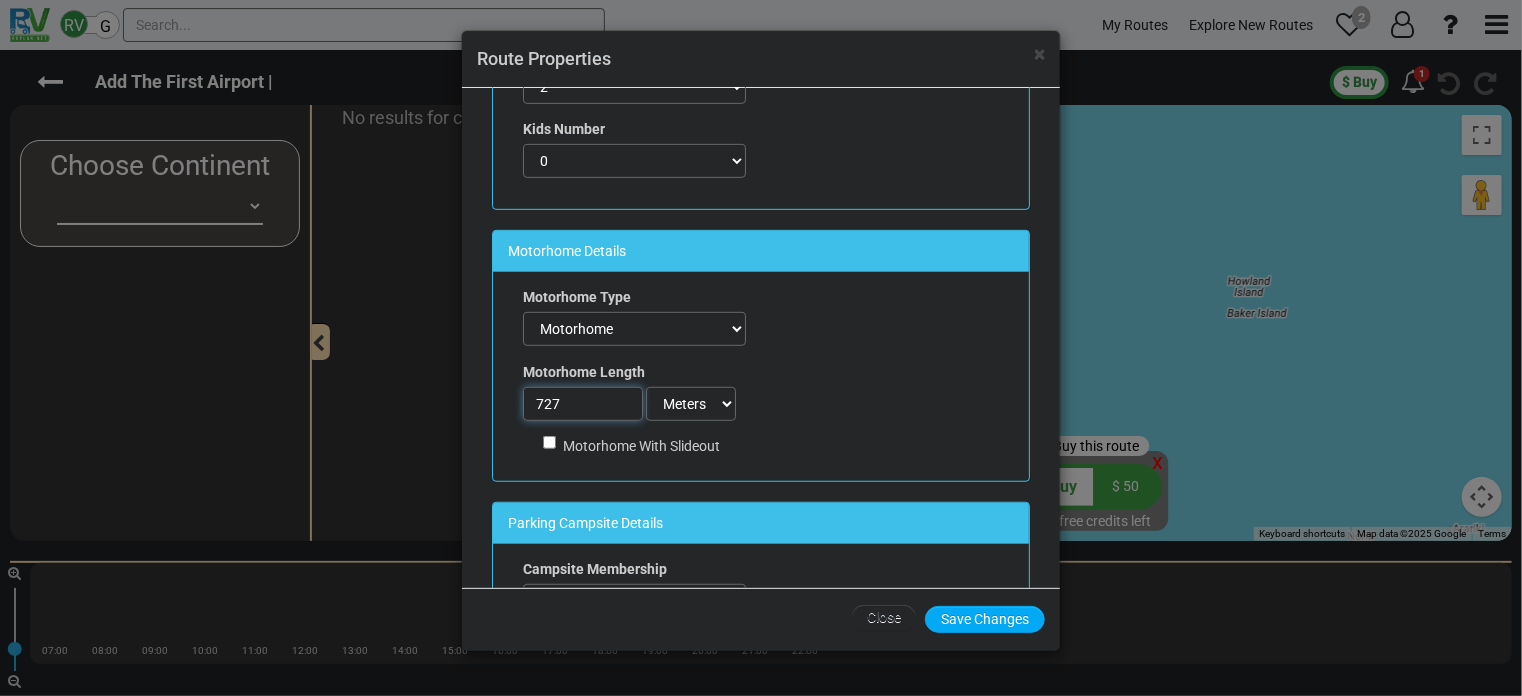 click on "727" at bounding box center (583, 404) 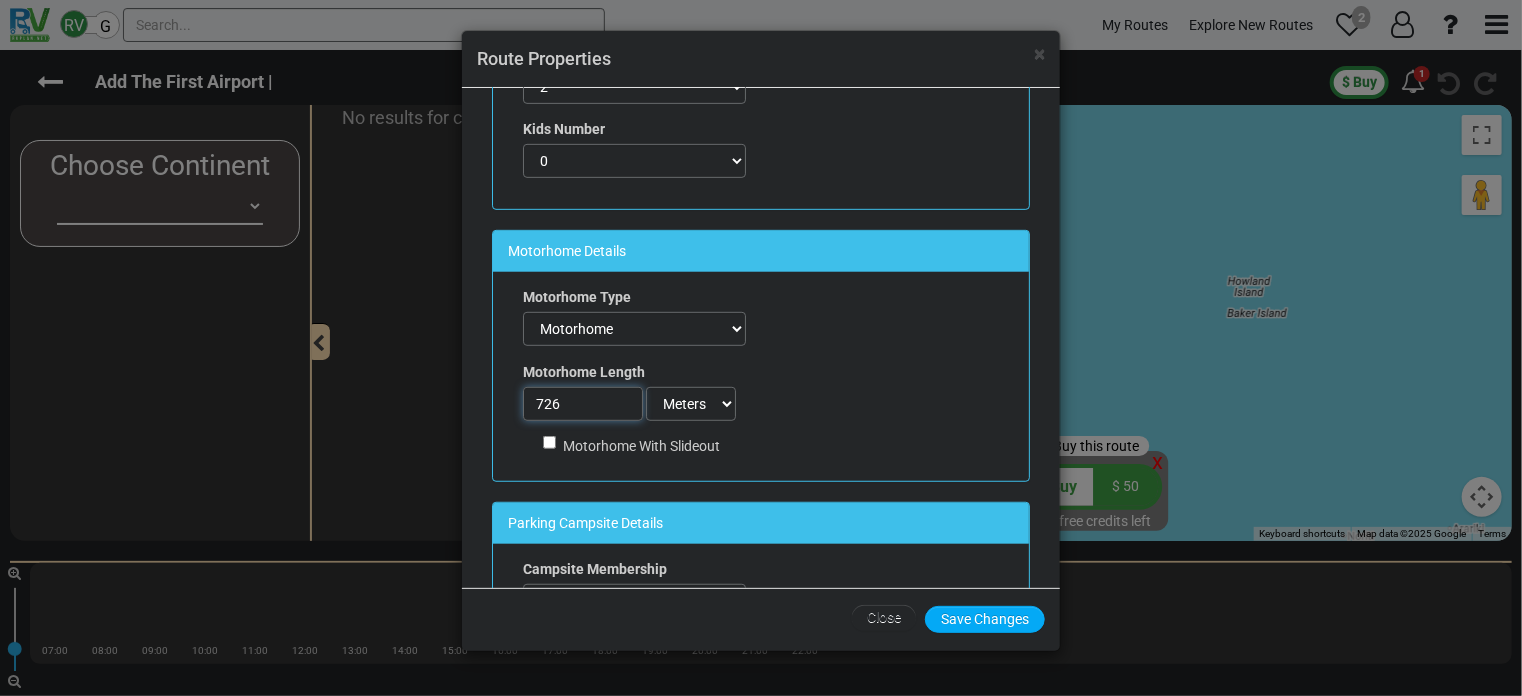 click on "726" at bounding box center (583, 404) 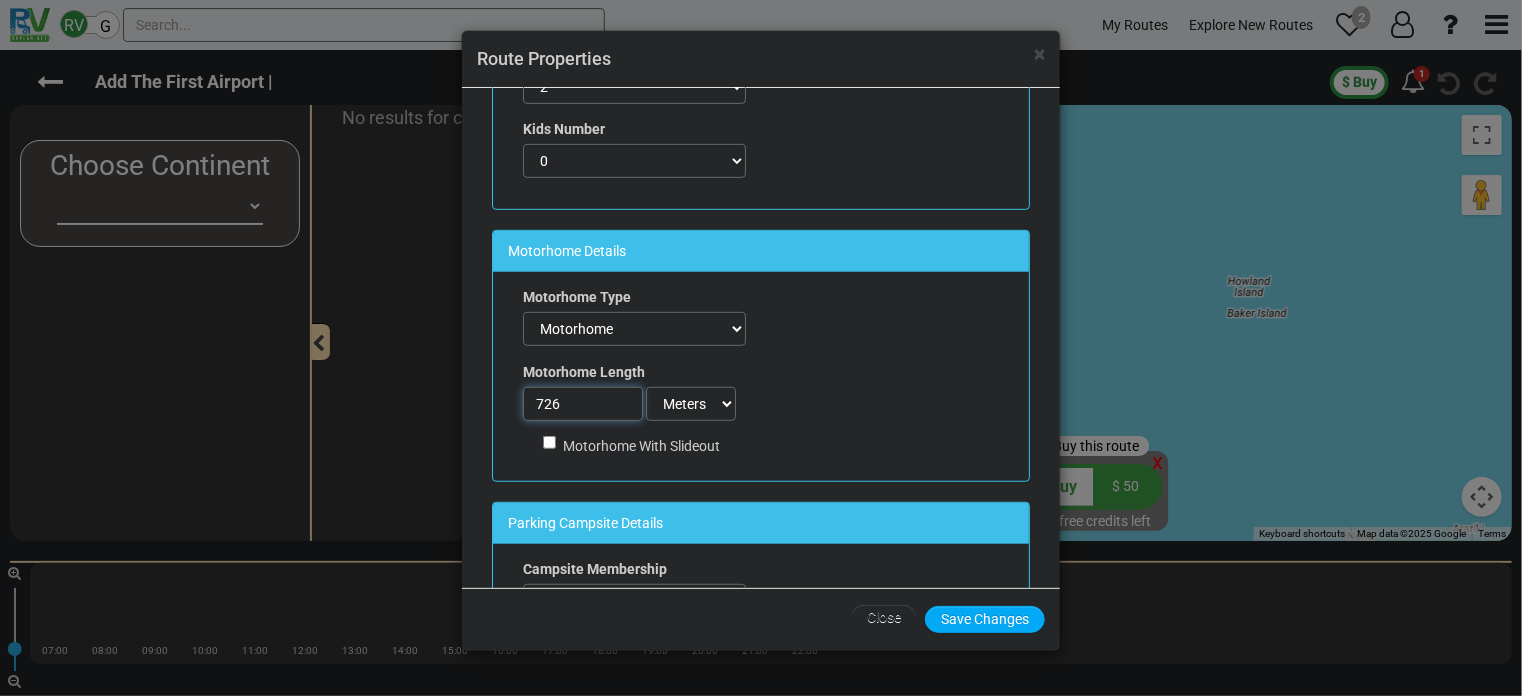 click on "[NUMBER]" at bounding box center (583, 404) 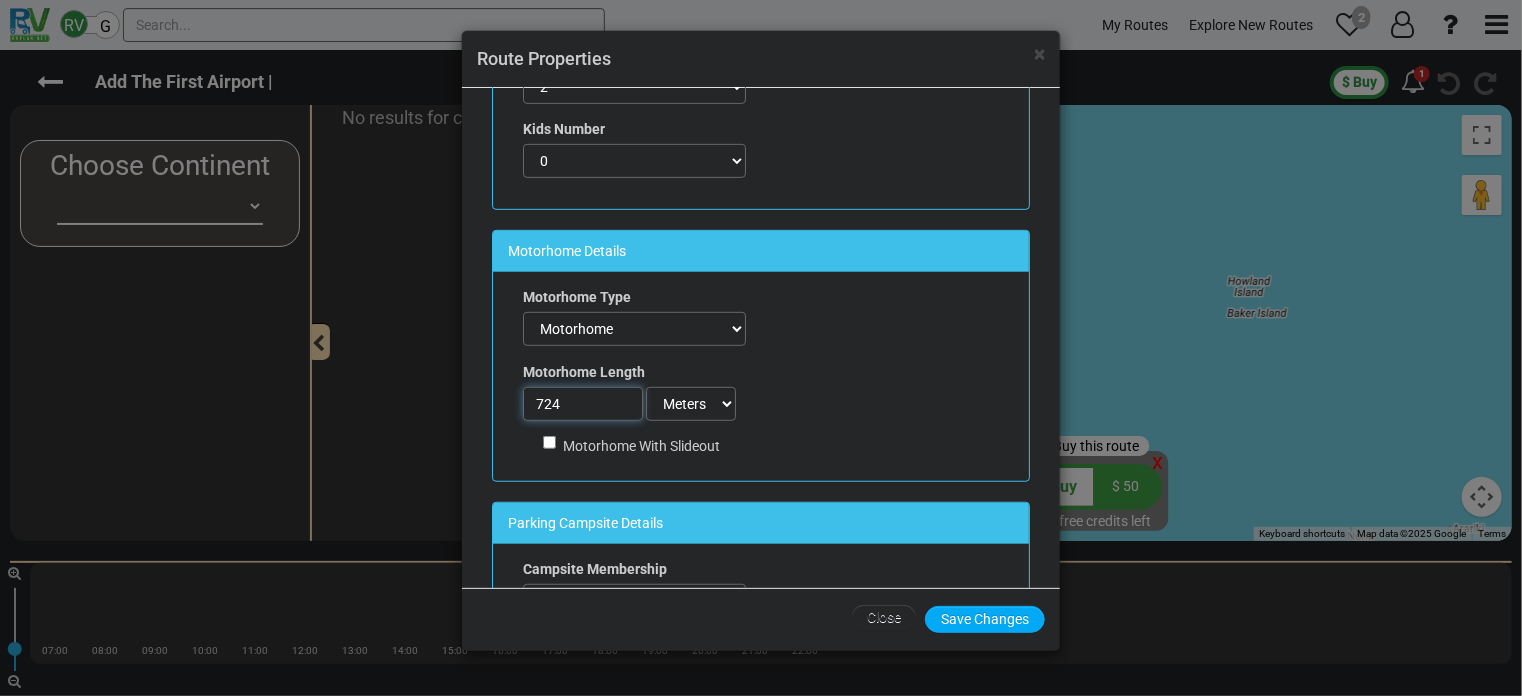 click on "724" at bounding box center (583, 404) 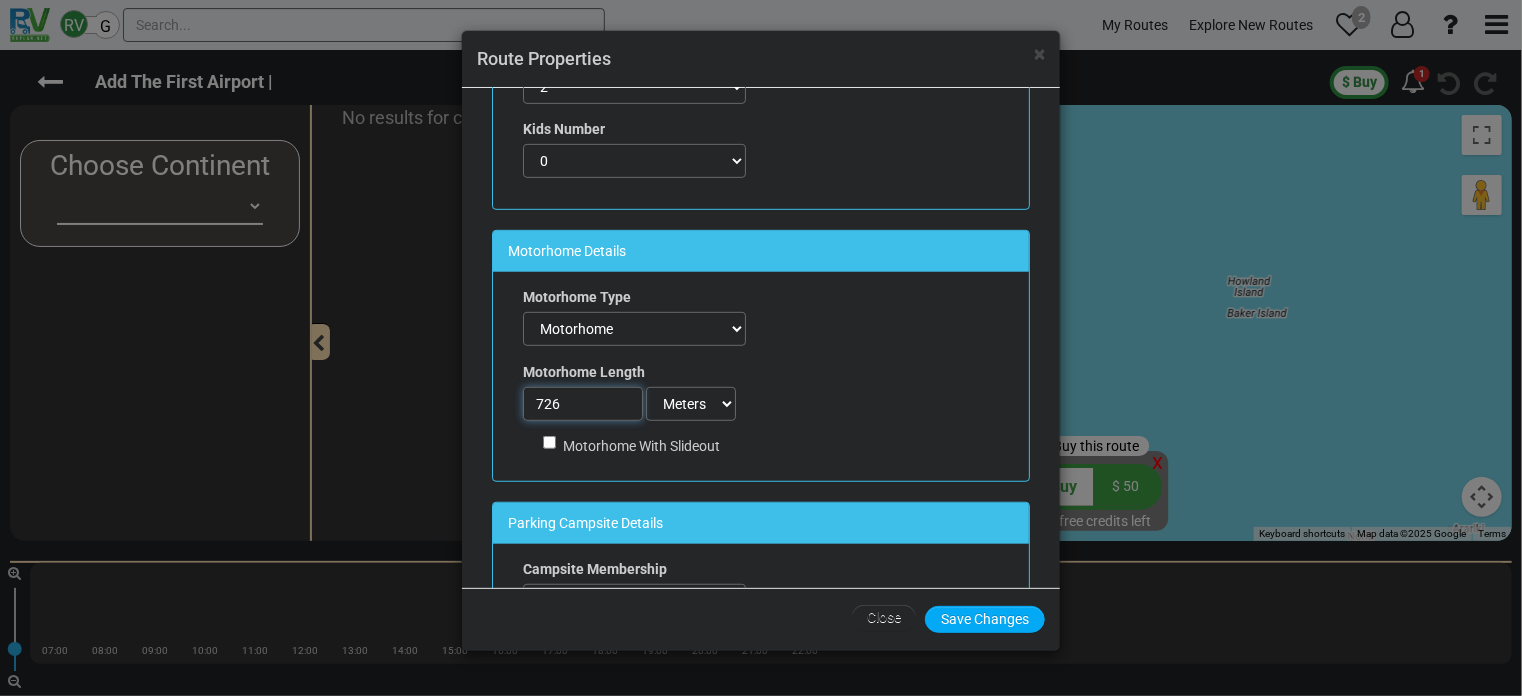 click on "726" at bounding box center [583, 404] 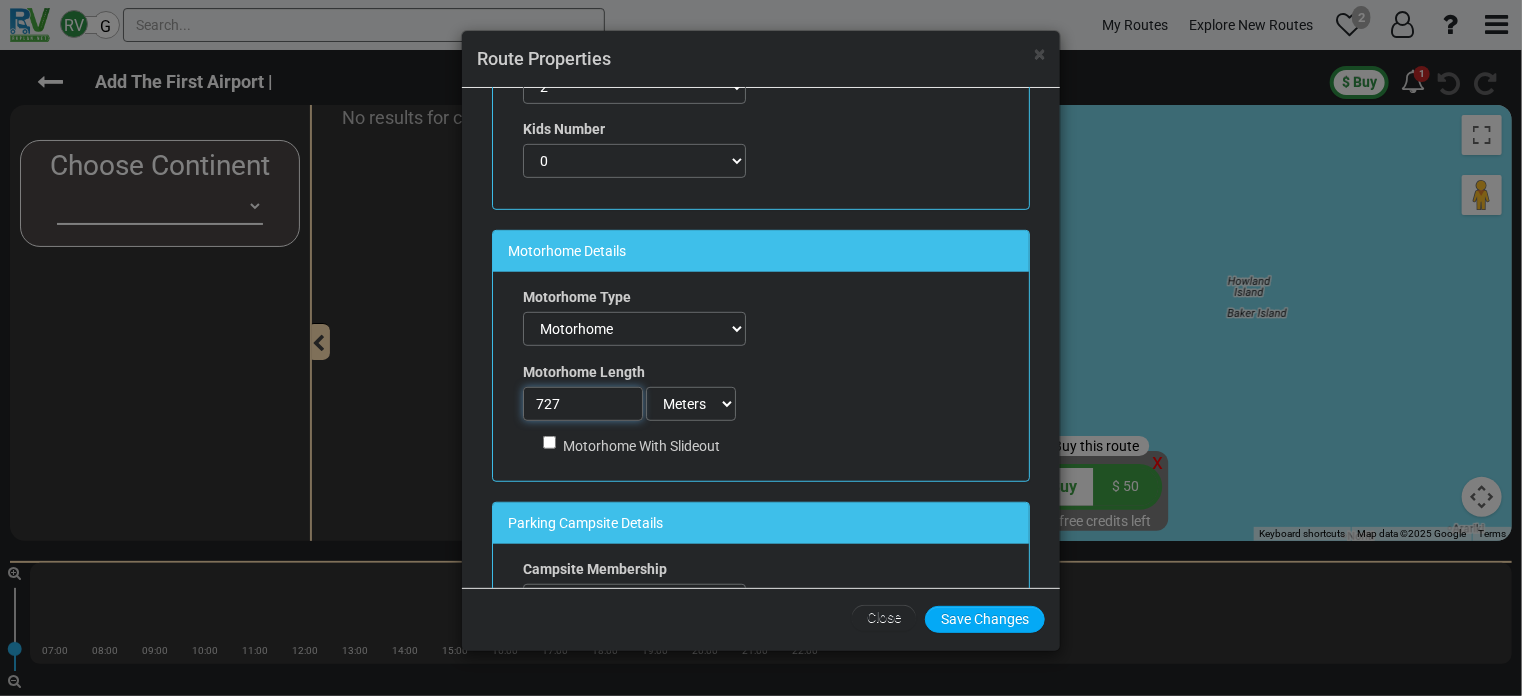 click on "727" at bounding box center (583, 404) 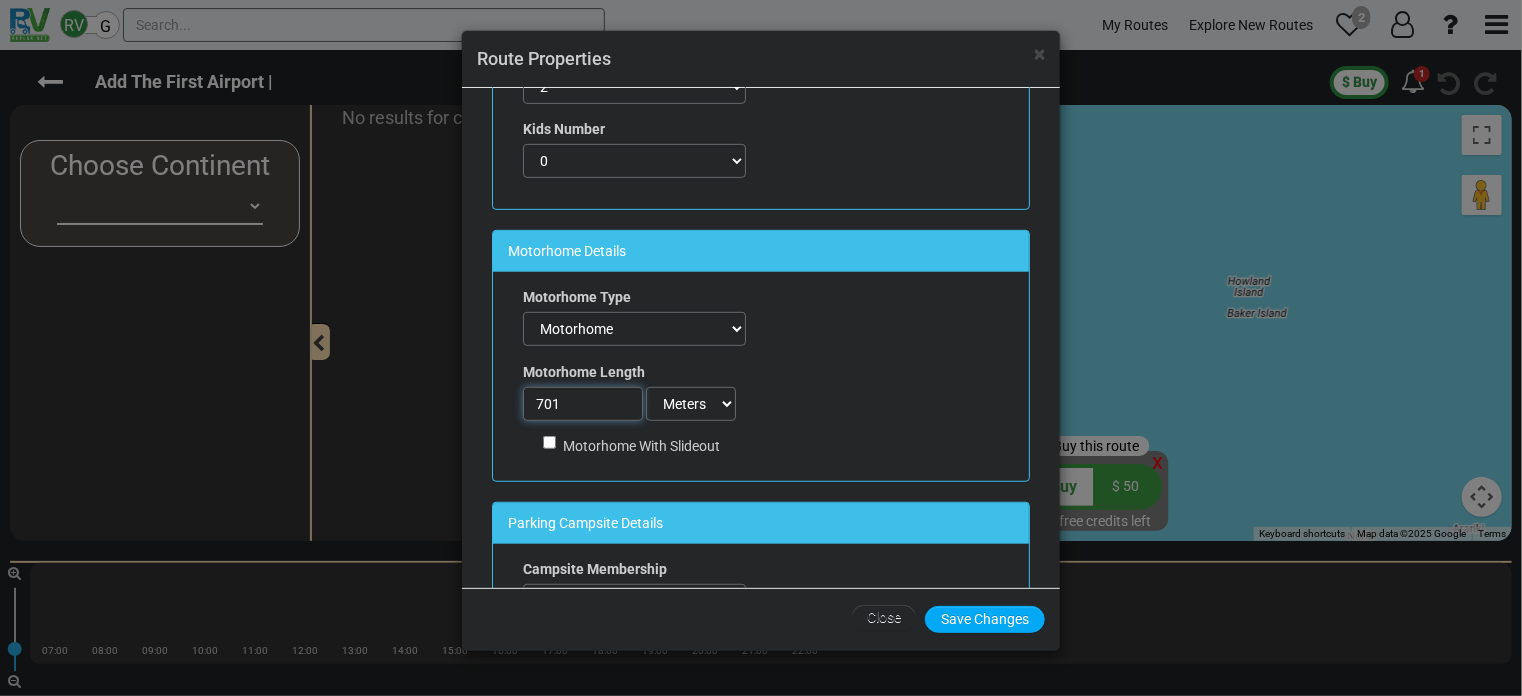 click on "701" at bounding box center (583, 404) 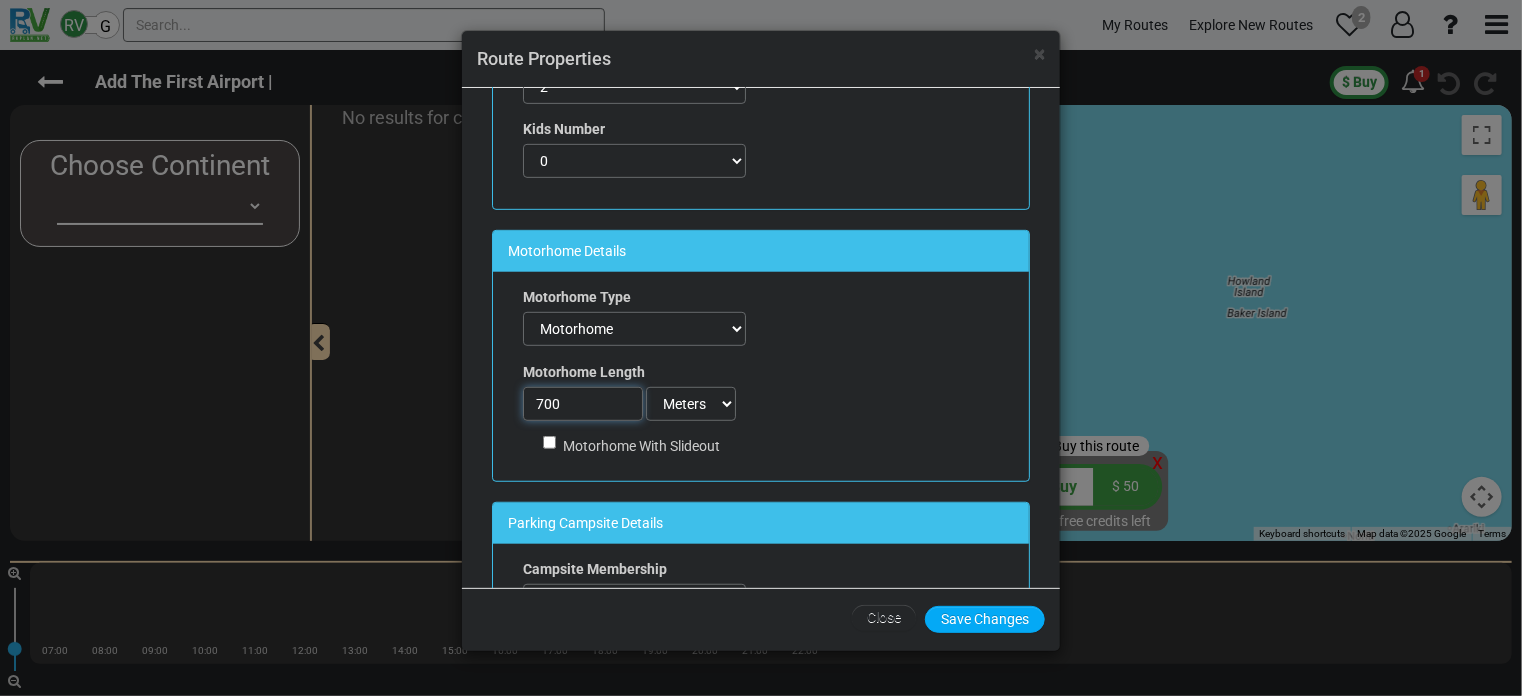 click on "700" at bounding box center [583, 404] 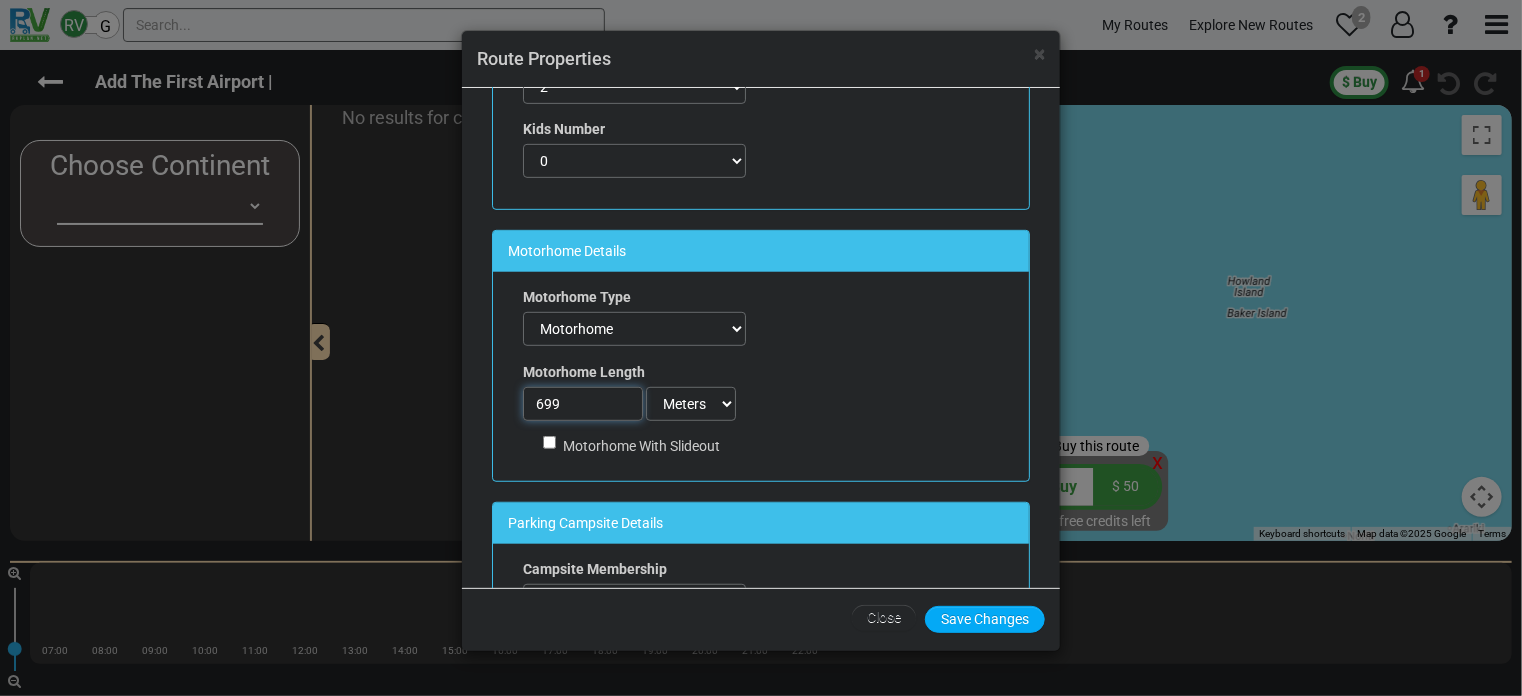 click on "699" at bounding box center [583, 404] 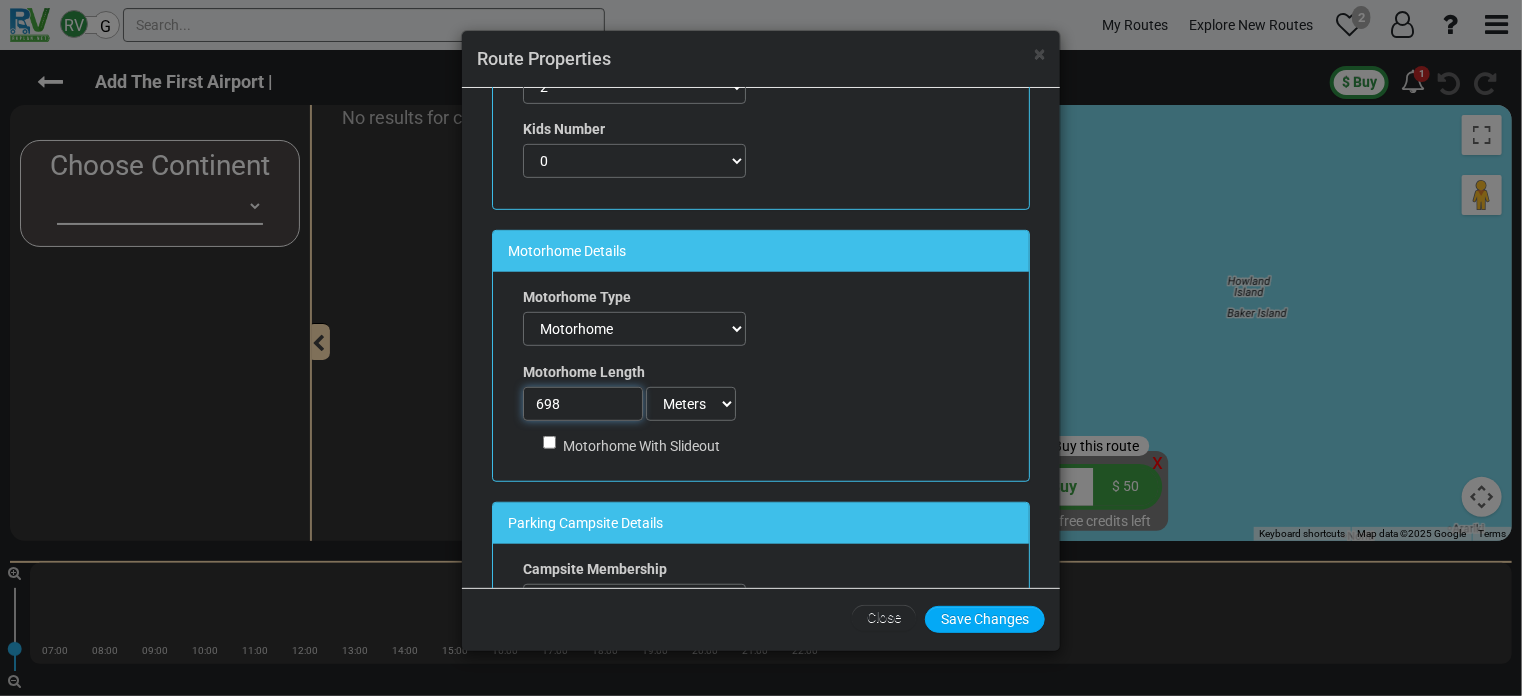 type on "698" 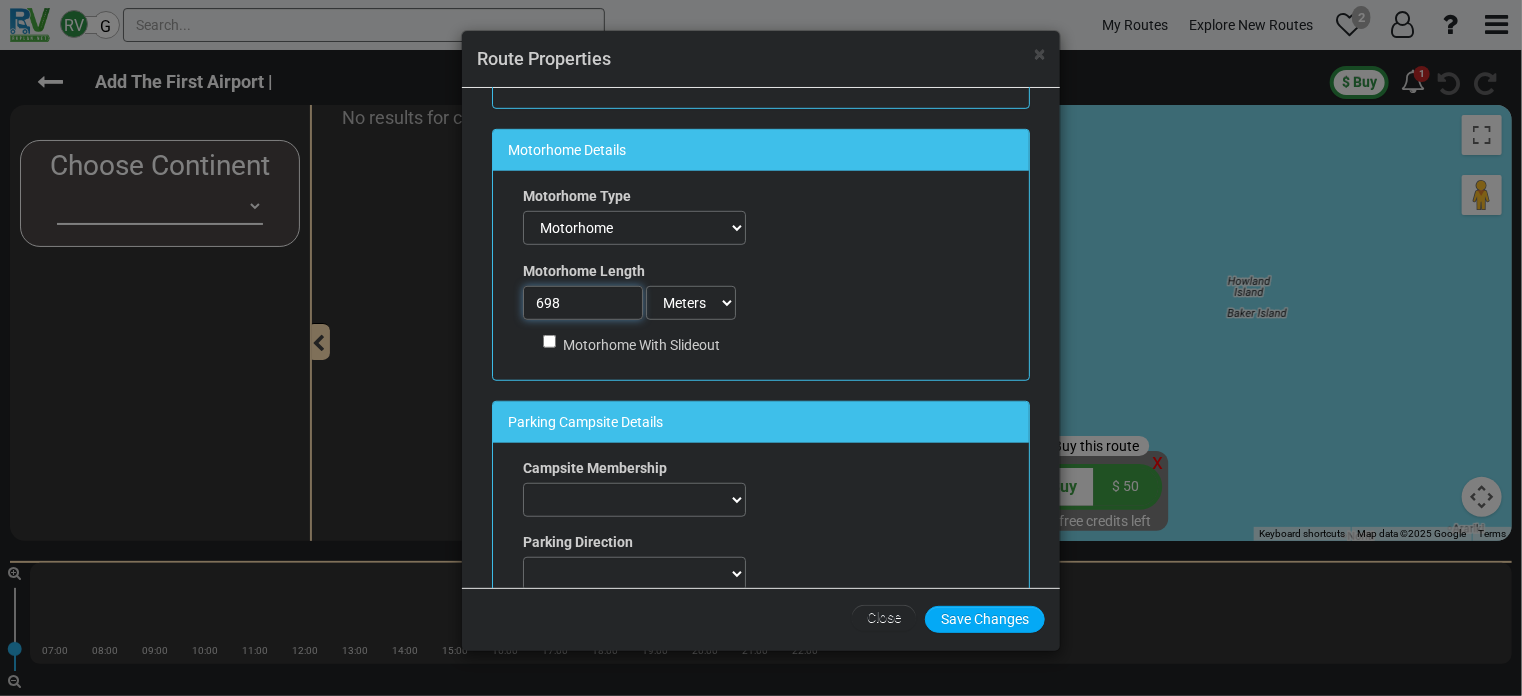 scroll, scrollTop: 600, scrollLeft: 0, axis: vertical 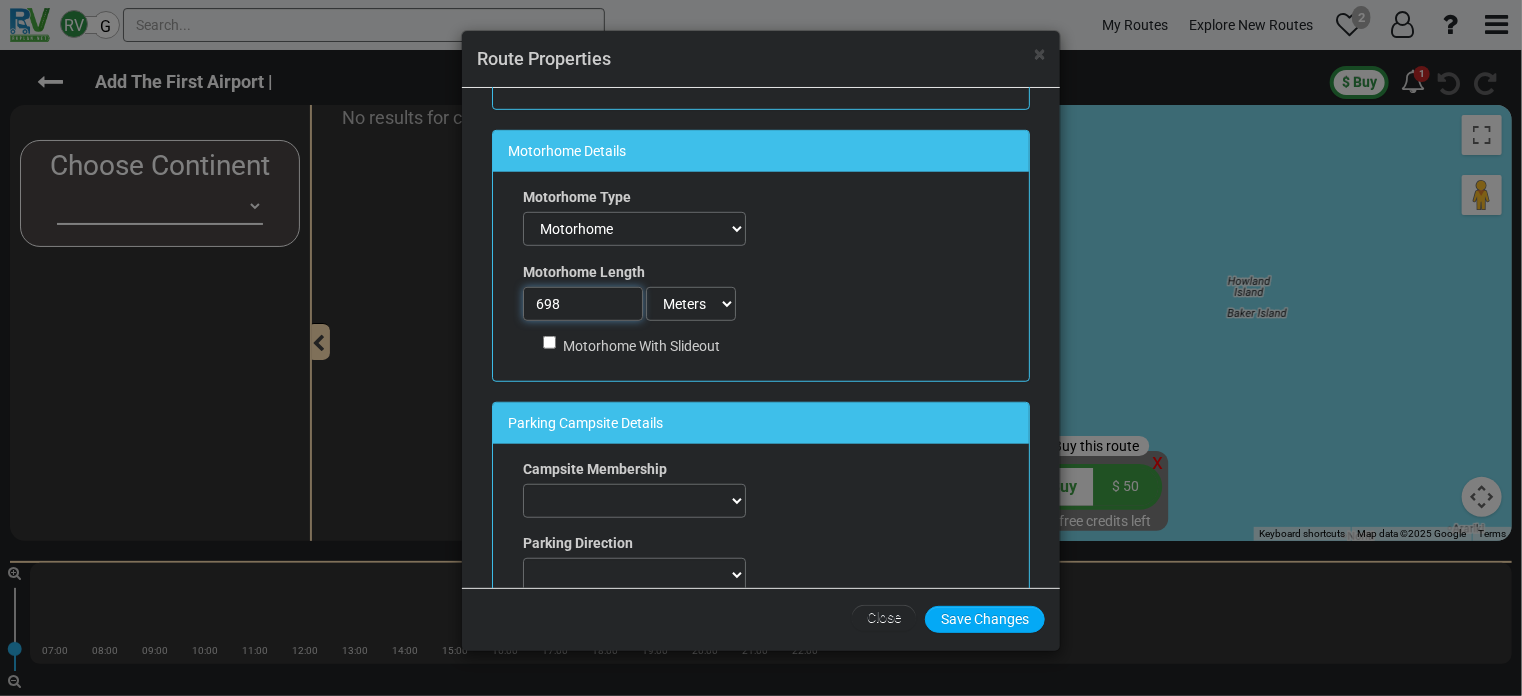 drag, startPoint x: 574, startPoint y: 296, endPoint x: 525, endPoint y: 304, distance: 49.648766 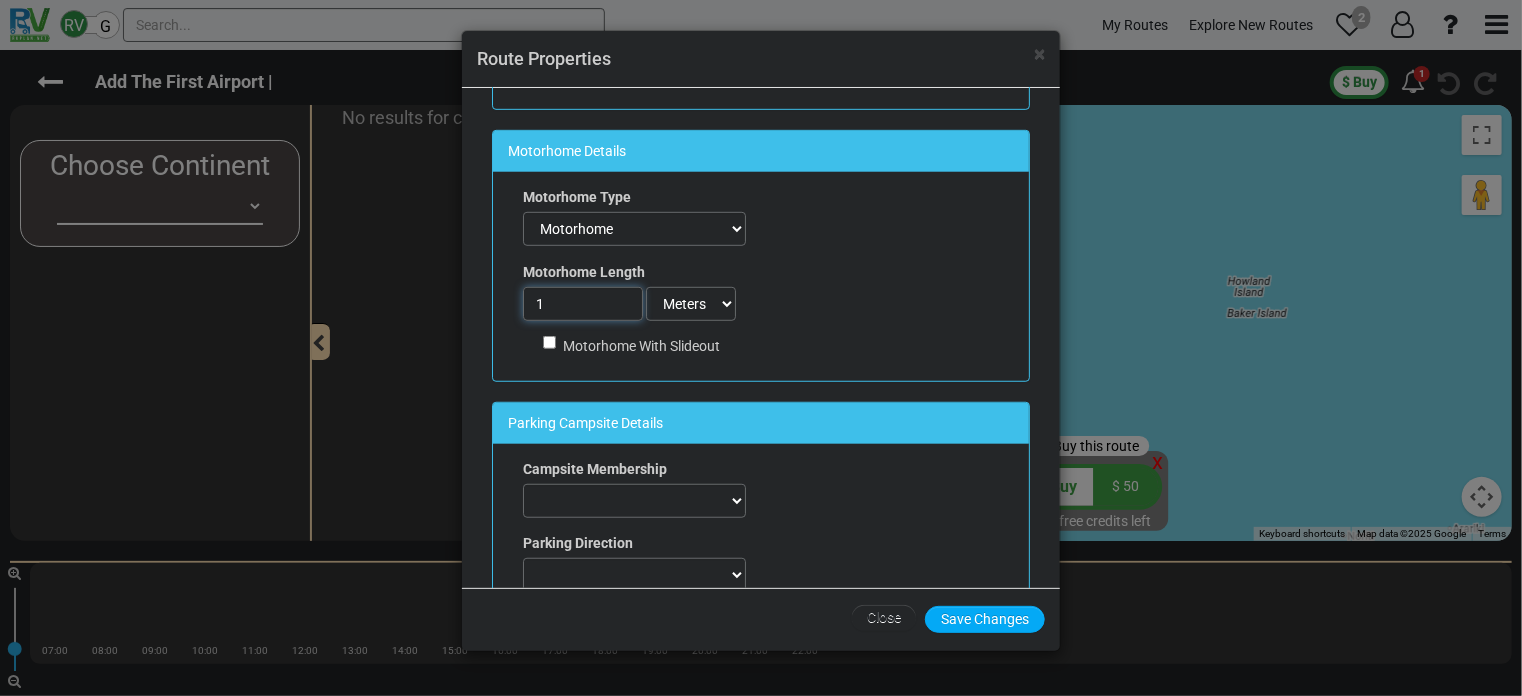click on "1" at bounding box center [583, 304] 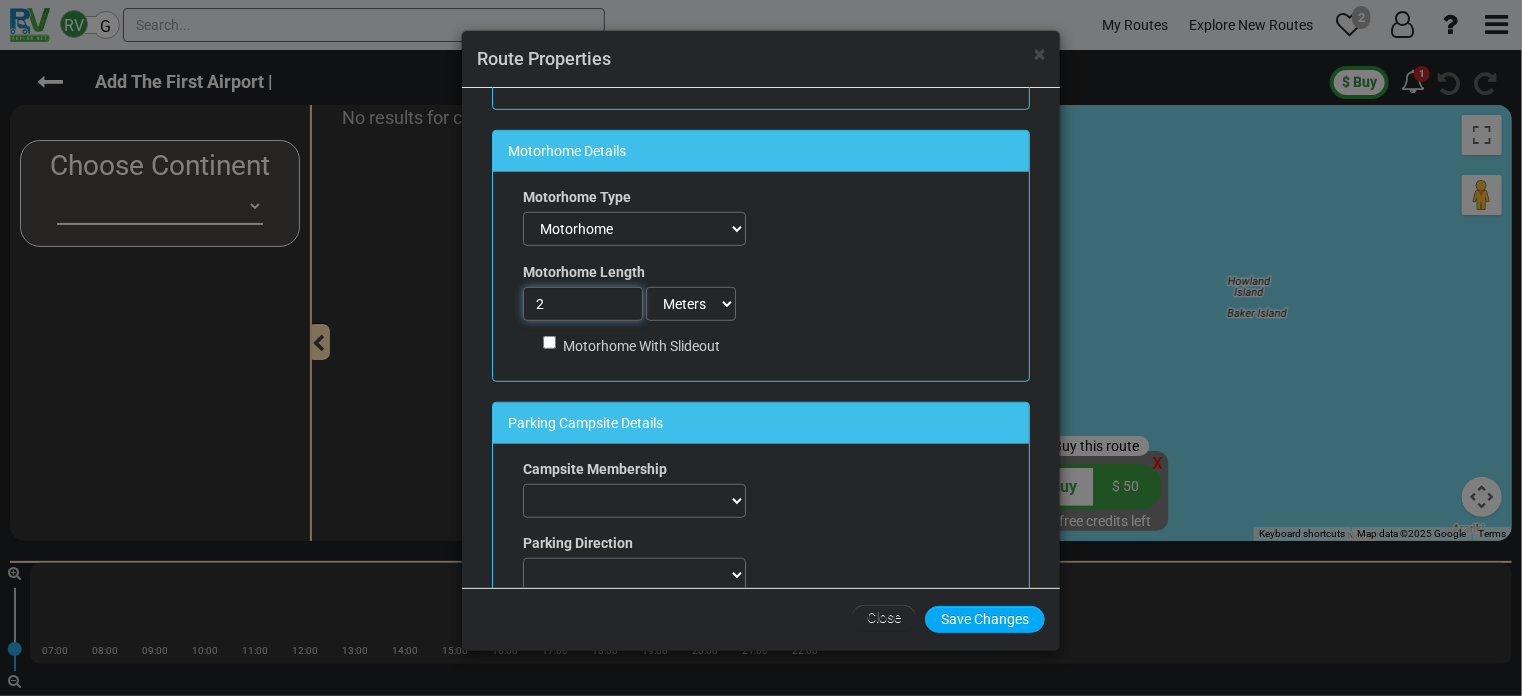 click on "2" at bounding box center [583, 304] 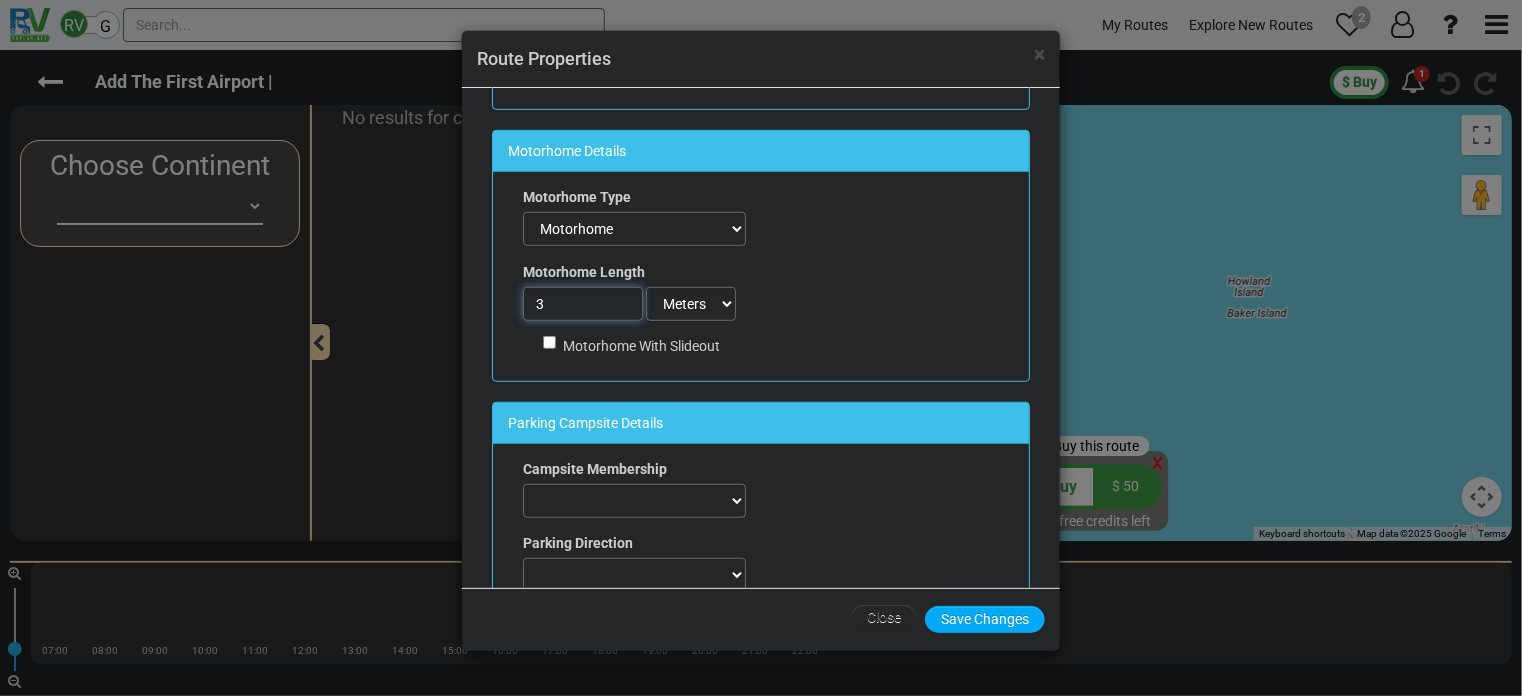 click on "3" at bounding box center [583, 304] 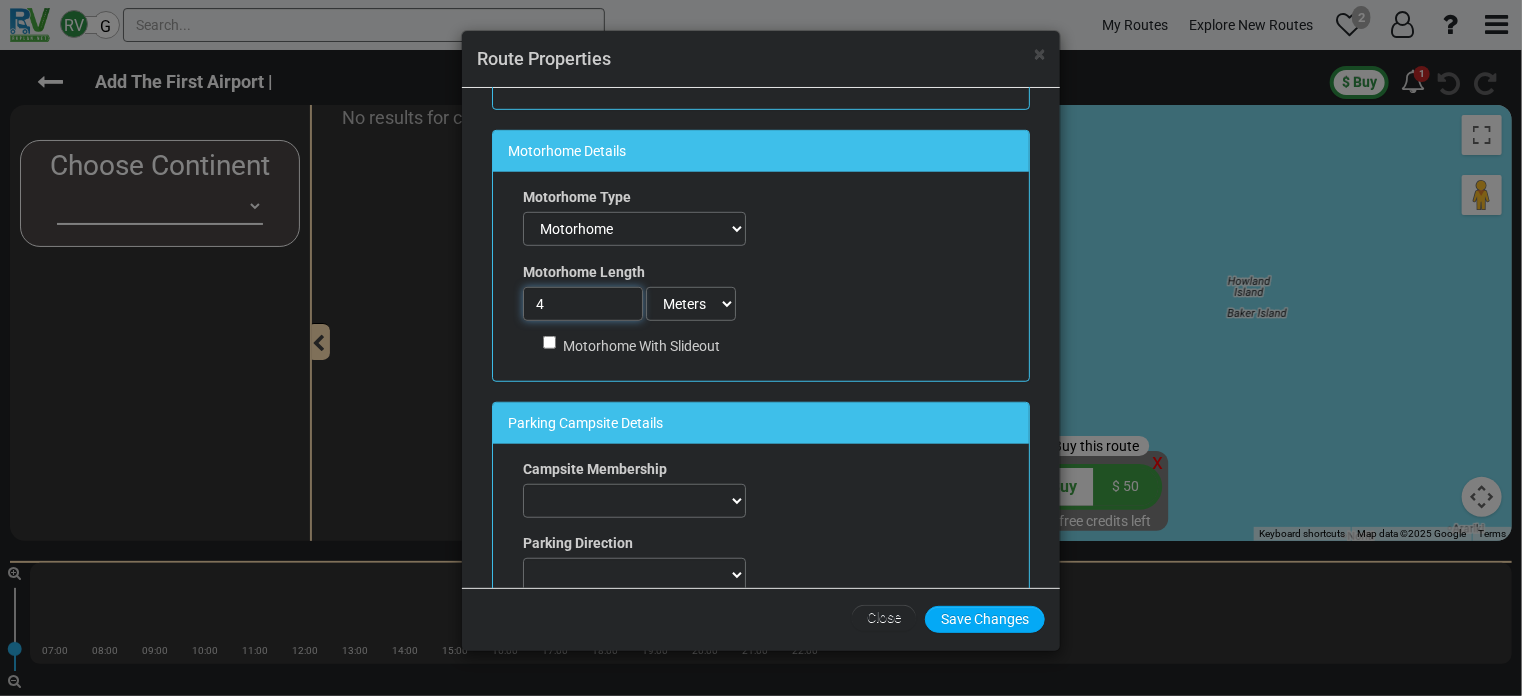 click on "4" at bounding box center [583, 304] 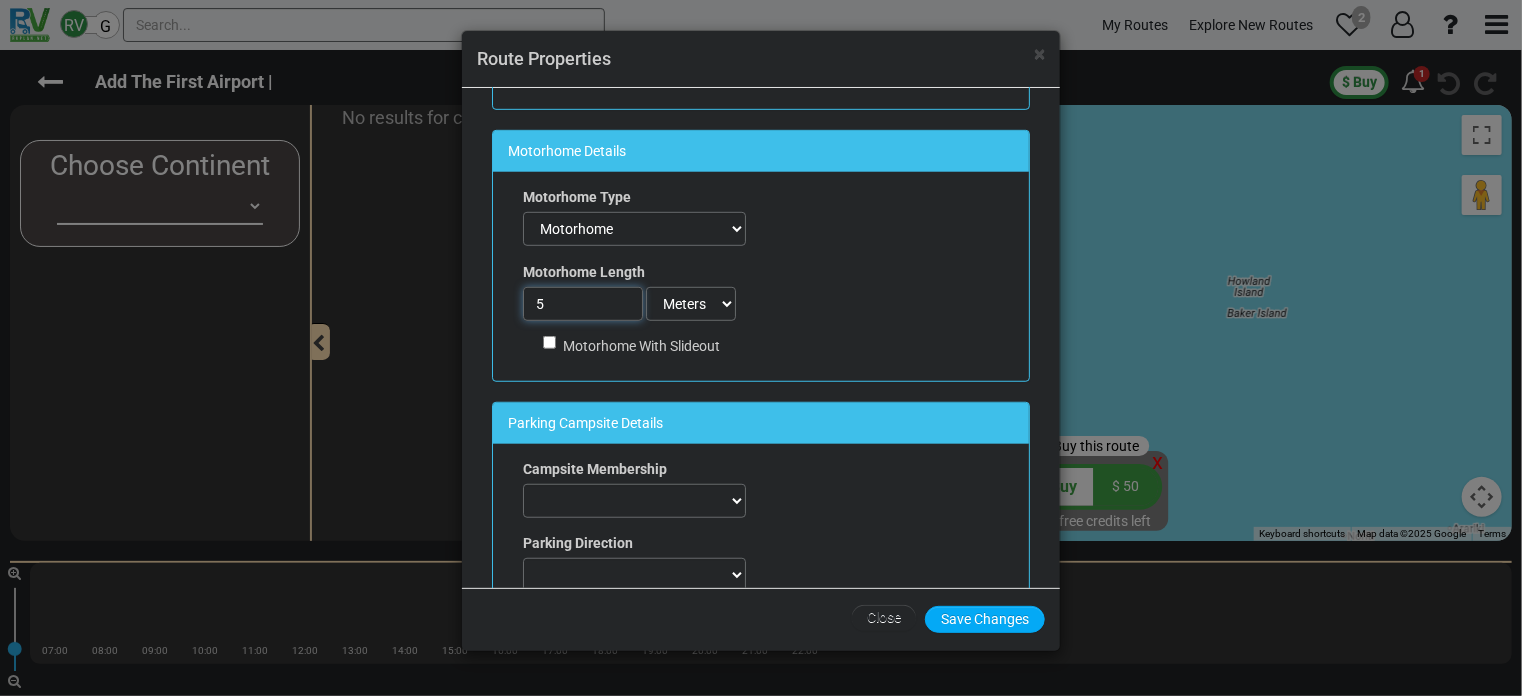 click on "5" at bounding box center [583, 304] 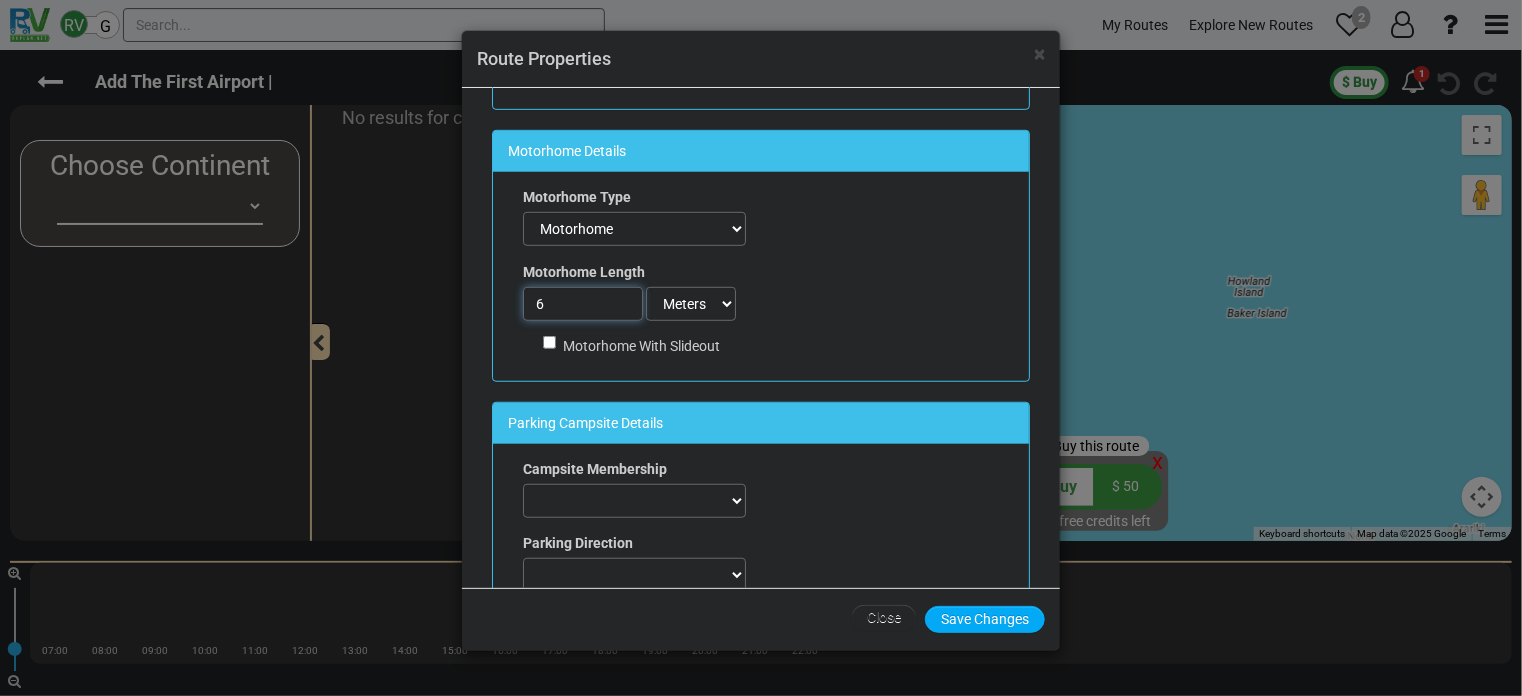 click on "6" at bounding box center [583, 304] 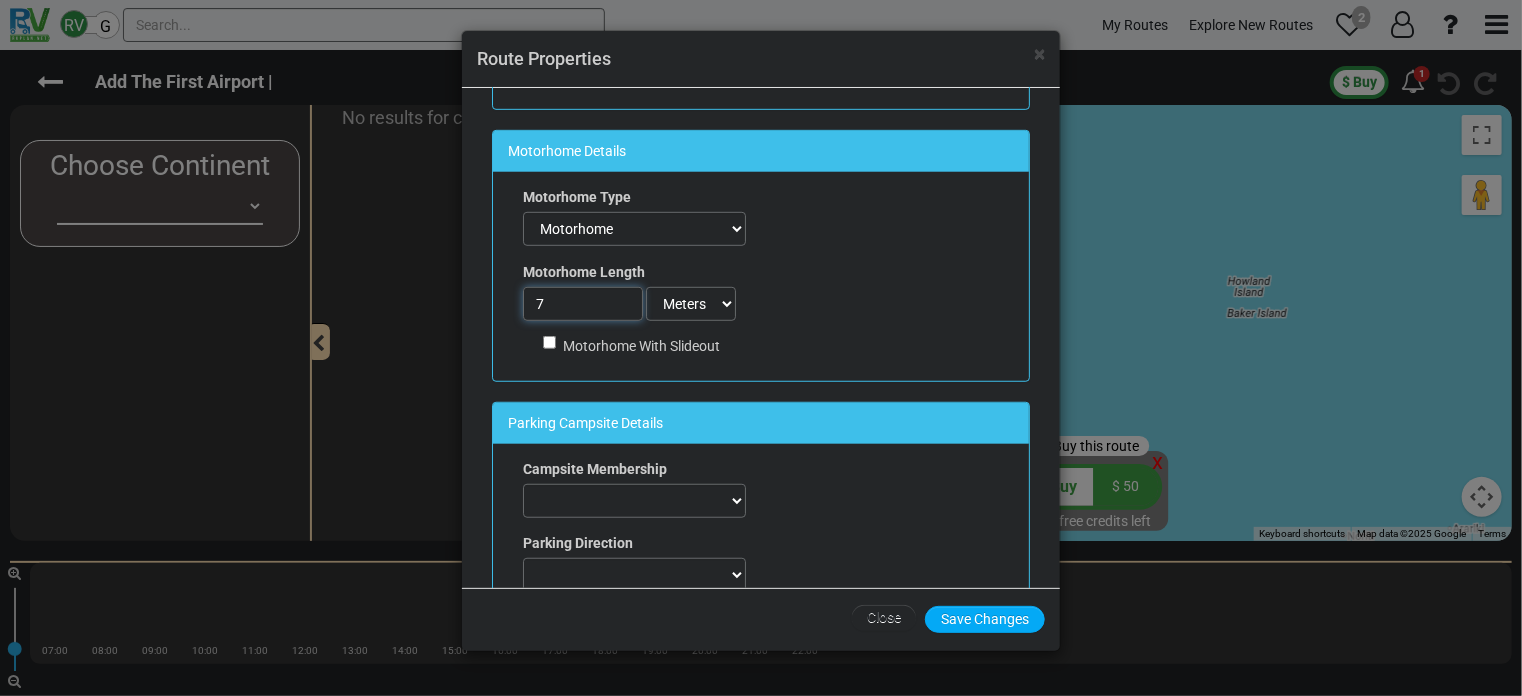 type on "7" 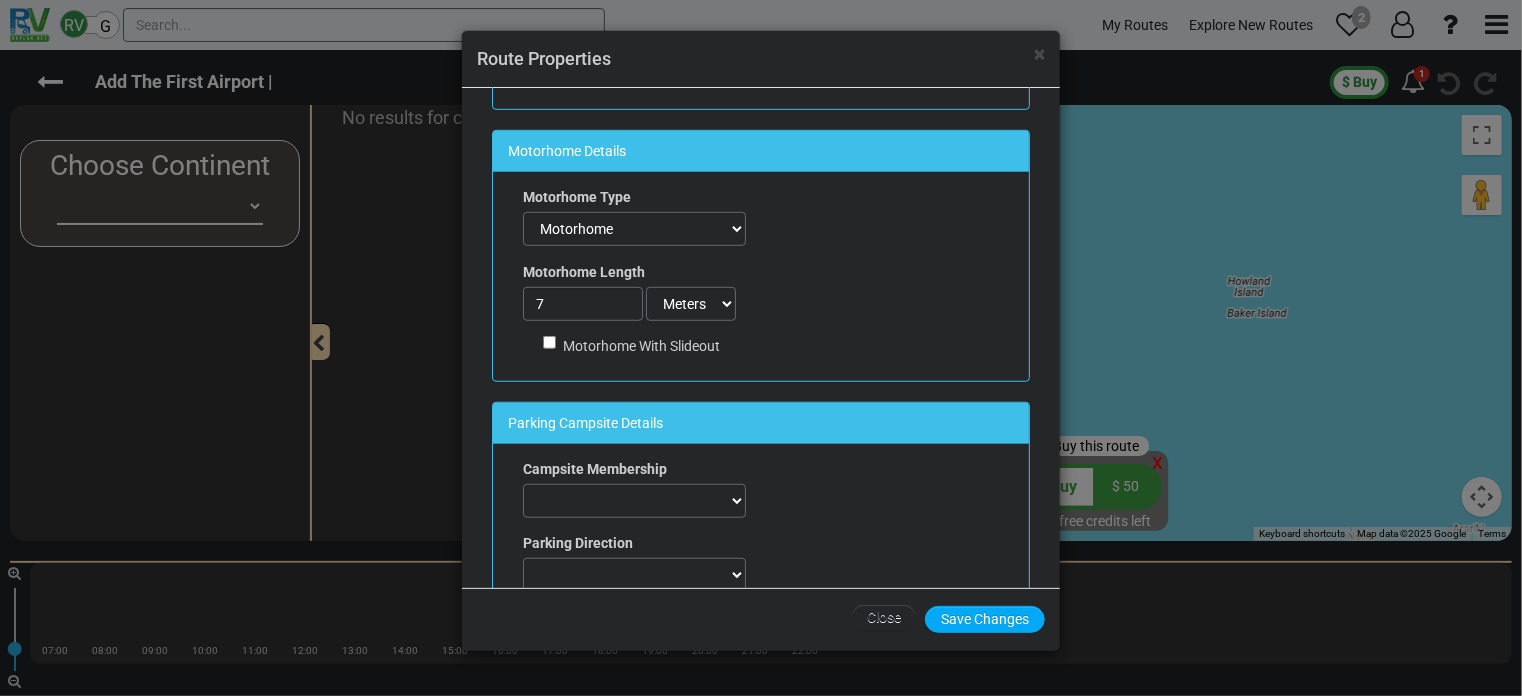 click on "Campsite Membership
ACSI Adventure Outdoor Recreation All Campgrounds For Less Best Holiday Trav-L-Park Association Camping Key Europe   Coast to Coast Encore Enjoy America! FMCA (Family Motor Coach Association) Good Sam Happy Camper KOA Passport America Resorts of Distinction SKP Thousand Trails Western Horizon Yogi Bear
Parking Direction
Back in Doesn't matter Pull Through
Parking With Sewage
Parking With Electricity" at bounding box center (761, 578) 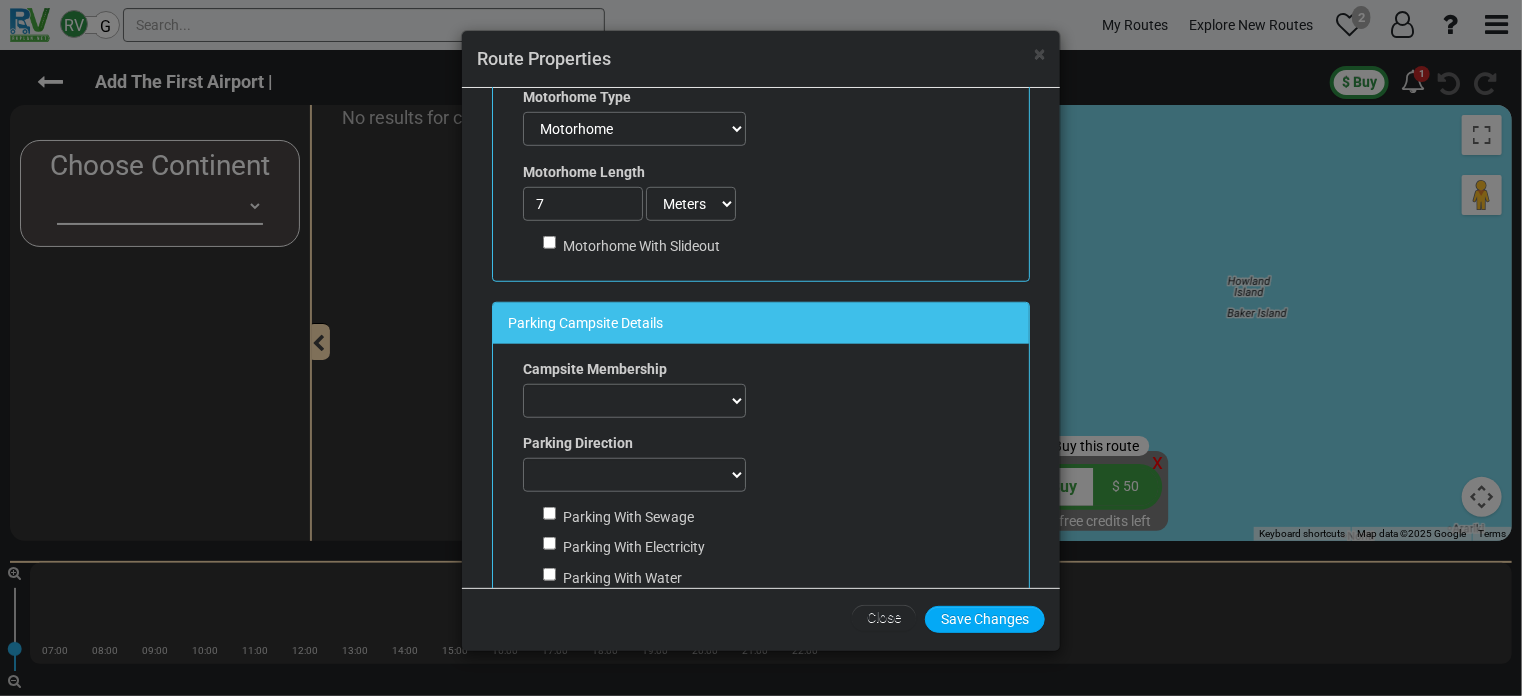 scroll, scrollTop: 800, scrollLeft: 0, axis: vertical 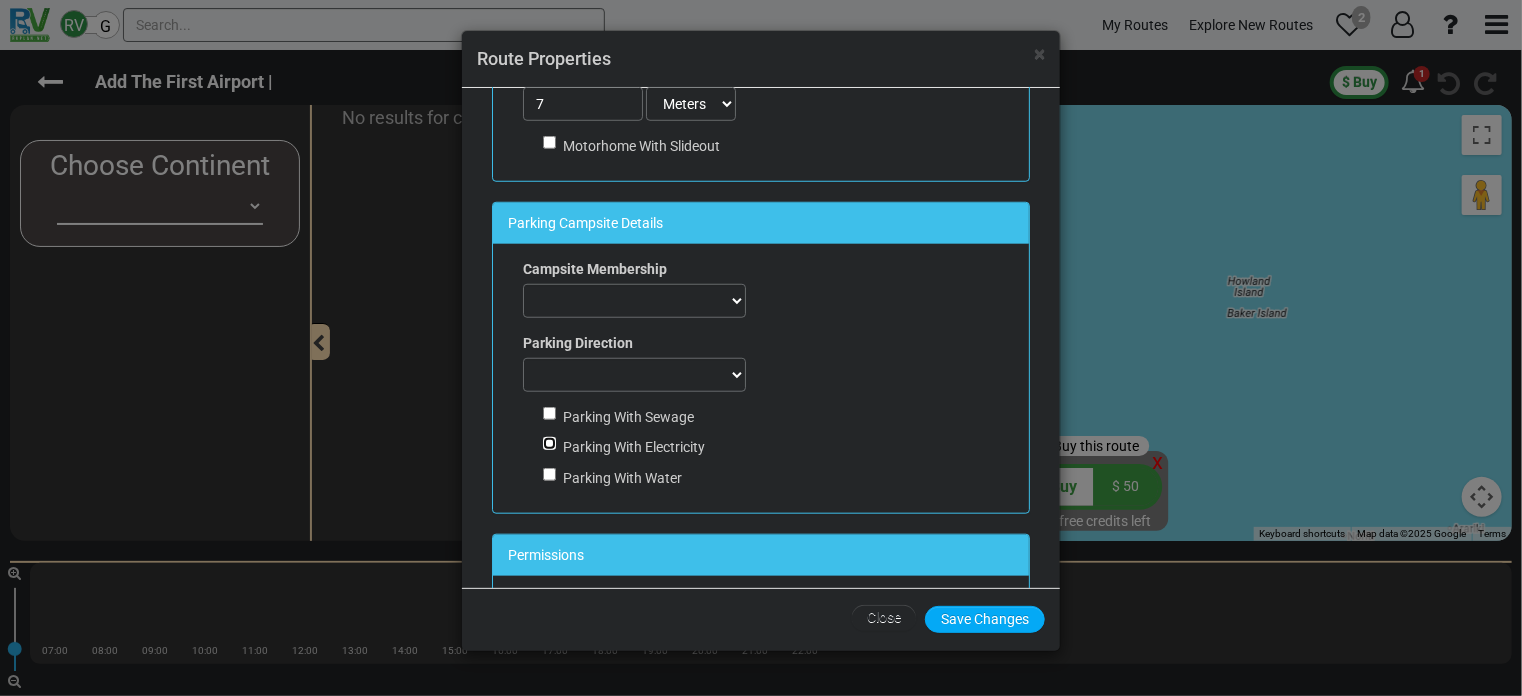 click on "Parking With Electricity" at bounding box center [549, 443] 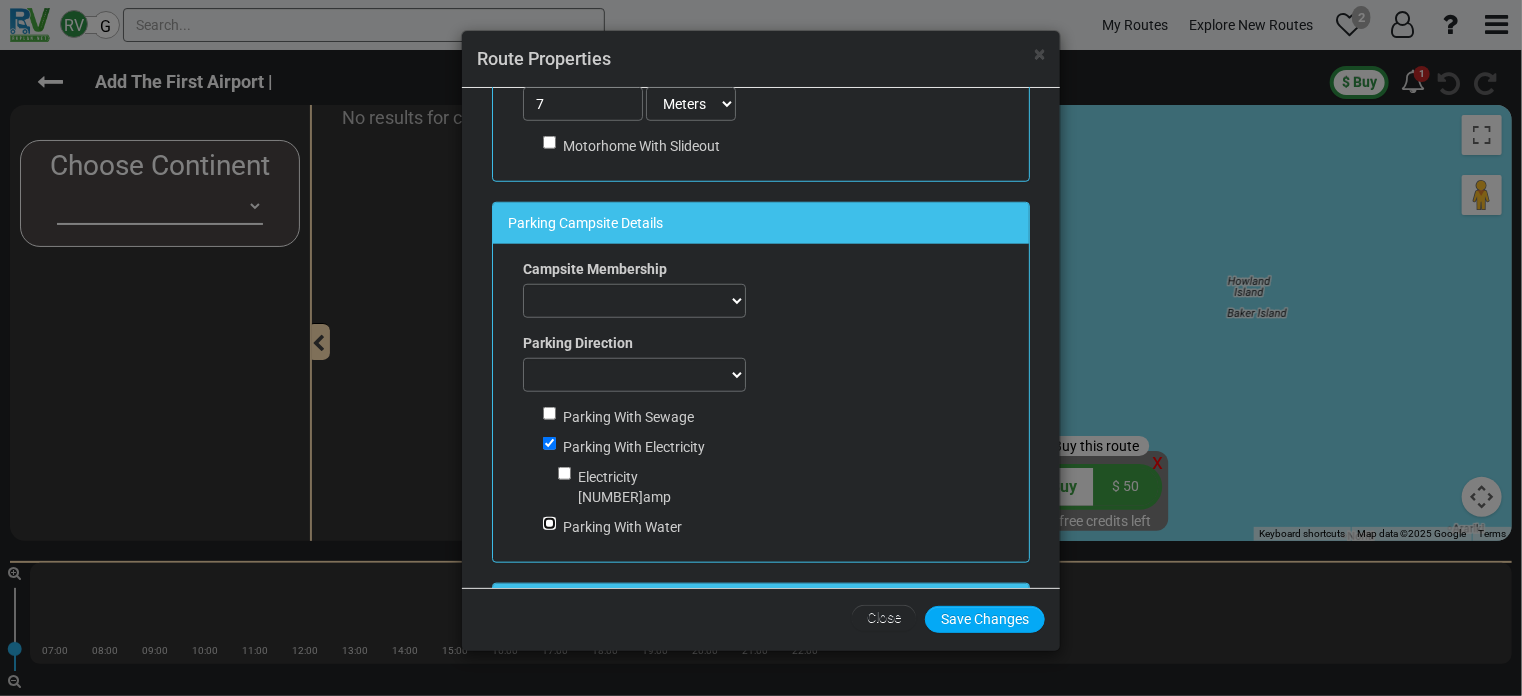click on "Parking With Water" at bounding box center [549, 523] 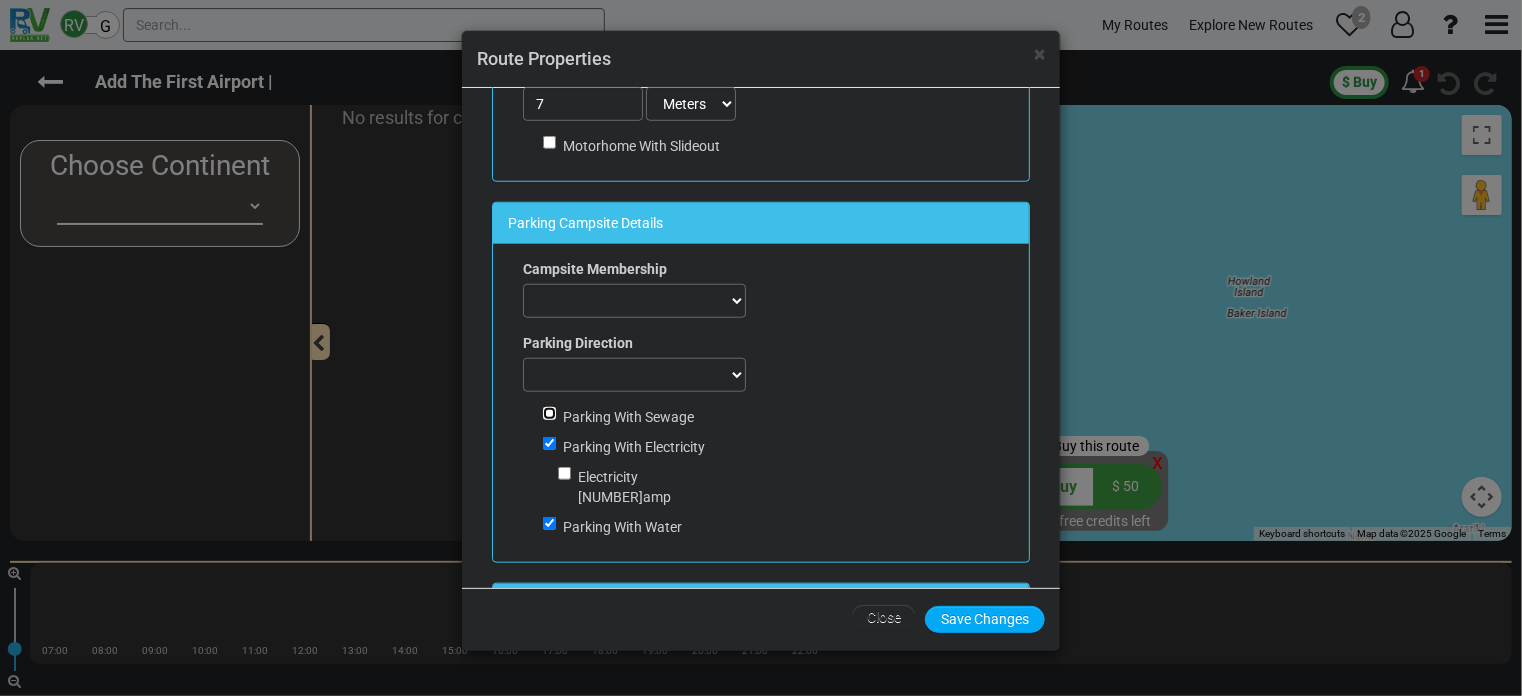 click on "Parking With Sewage" at bounding box center [549, 413] 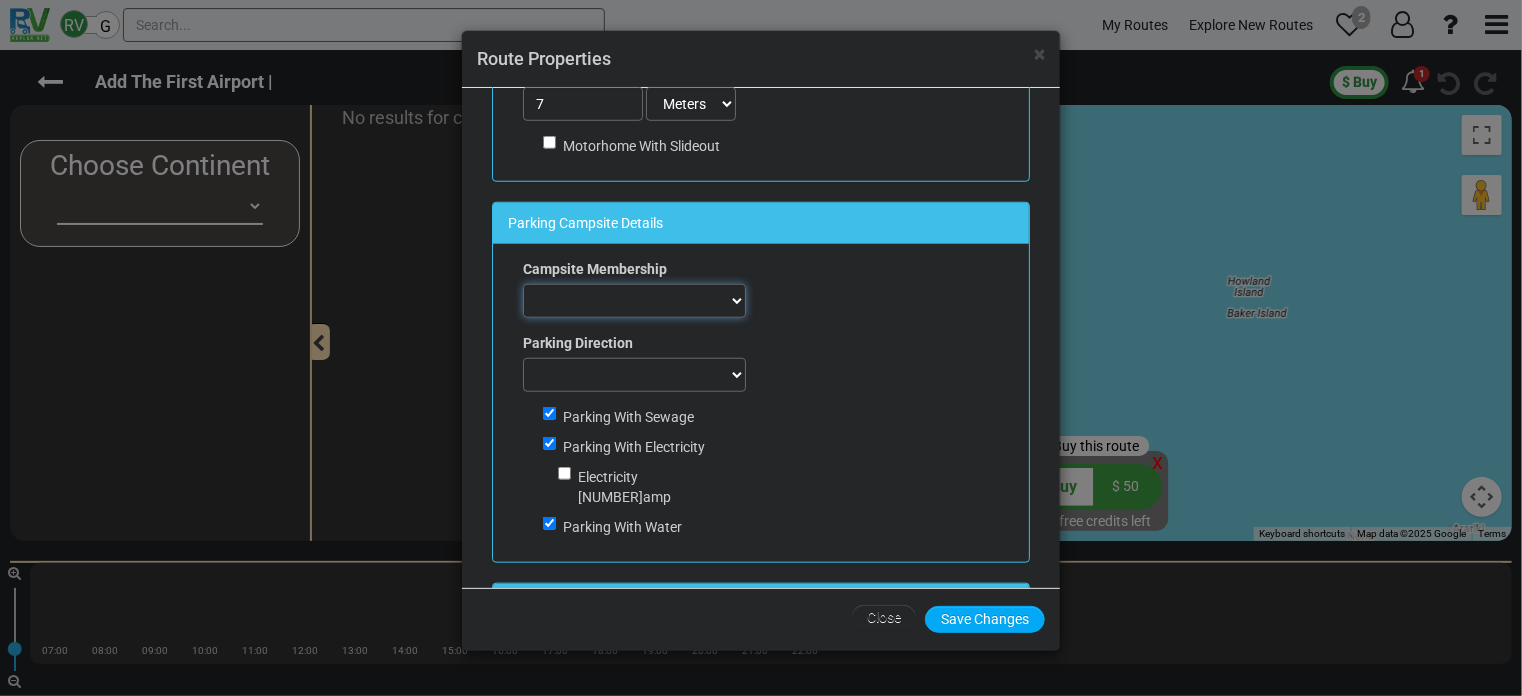 click on "ACSI Adventure Outdoor Recreation All Campgrounds For Less Best Holiday Trav-L-Park Association Camping Key Europe Coast to Coast Encore Enjoy America! FMCA (Family Motor Coach Association) Good Sam Happy Camper KOA Passport America Resorts of Distinction SKP Thousand Trails Western Horizon Yogi Bear" at bounding box center (634, 301) 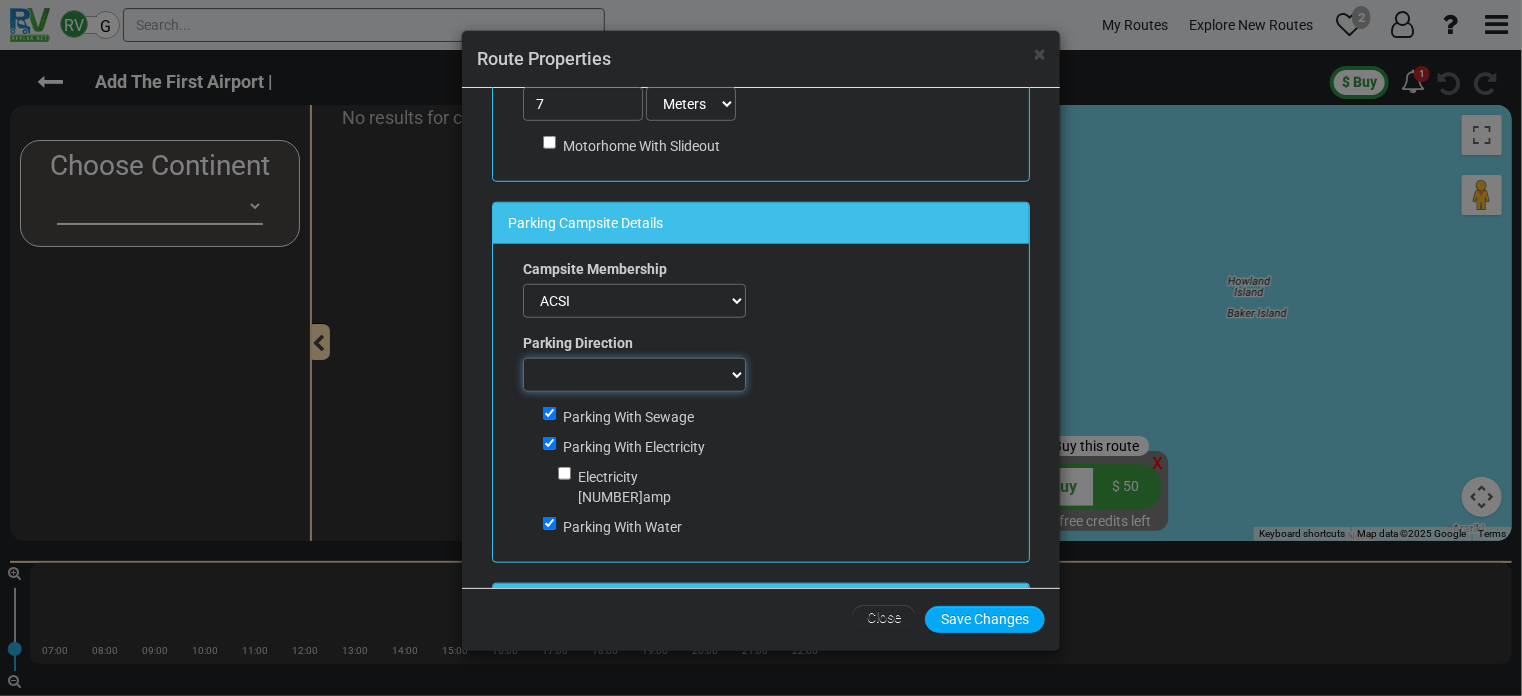 click on "Back in Doesn't matter Pull Through" at bounding box center (634, 375) 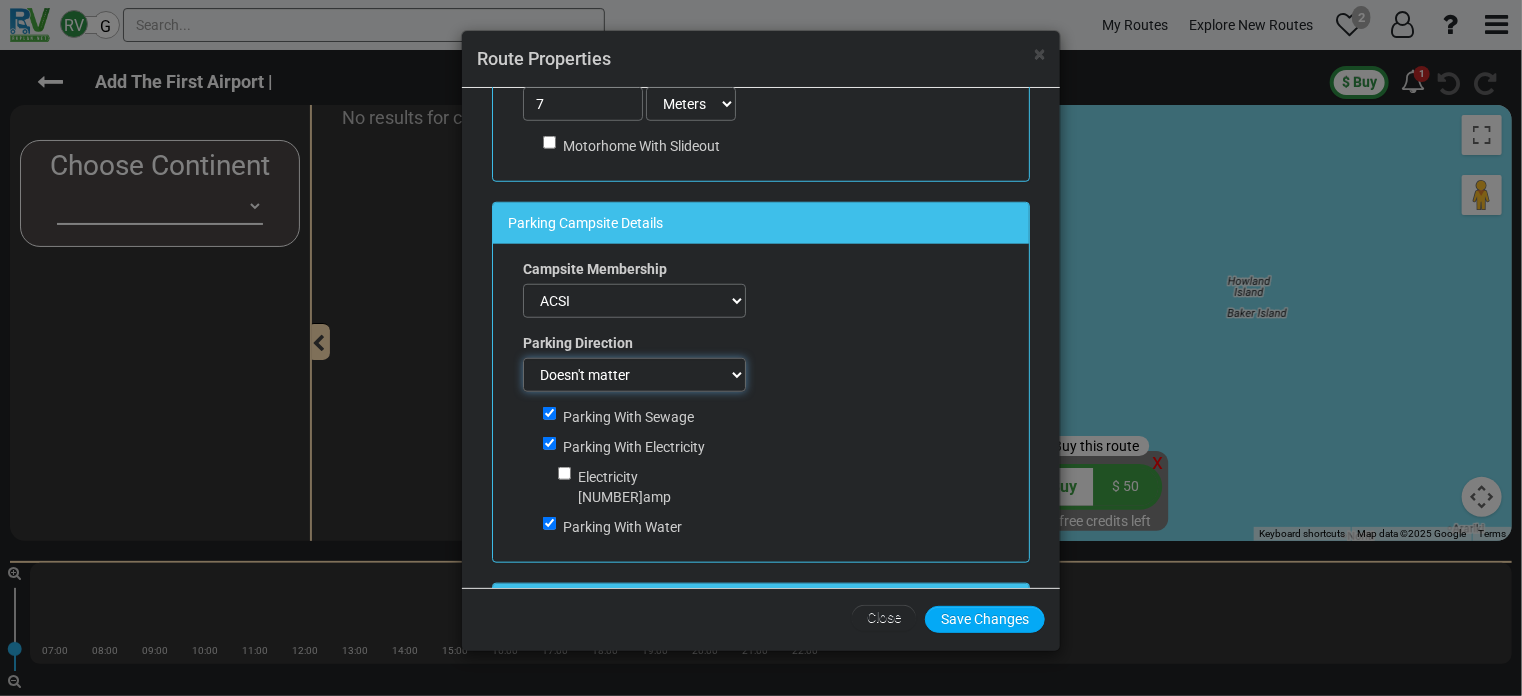 click on "Back in Doesn't matter Pull Through" at bounding box center [634, 375] 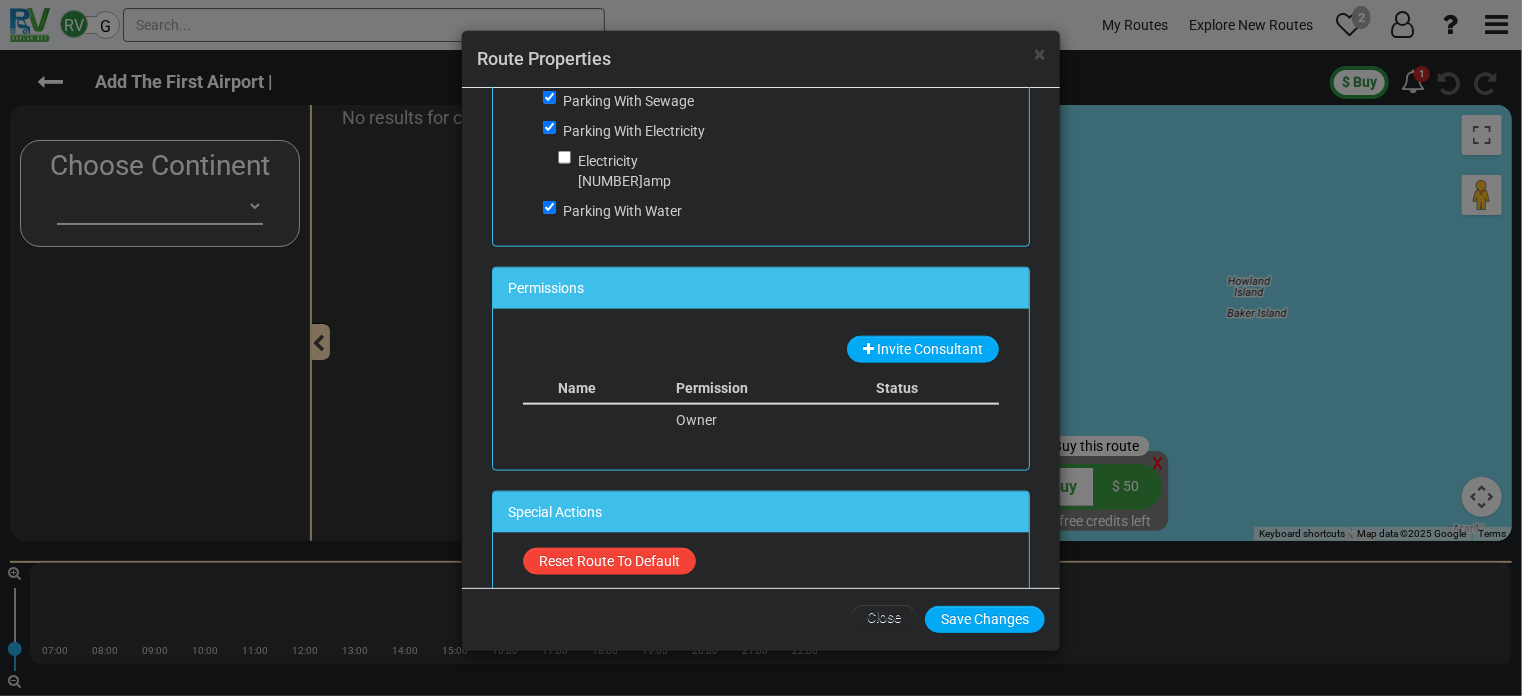 scroll, scrollTop: 1119, scrollLeft: 0, axis: vertical 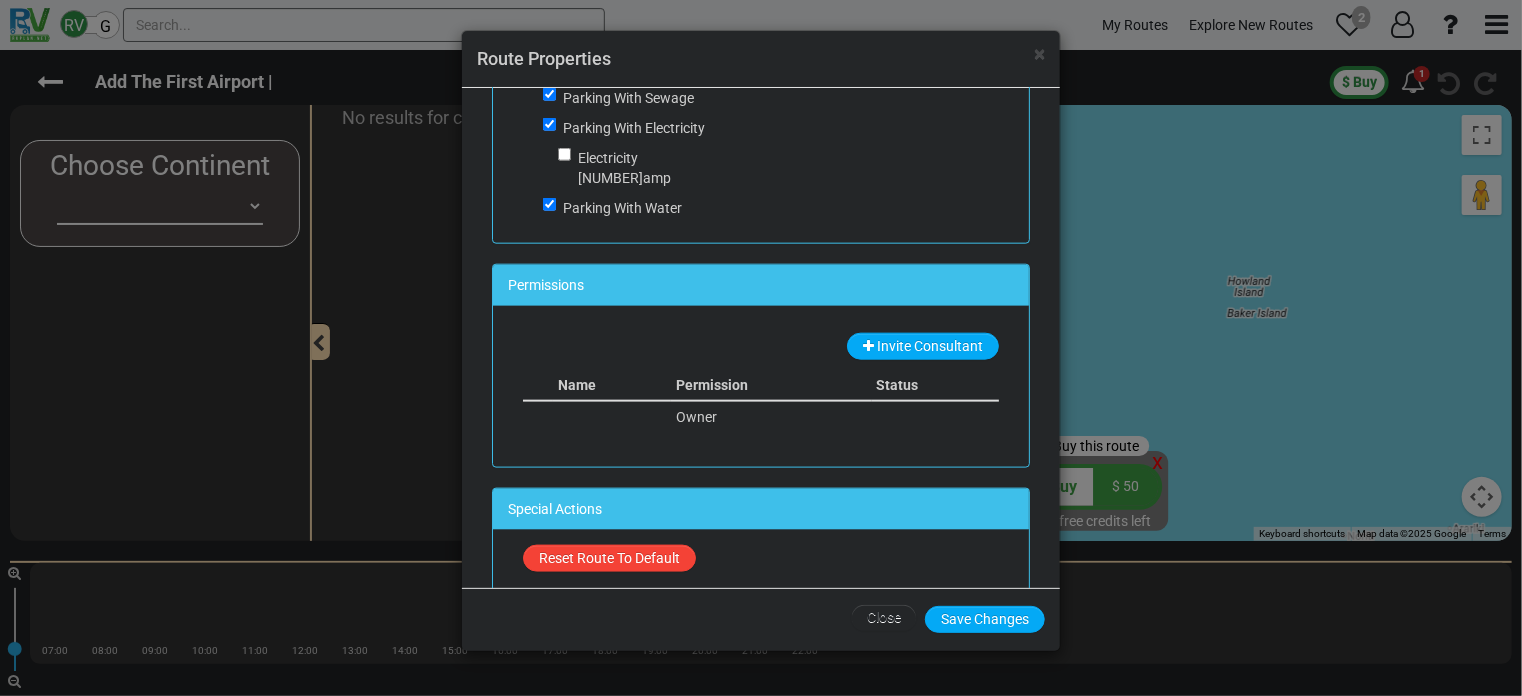 click on "Route Properties" at bounding box center (761, 59) 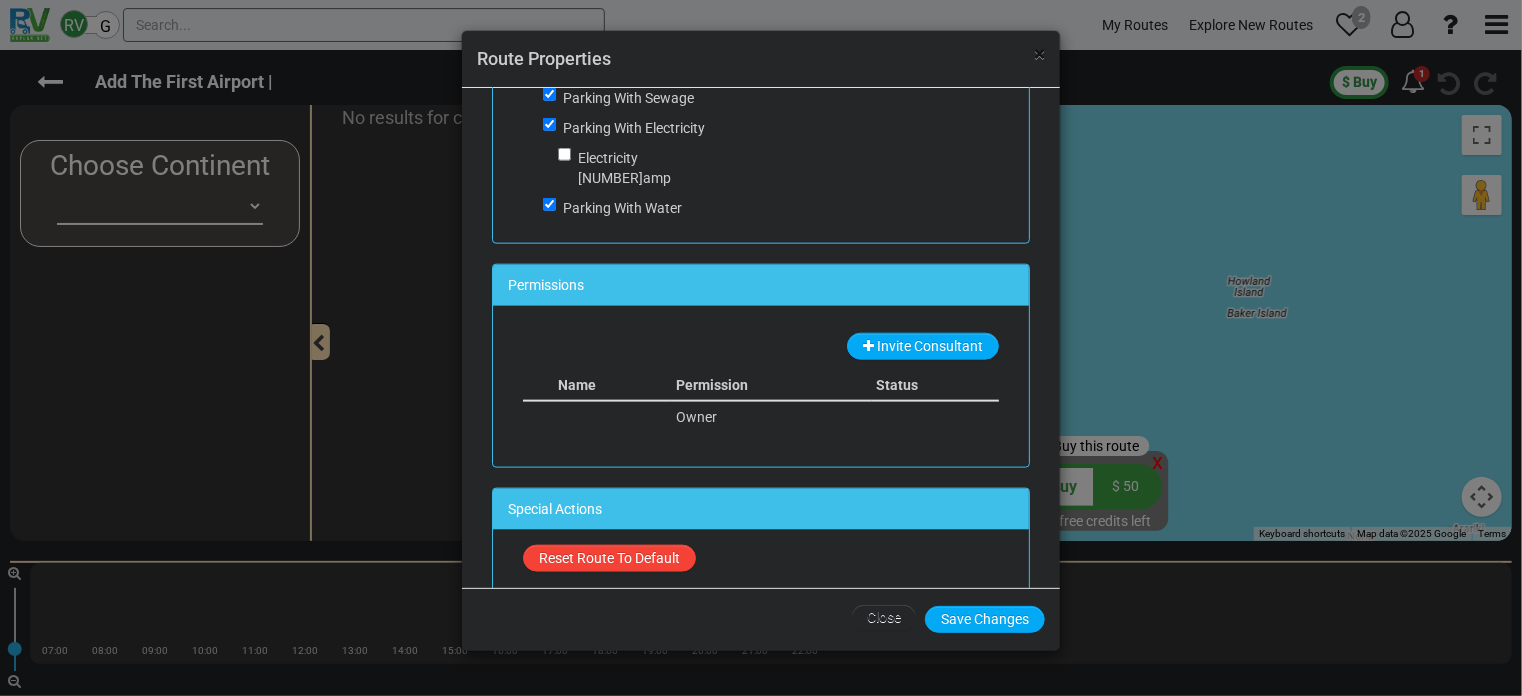 click on "×" at bounding box center [1039, 54] 